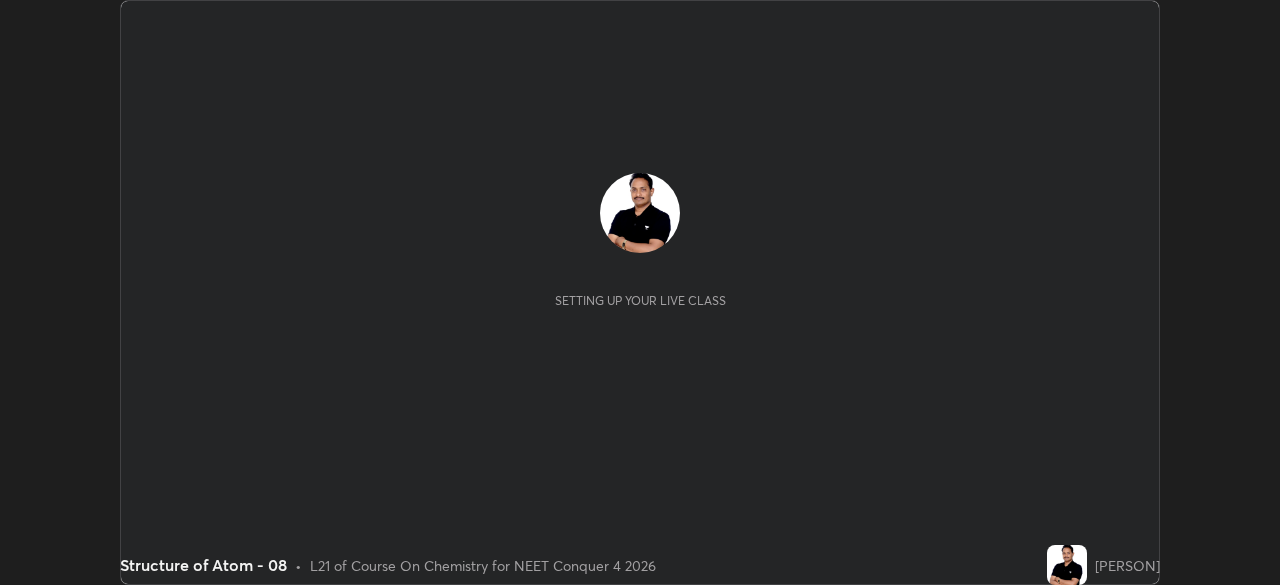 scroll, scrollTop: 0, scrollLeft: 0, axis: both 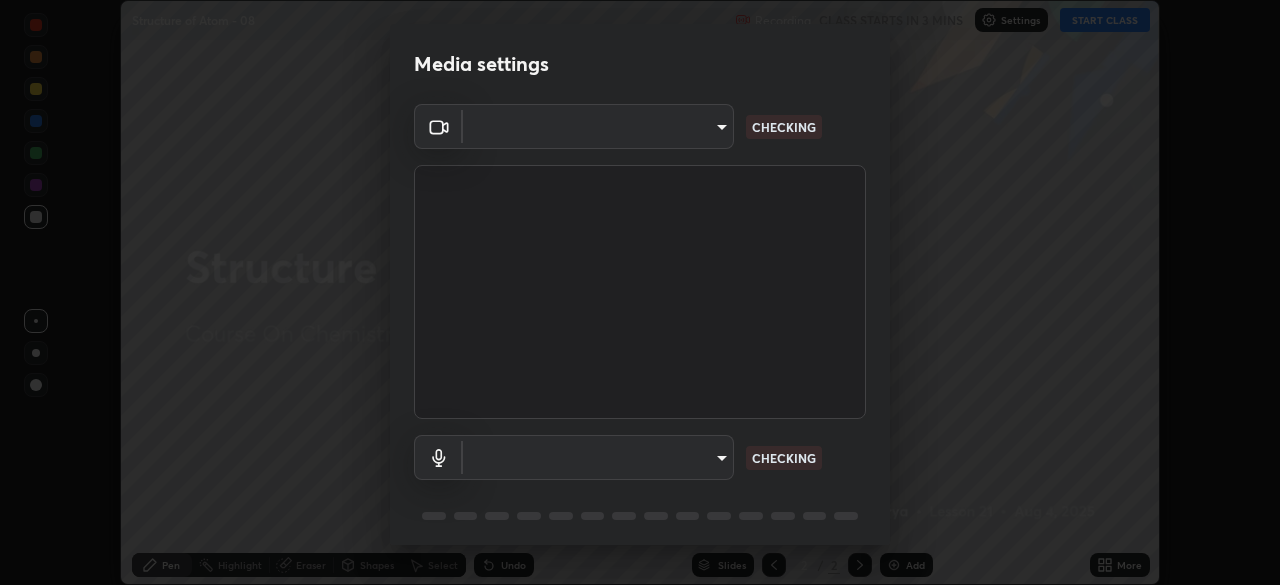 type on "c08bce05bf8d5aea718a1be68f52da0599af41aa0cc24399225b9d00f0db6711" 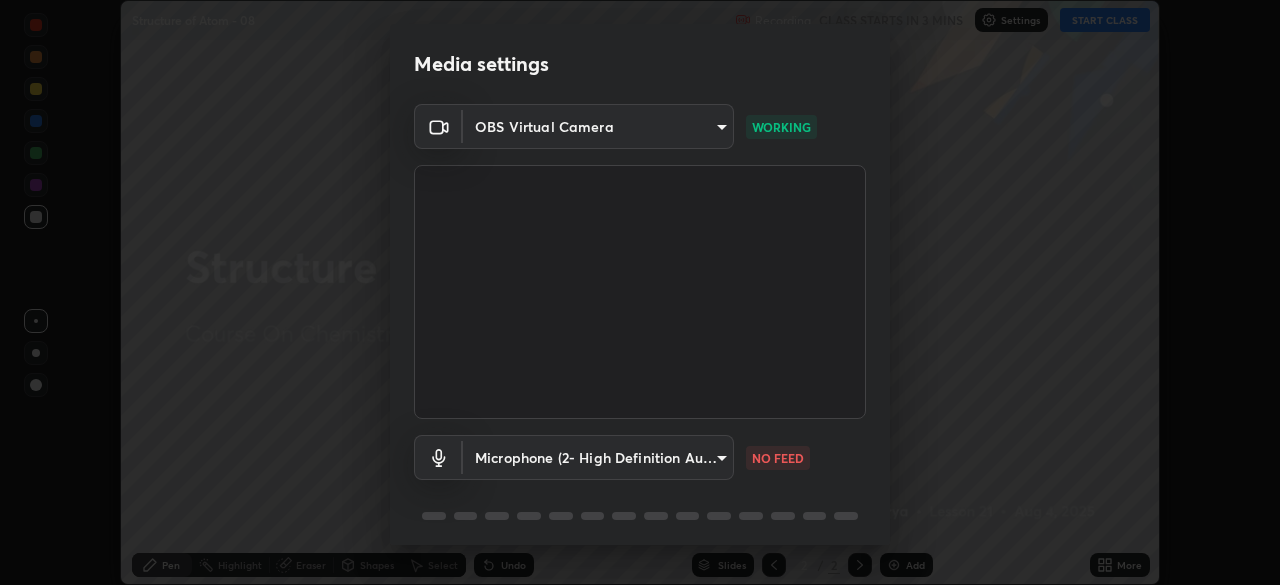click on "Erase all Structure of Atom - 08 Recording CLASS STARTS IN 3 MINS Settings START CLASS Setting up your live class Structure of Atom - 08 • L21 of Course On Chemistry for NEET Conquer 4 2026 [PERSON] Pen Highlight Eraser Shapes Select Undo Slides 2 / 2 Add More No doubts shared Encourage your learners to ask a doubt for better clarity Report an issue Reason for reporting Buffering Chat not working Audio - Video sync issue Educator video quality low ​ Attach an image Report Media settings OBS Virtual Camera [HASH] WORKING Microphone (2- High Definition Audio Device) [HASH] NO FEED 1 / 5 Next" at bounding box center [640, 292] 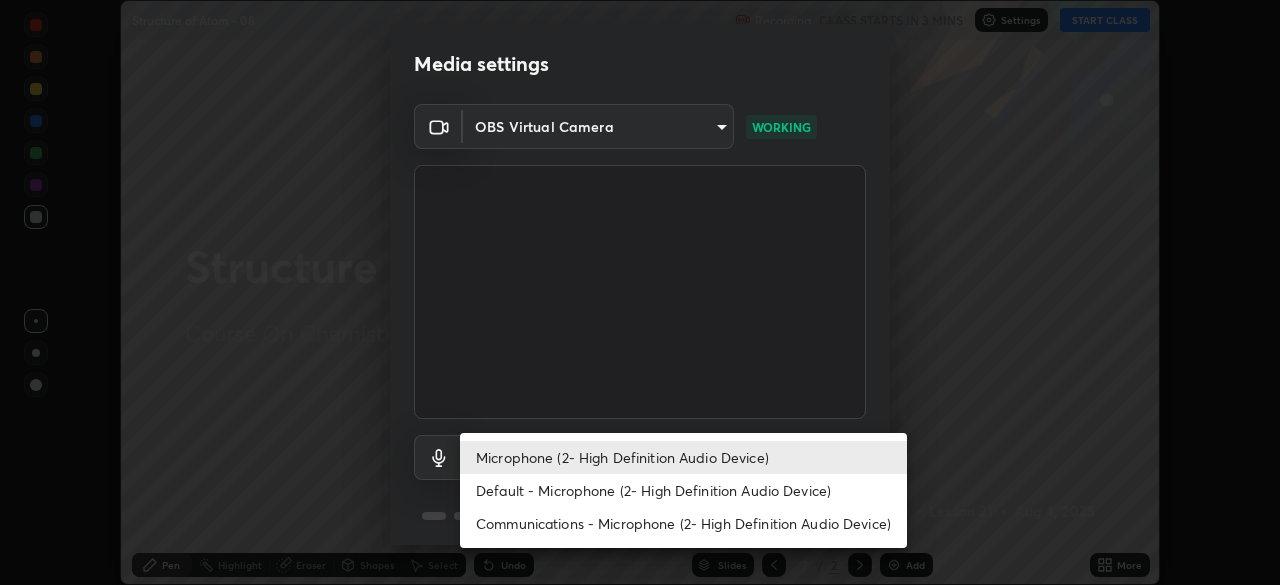 click on "Default - Microphone (2- High Definition Audio Device)" at bounding box center (683, 490) 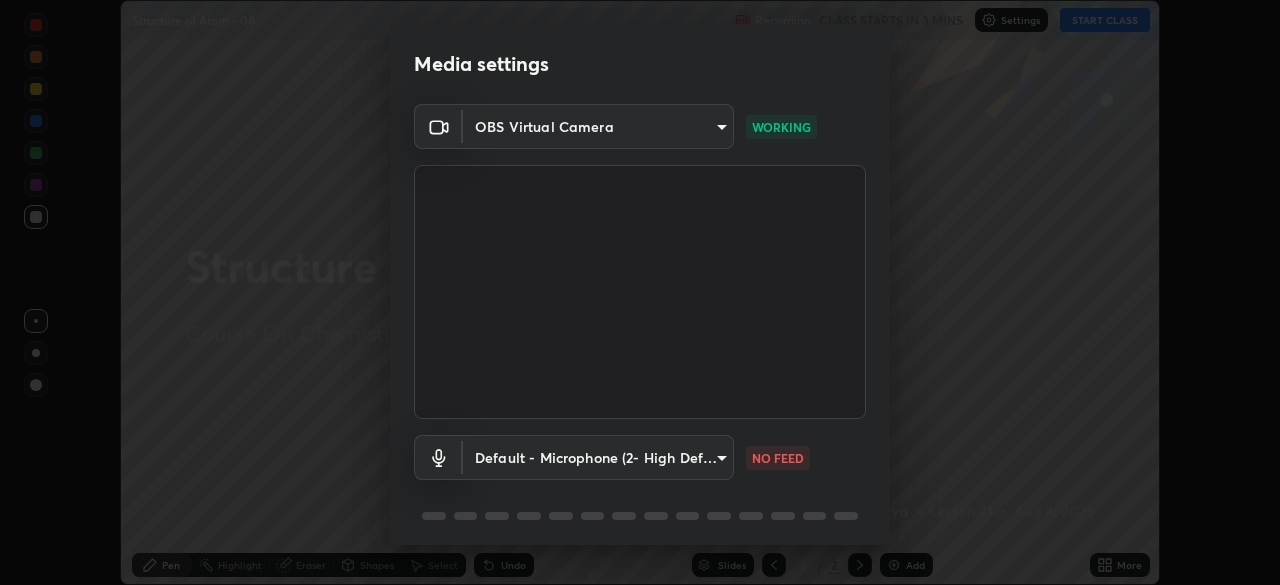 click on "Erase all Structure of Atom - 08 Recording CLASS STARTS IN 3 MINS Settings START CLASS Setting up your live class Structure of Atom - 08 • L21 of Course On Chemistry for NEET Conquer 4 2026 [PERSON] Pen Highlight Eraser Shapes Select Undo Slides 2 / 2 Add More No doubts shared Encourage your learners to ask a doubt for better clarity Report an issue Reason for reporting Buffering Chat not working Audio - Video sync issue Educator video quality low ​ Attach an image Report Media settings OBS Virtual Camera [HASH] WORKING Default - Microphone (2- High Definition Audio Device) default NO FEED 1 / 5 Next" at bounding box center (640, 292) 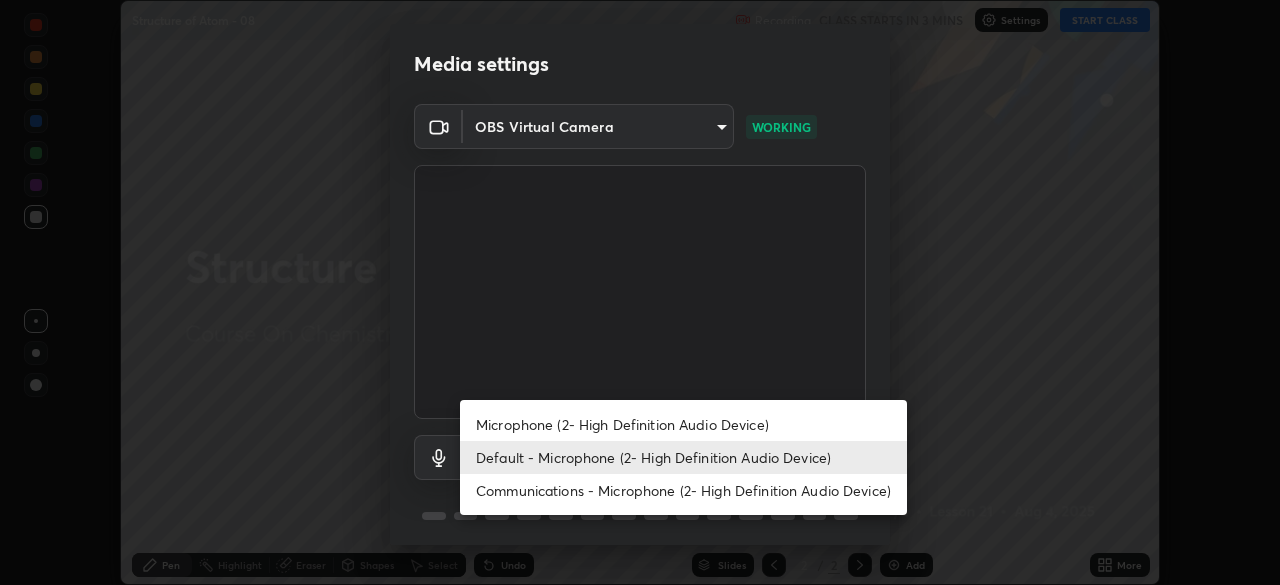 click on "Microphone (2- High Definition Audio Device)" at bounding box center (683, 424) 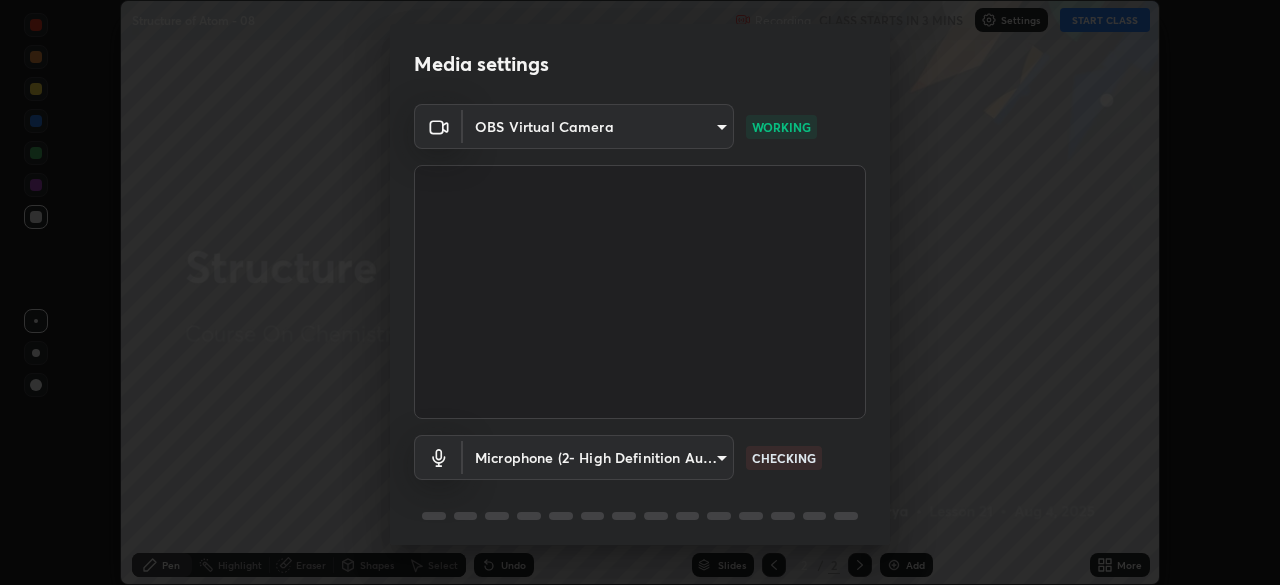 scroll, scrollTop: 71, scrollLeft: 0, axis: vertical 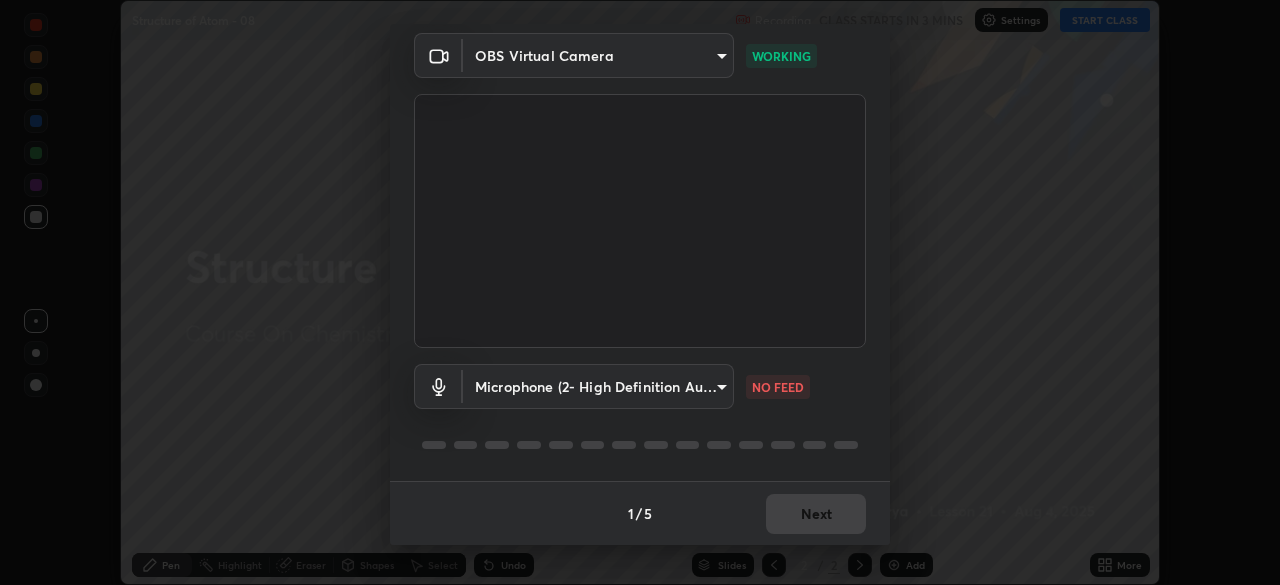 click on "Erase all Structure of Atom - 08 Recording CLASS STARTS IN 3 MINS Settings START CLASS Setting up your live class Structure of Atom - 08 • L21 of Course On Chemistry for NEET Conquer 4 2026 [PERSON] Pen Highlight Eraser Shapes Select Undo Slides 2 / 2 Add More No doubts shared Encourage your learners to ask a doubt for better clarity Report an issue Reason for reporting Buffering Chat not working Audio - Video sync issue Educator video quality low ​ Attach an image Report Media settings OBS Virtual Camera [HASH] WORKING Microphone (2- High Definition Audio Device) [HASH] NO FEED 1 / 5 Next" at bounding box center [640, 292] 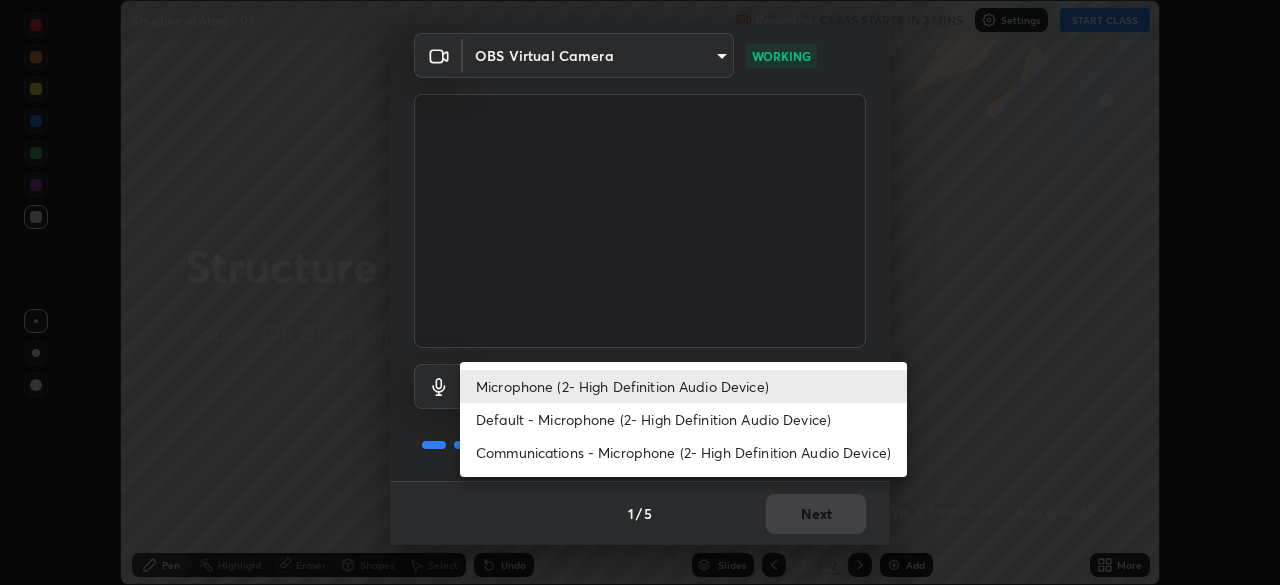 click on "Default - Microphone (2- High Definition Audio Device)" at bounding box center (683, 419) 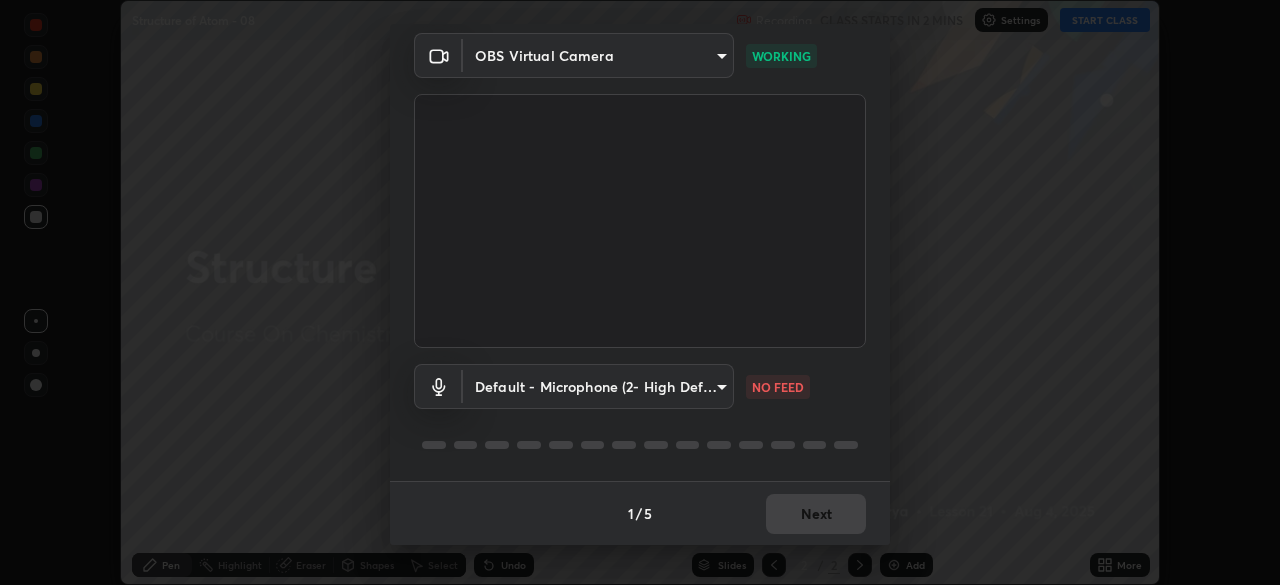 click on "Erase all Structure of Atom - 08 Recording CLASS STARTS IN 2 MINS Settings START CLASS Setting up your live class Structure of Atom - 08 • L21 of Course On Chemistry for NEET Conquer 4 2026 [PERSON] Pen Highlight Eraser Shapes Select Undo Slides 2 / 2 Add More No doubts shared Encourage your learners to ask a doubt for better clarity Report an issue Reason for reporting Buffering Chat not working Audio - Video sync issue Educator video quality low ​ Attach an image Report Media settings OBS Virtual Camera [HASH] WORKING Default - Microphone (2- High Definition Audio Device) default NO FEED 1 / 5 Next Microphone (2- High Definition Audio Device) Default - Microphone (2- High Definition Audio Device) Communications - Microphone (2- High Definition Audio Device)" at bounding box center (640, 292) 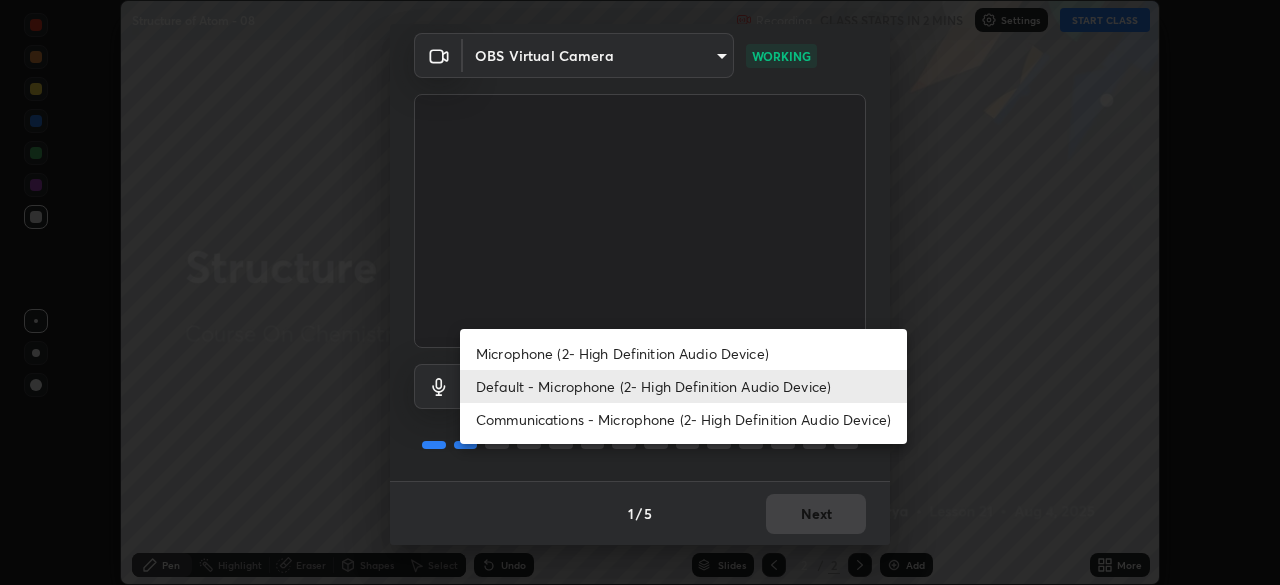 click on "Microphone (2- High Definition Audio Device)" at bounding box center [683, 353] 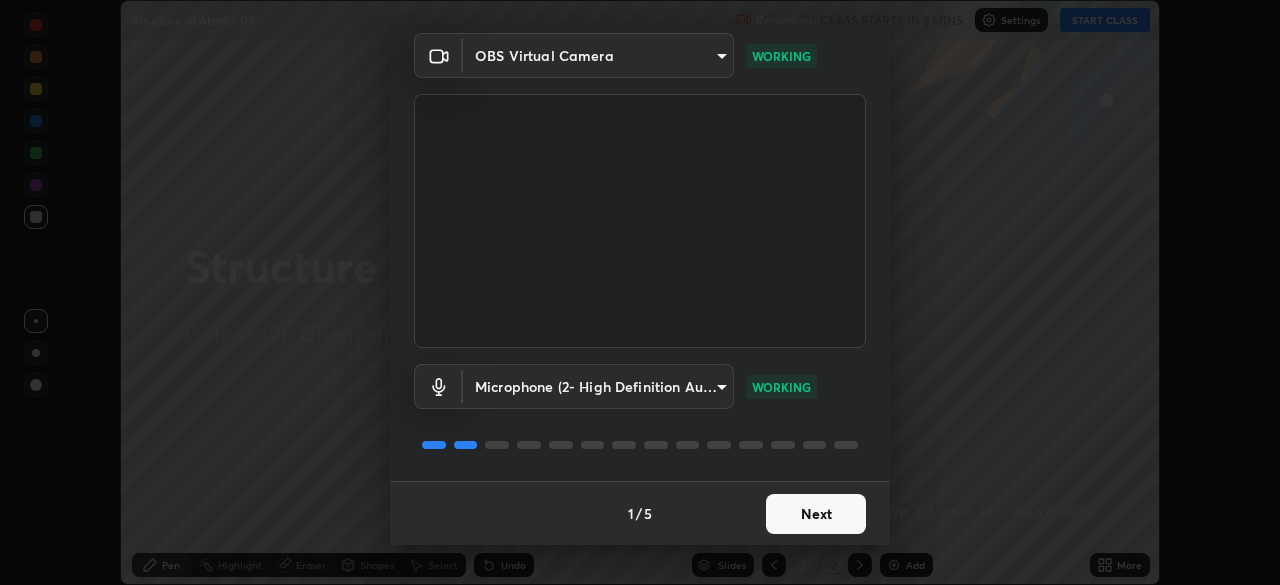 click on "Next" at bounding box center [816, 514] 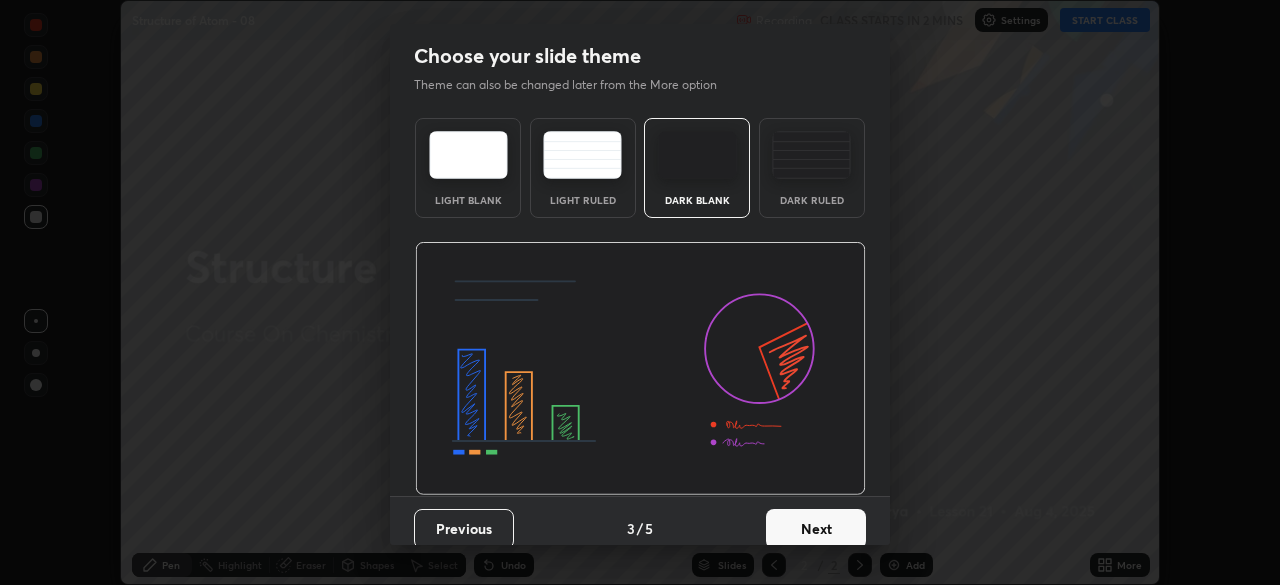 click on "Next" at bounding box center (816, 529) 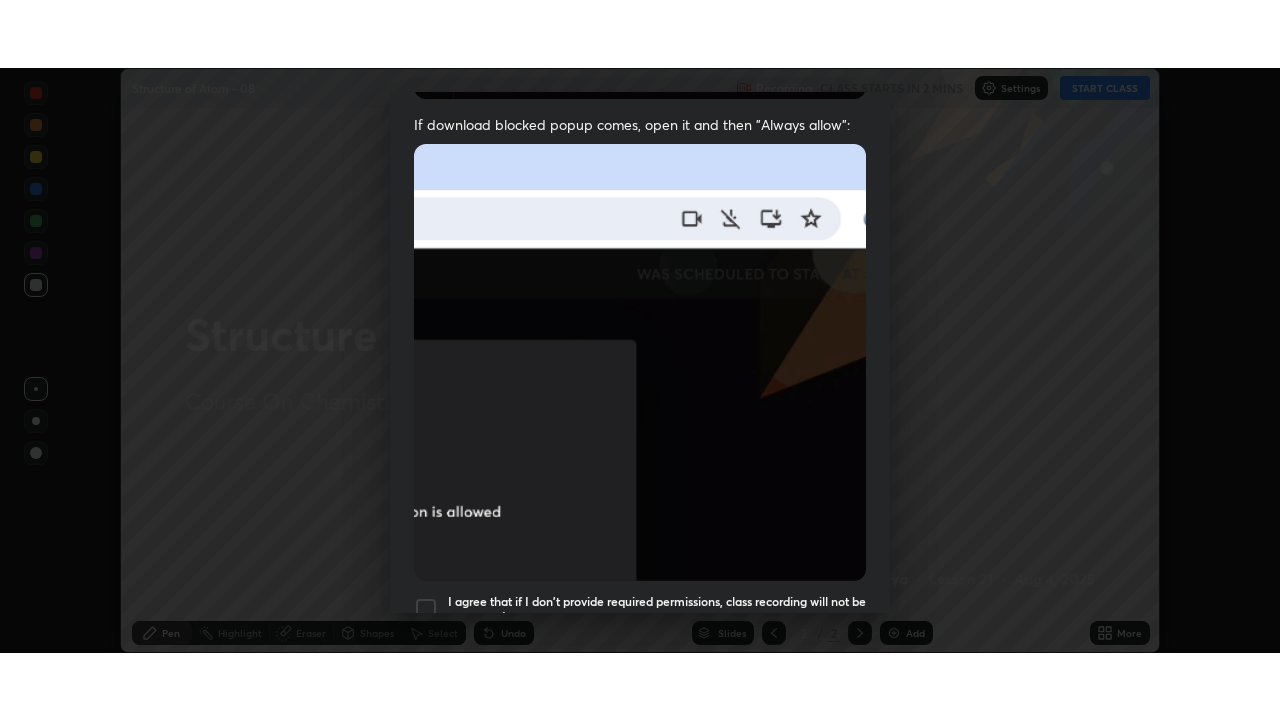 scroll, scrollTop: 479, scrollLeft: 0, axis: vertical 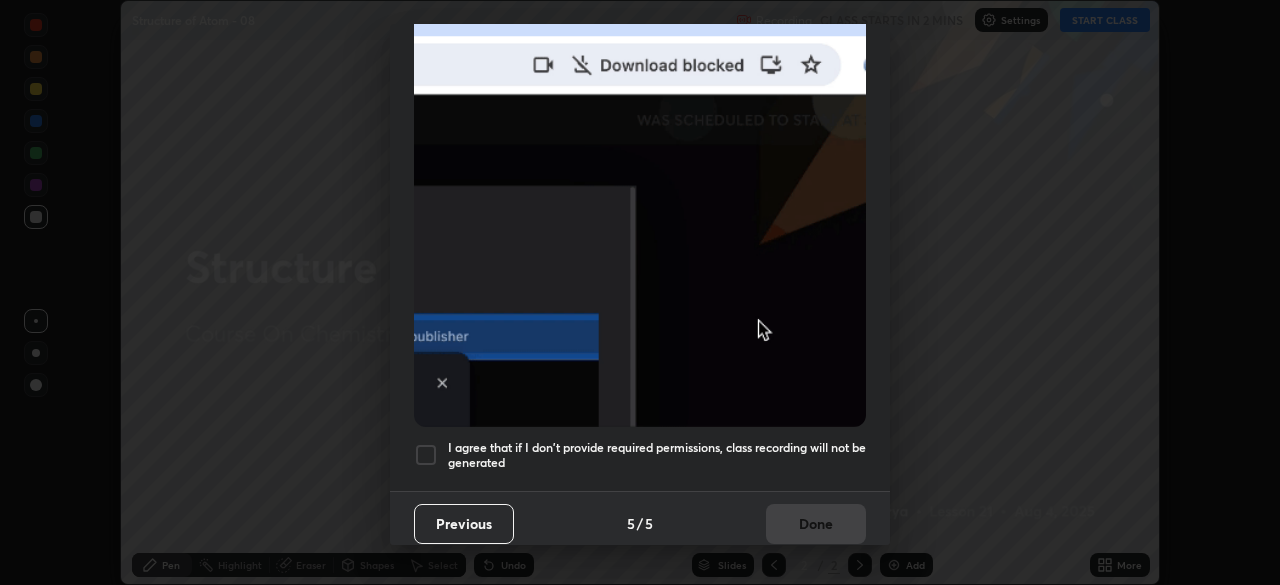 click on "I agree that if I don't provide required permissions, class recording will not be generated" at bounding box center [657, 455] 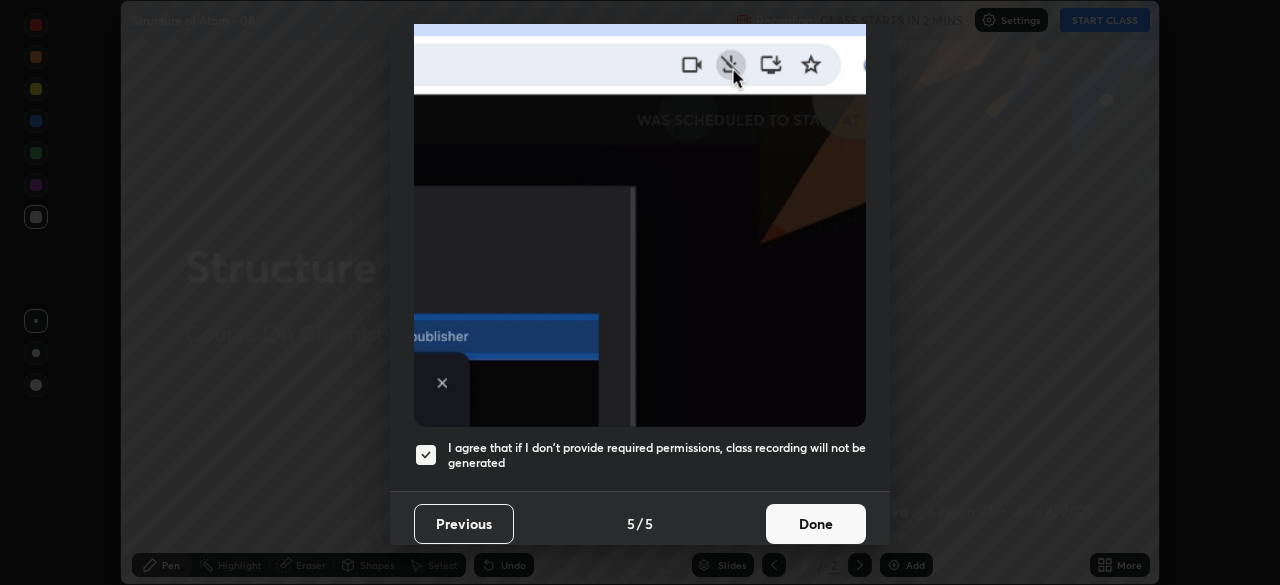 click on "Done" at bounding box center [816, 524] 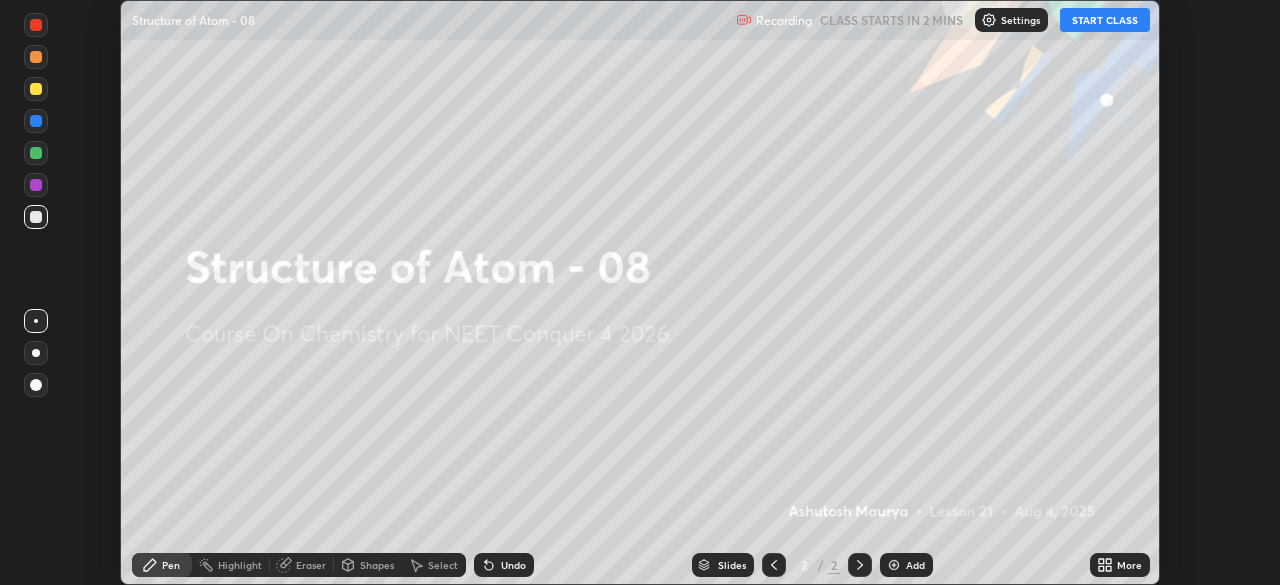 click 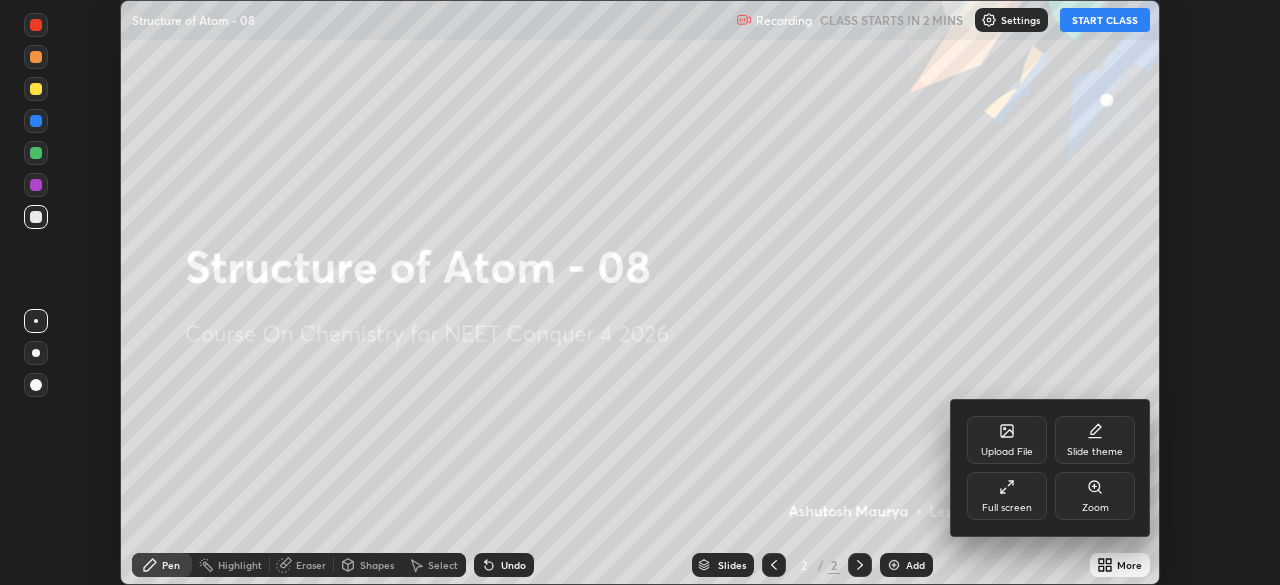 click on "Full screen" at bounding box center (1007, 496) 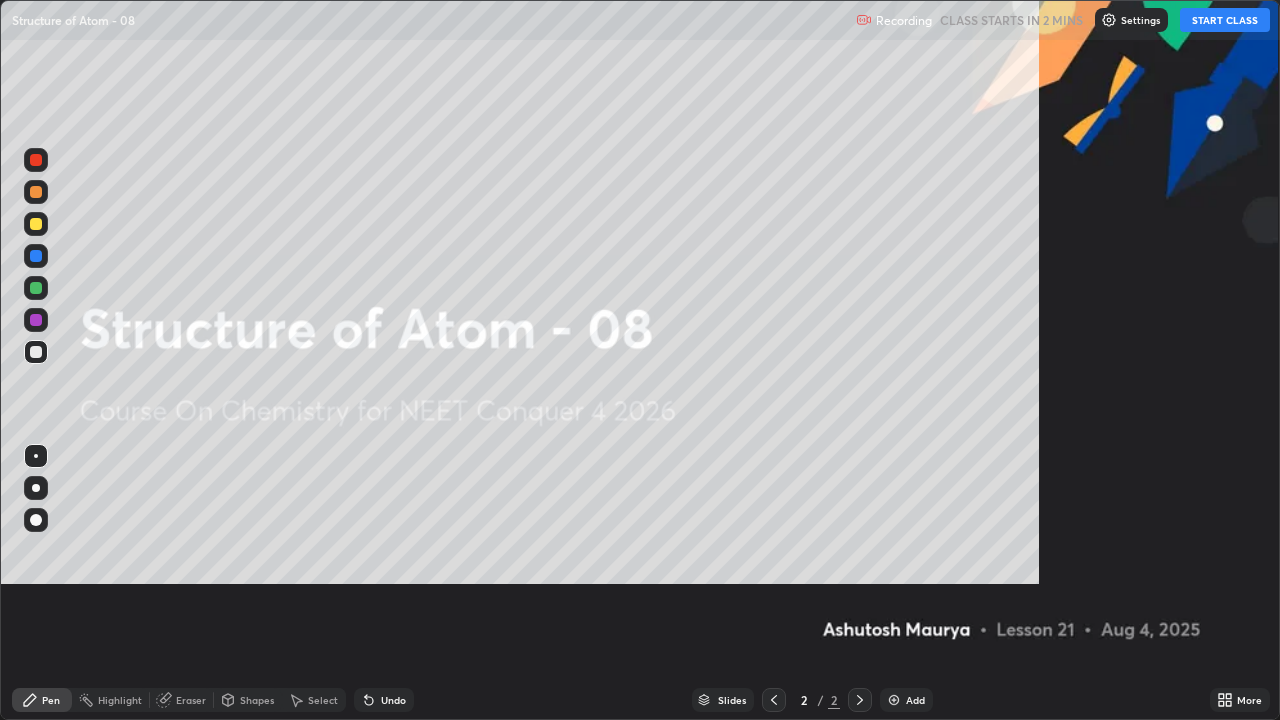 scroll, scrollTop: 99280, scrollLeft: 98720, axis: both 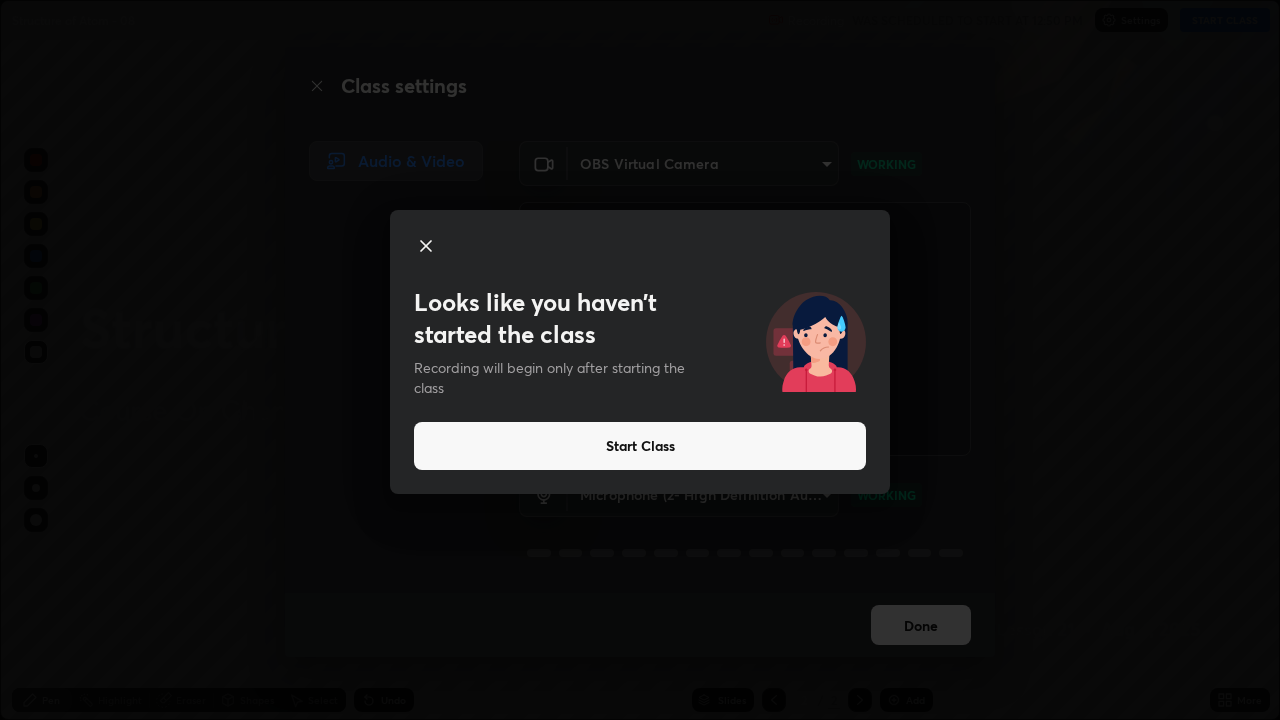 click on "Start Class" at bounding box center [640, 446] 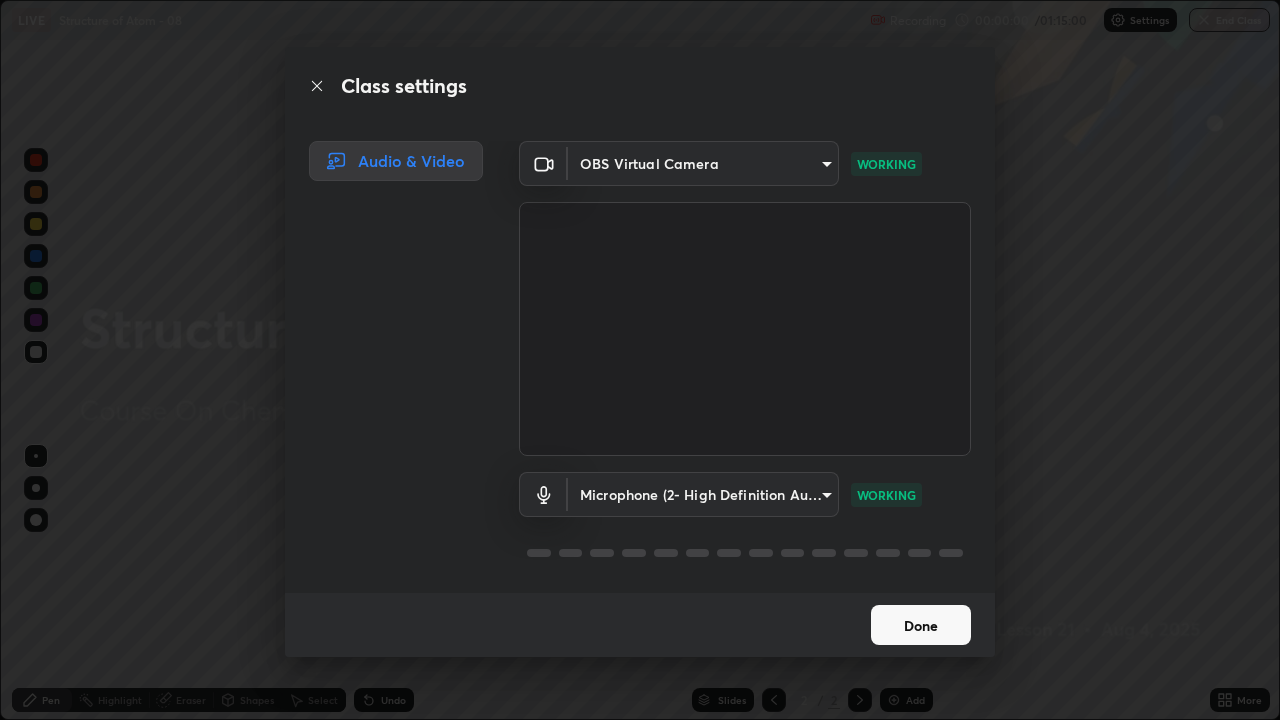 click on "Done" at bounding box center [921, 625] 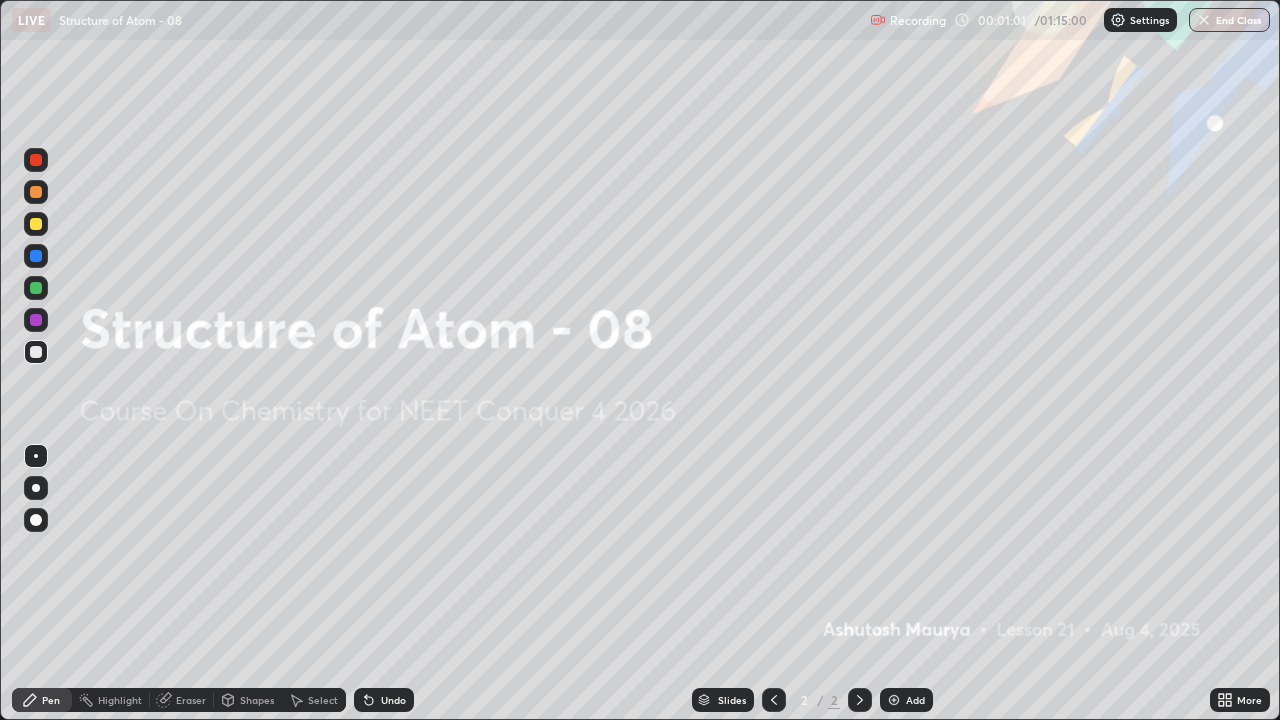 click on "Add" at bounding box center (906, 700) 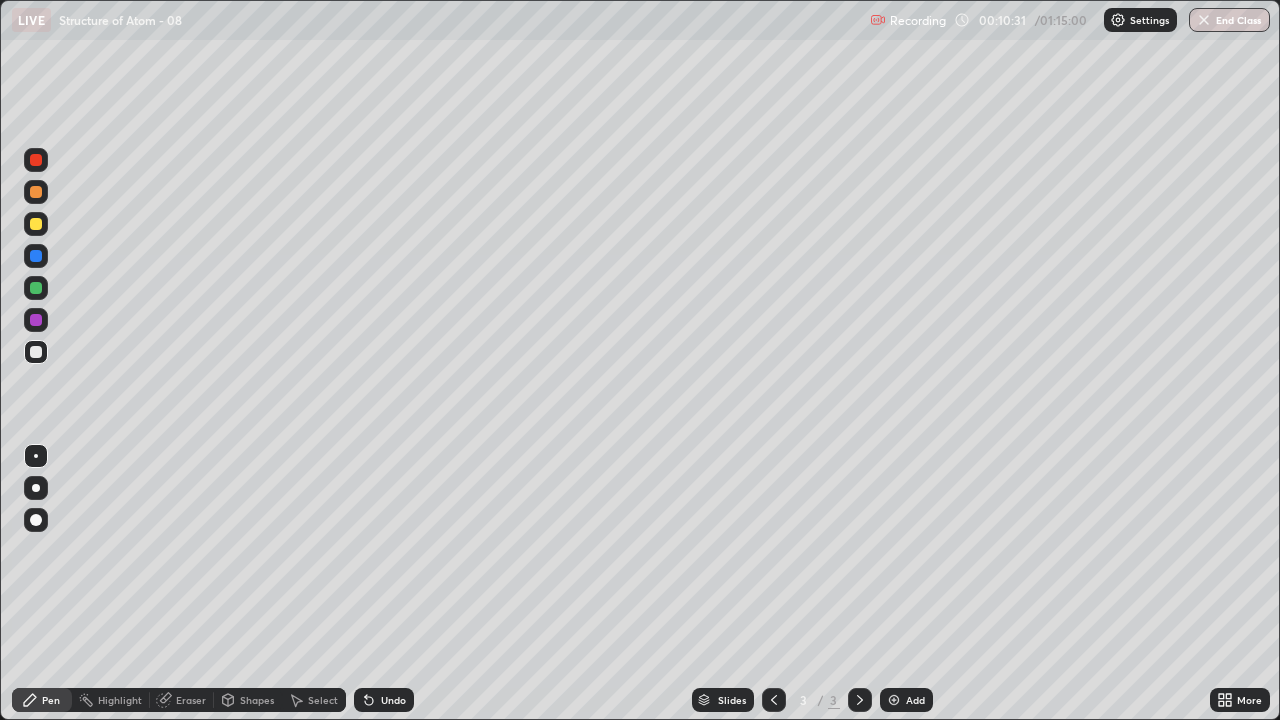 click at bounding box center (36, 224) 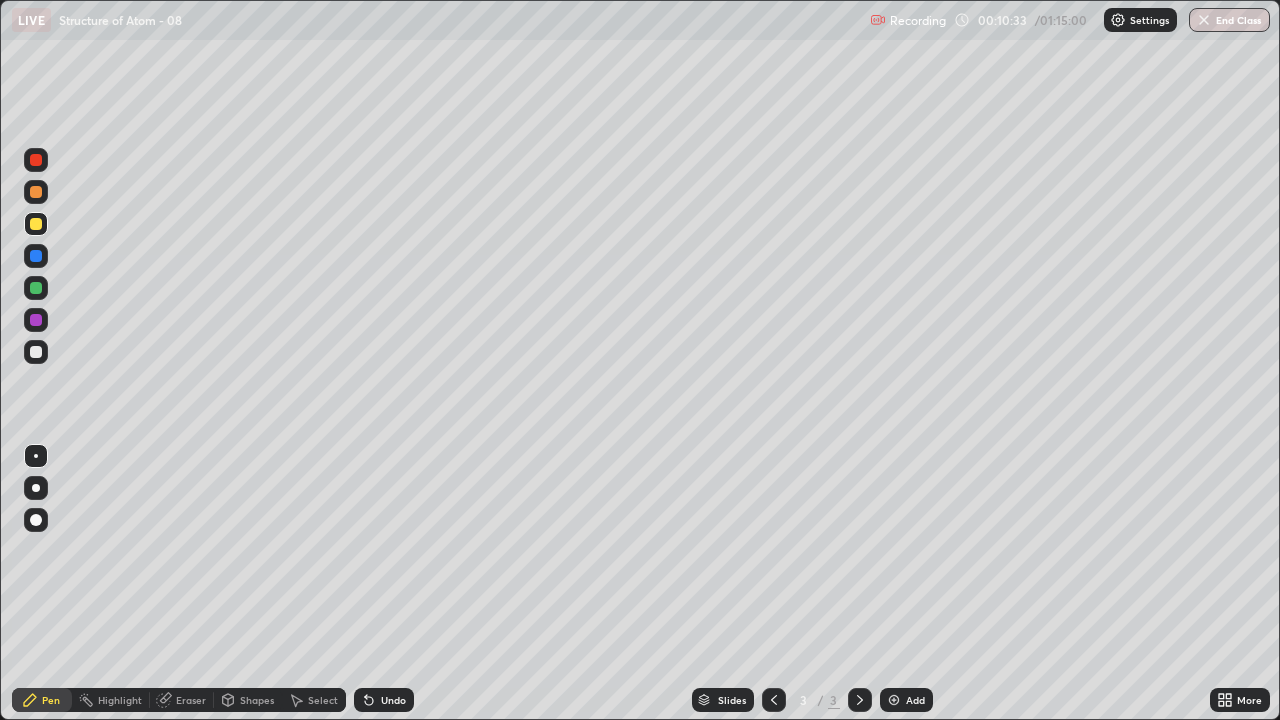 click at bounding box center [36, 488] 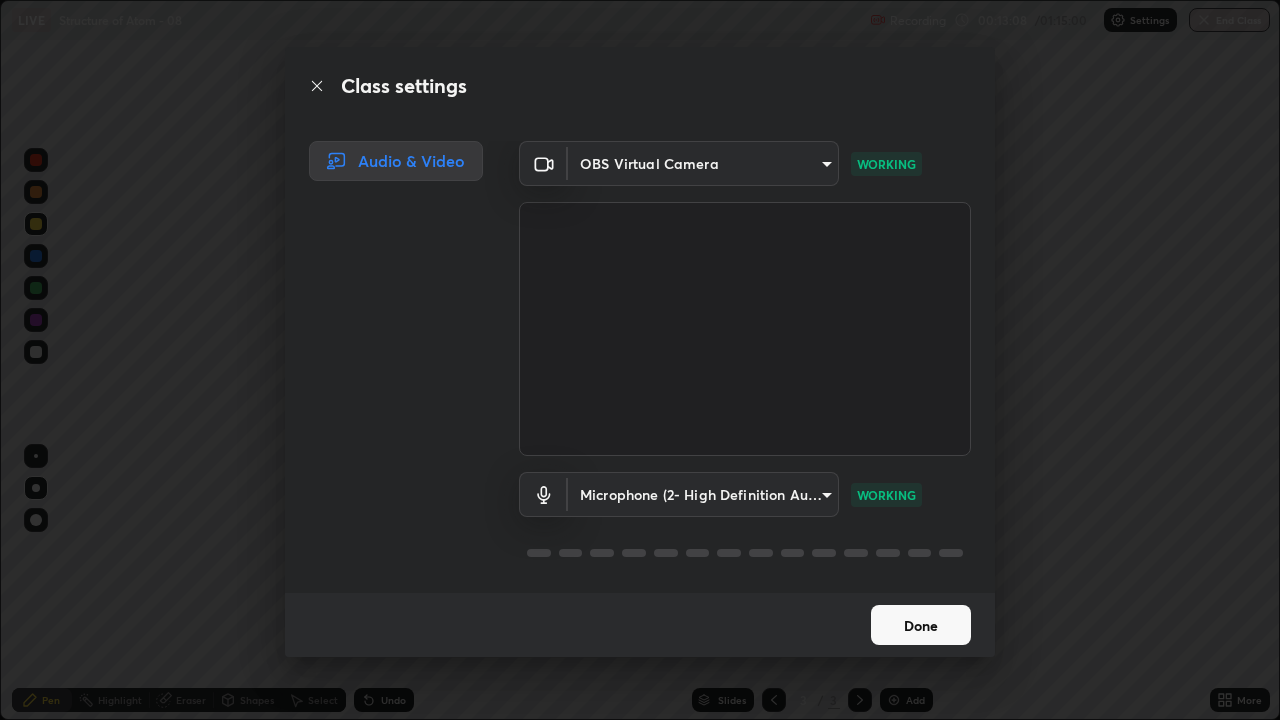 click on "Done" at bounding box center [921, 625] 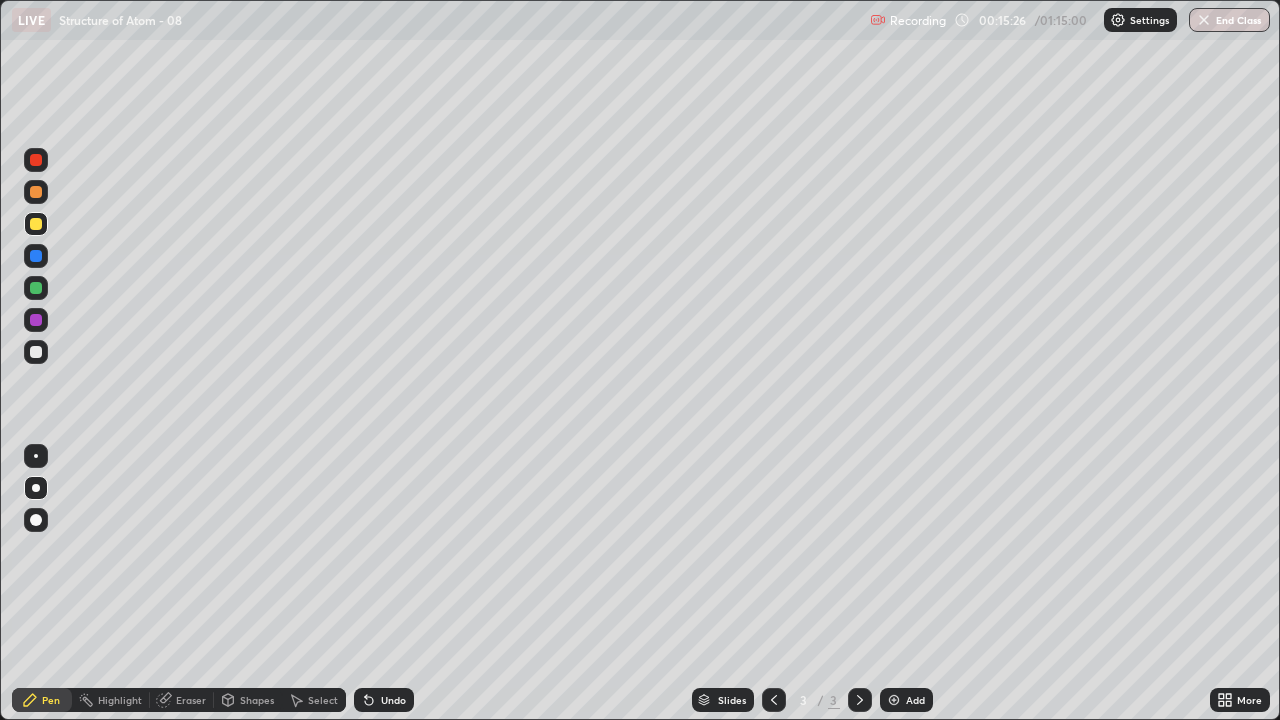 click on "Eraser" at bounding box center [191, 700] 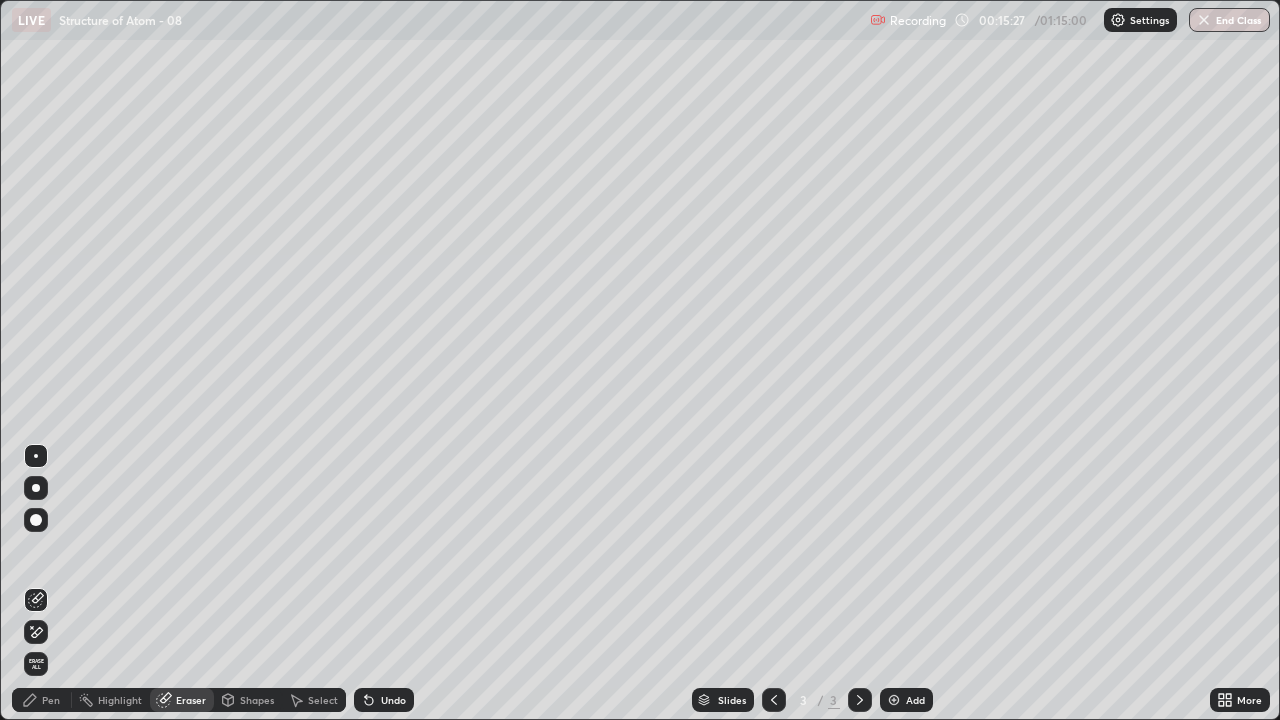 click 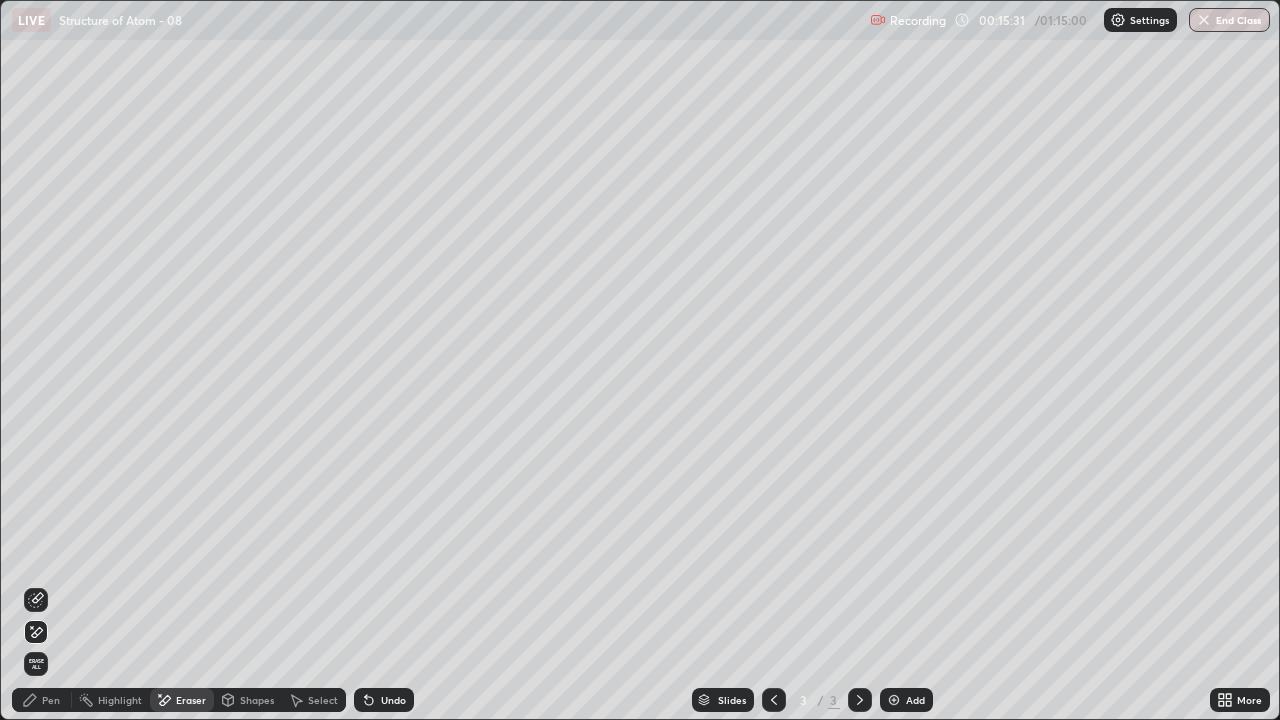 click on "Pen" at bounding box center [51, 700] 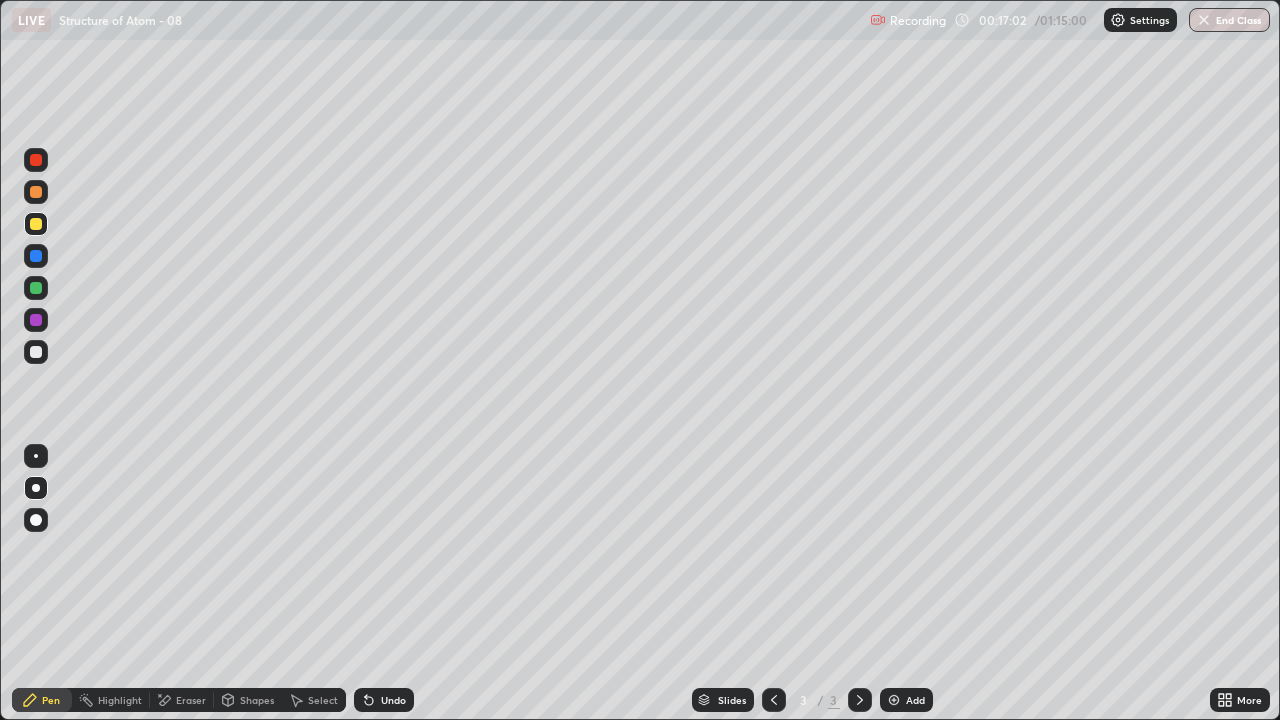 click at bounding box center (36, 352) 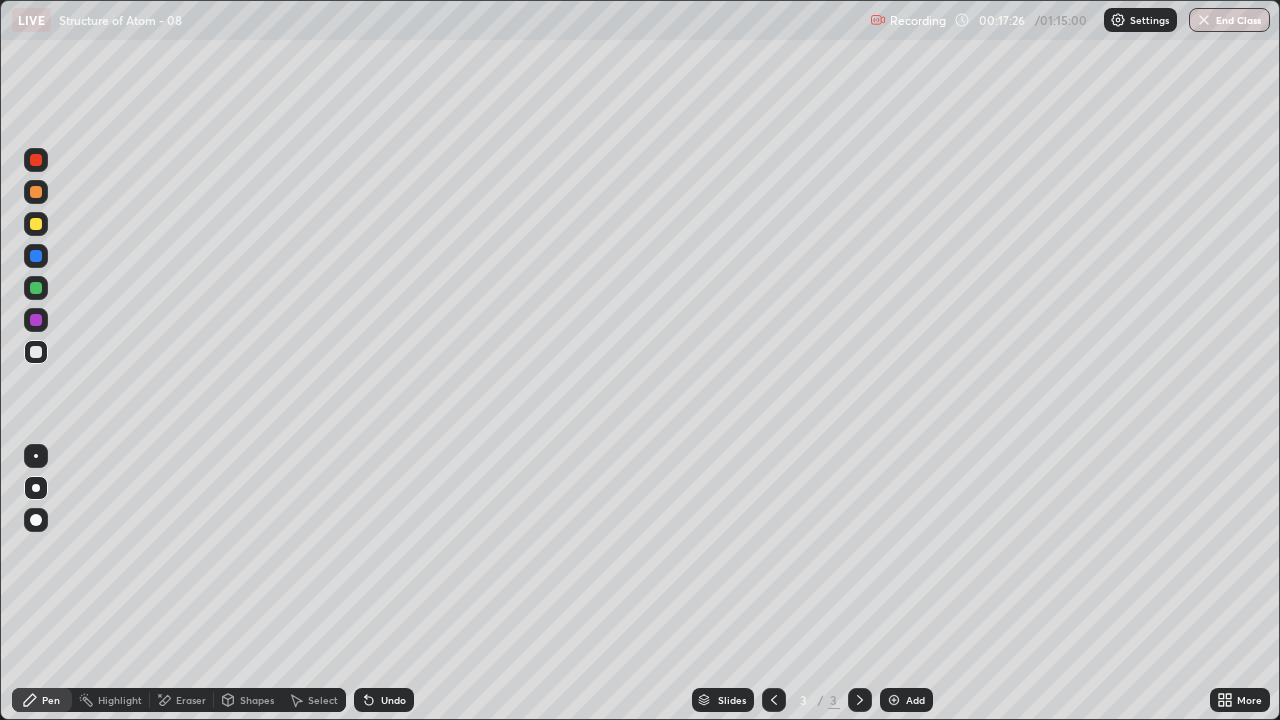 click at bounding box center (36, 288) 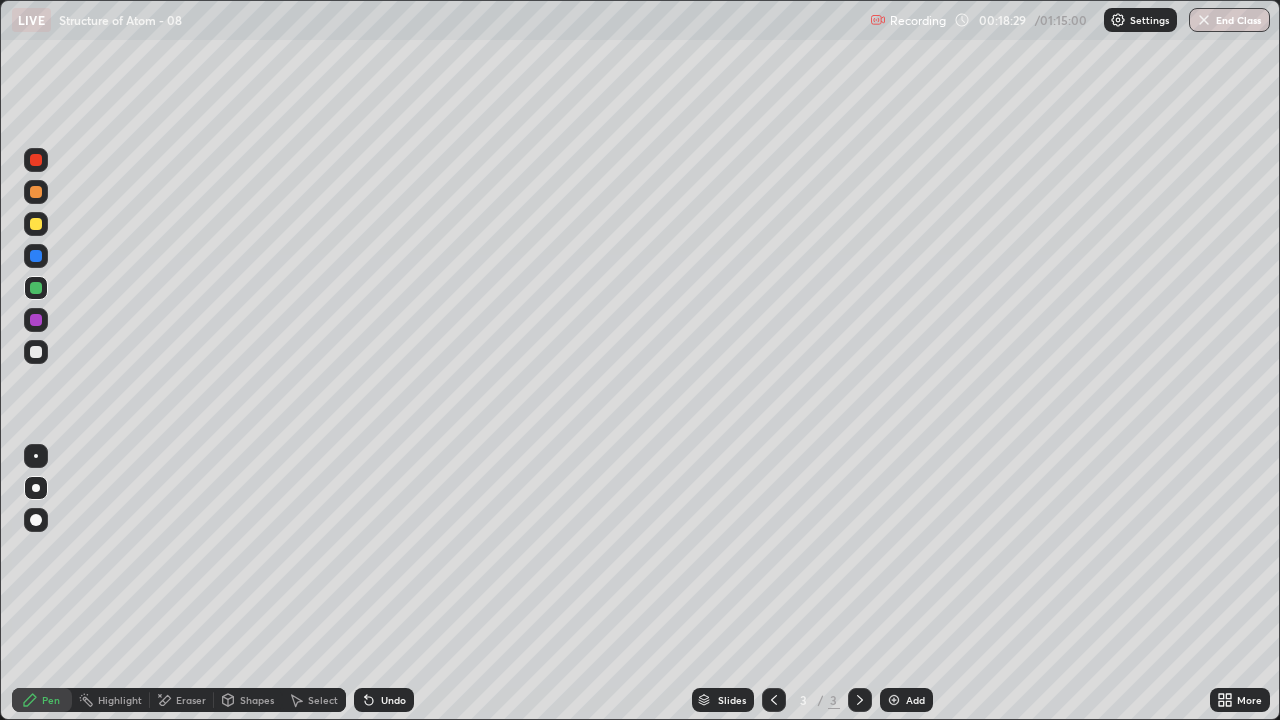 click at bounding box center (36, 352) 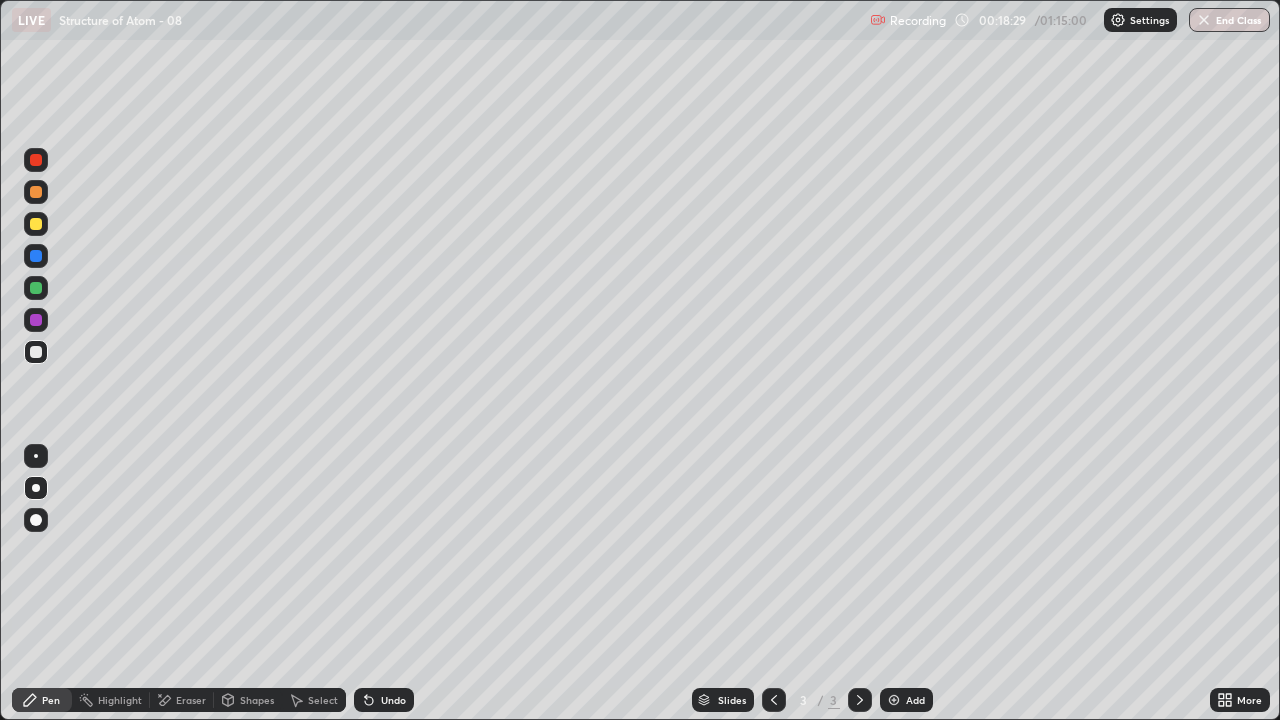 click at bounding box center [36, 320] 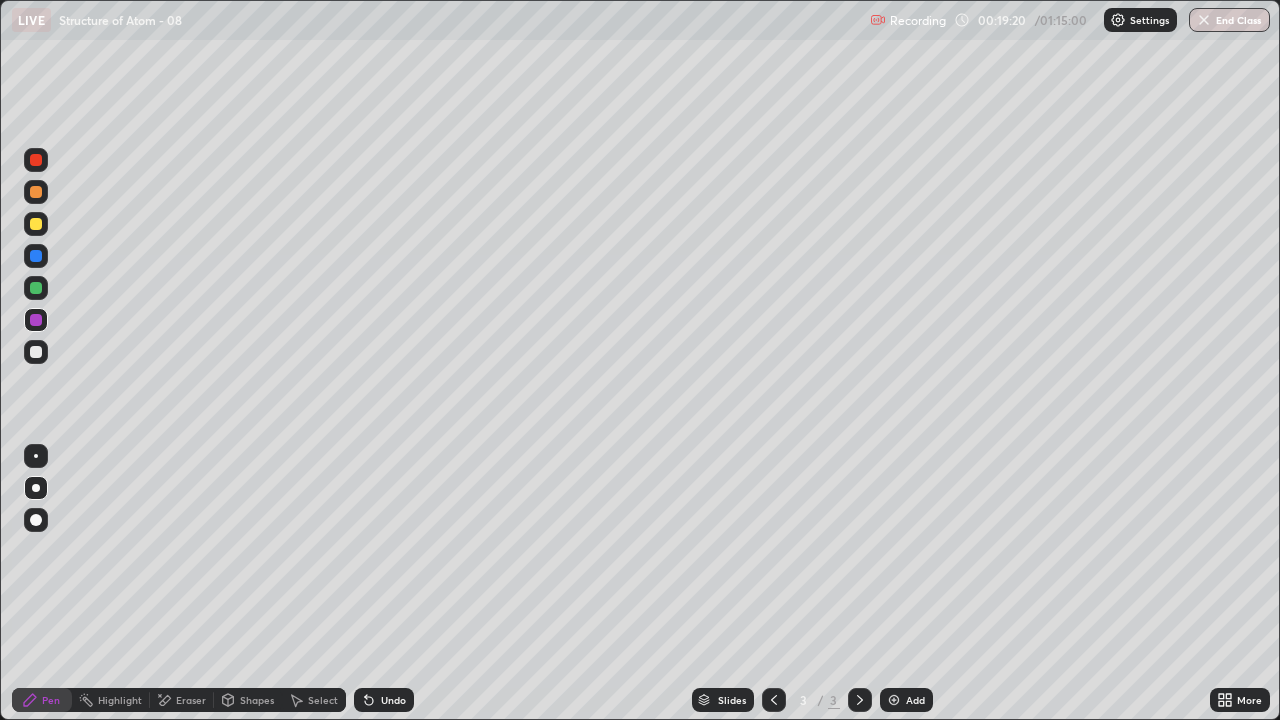 click on "Undo" at bounding box center [393, 700] 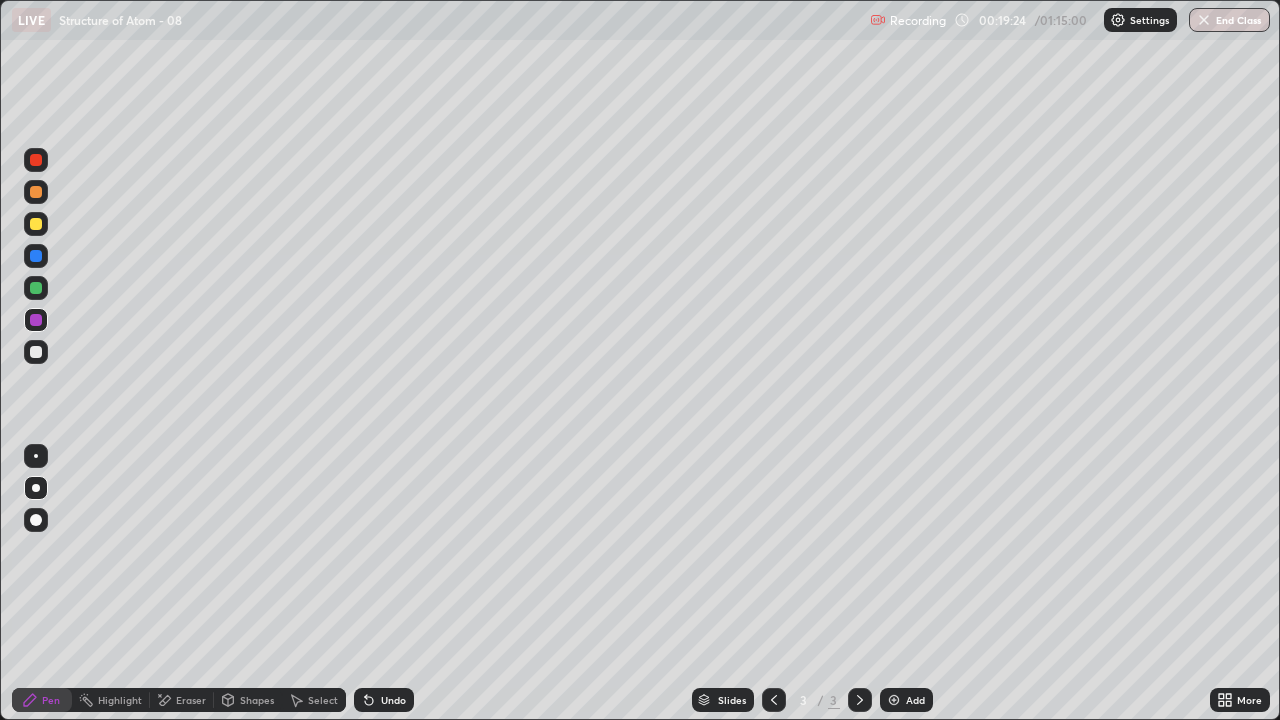 click at bounding box center [36, 352] 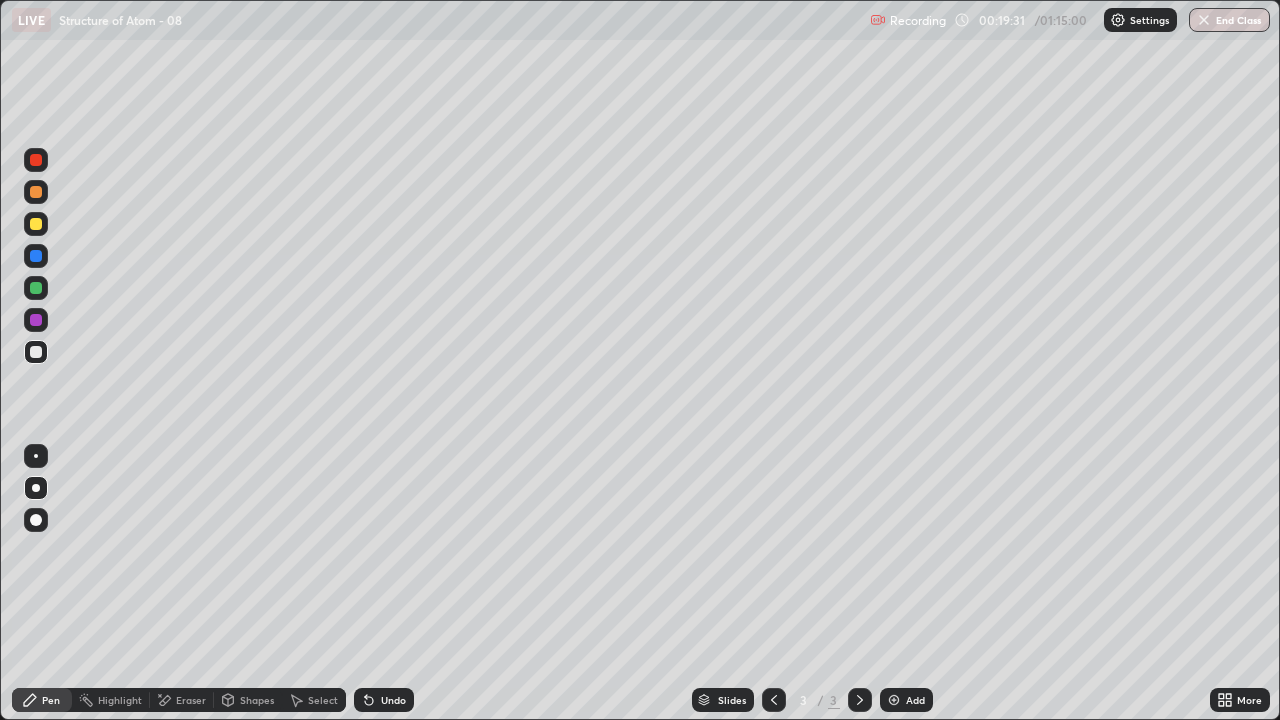click on "Undo" at bounding box center (384, 700) 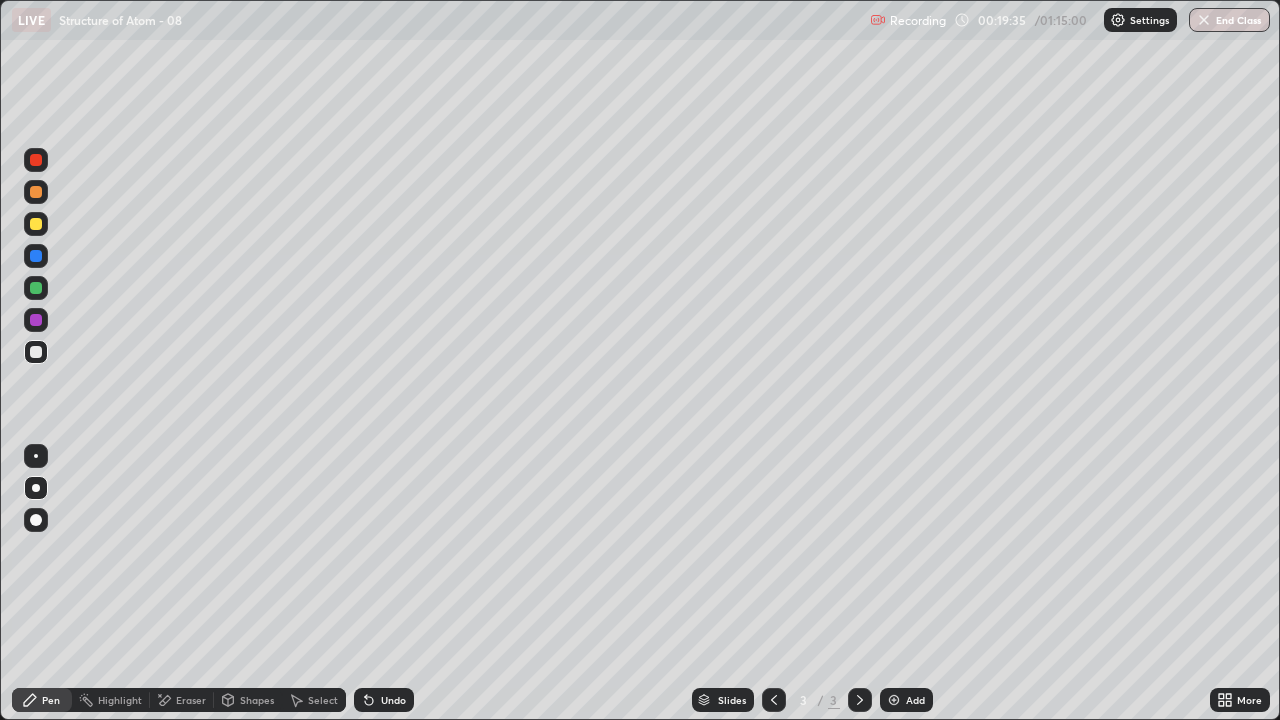 click on "Undo" at bounding box center (380, 700) 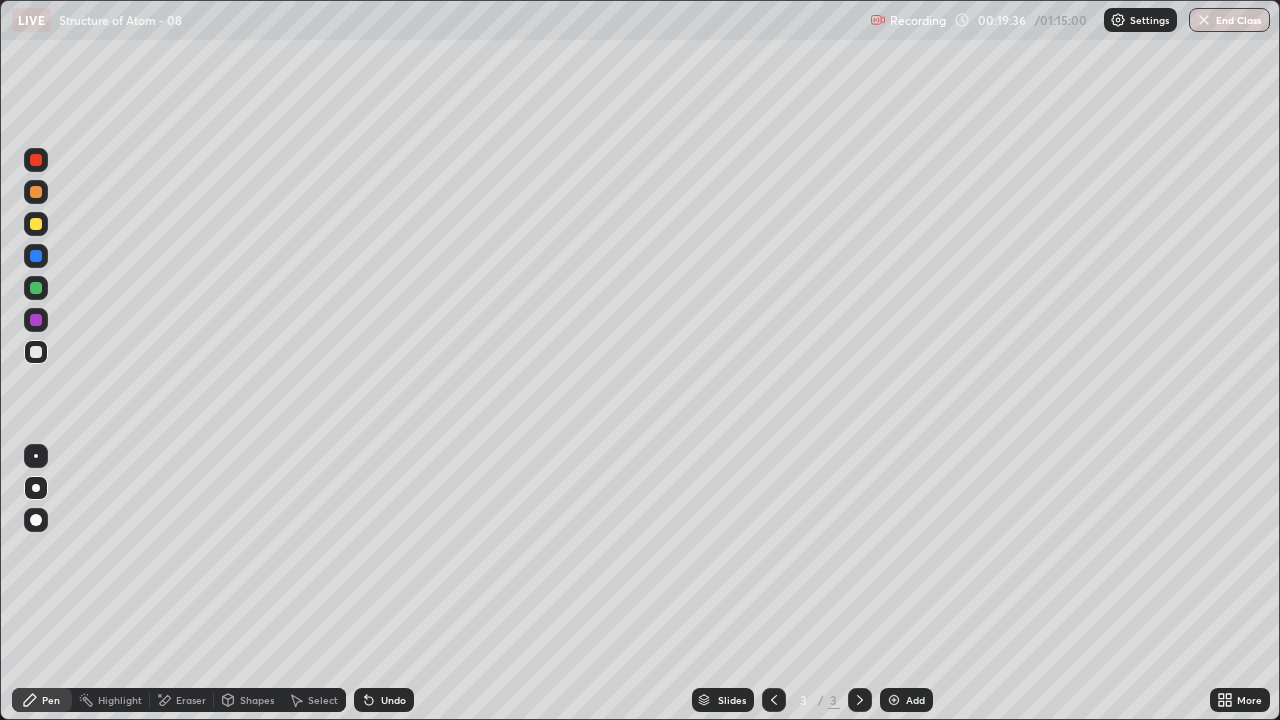 click on "Undo" at bounding box center [380, 700] 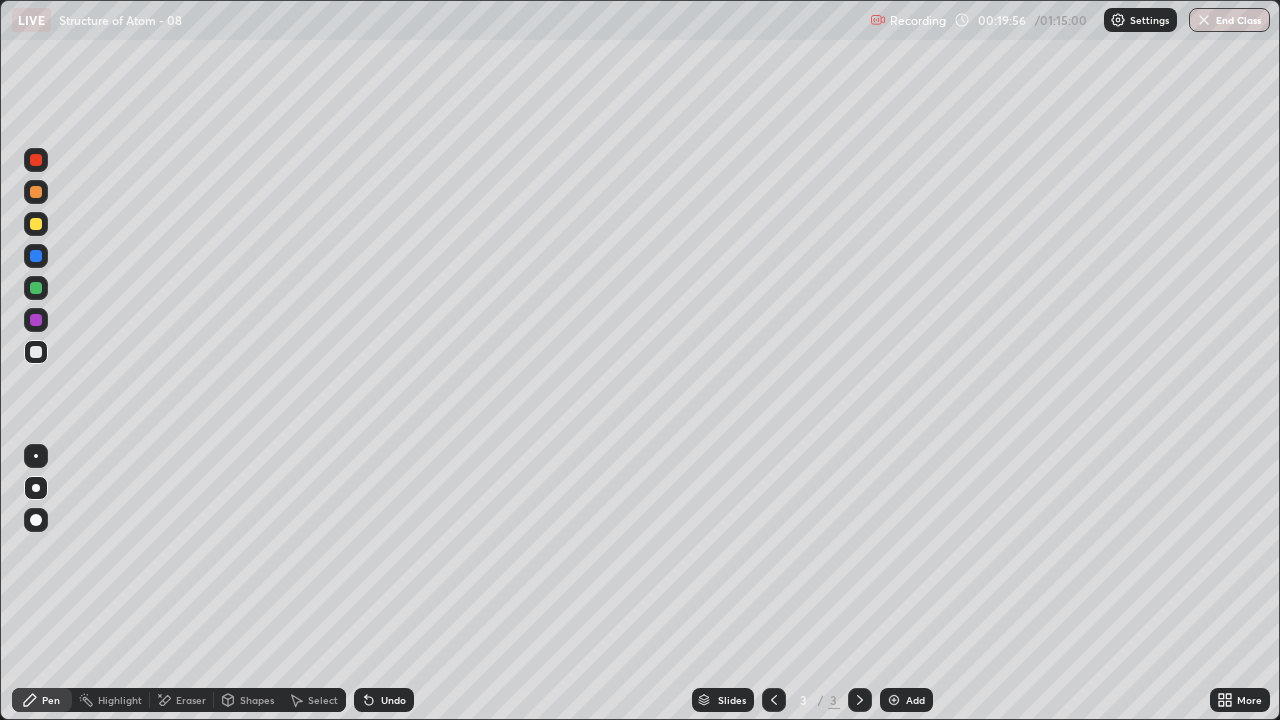 click at bounding box center (36, 224) 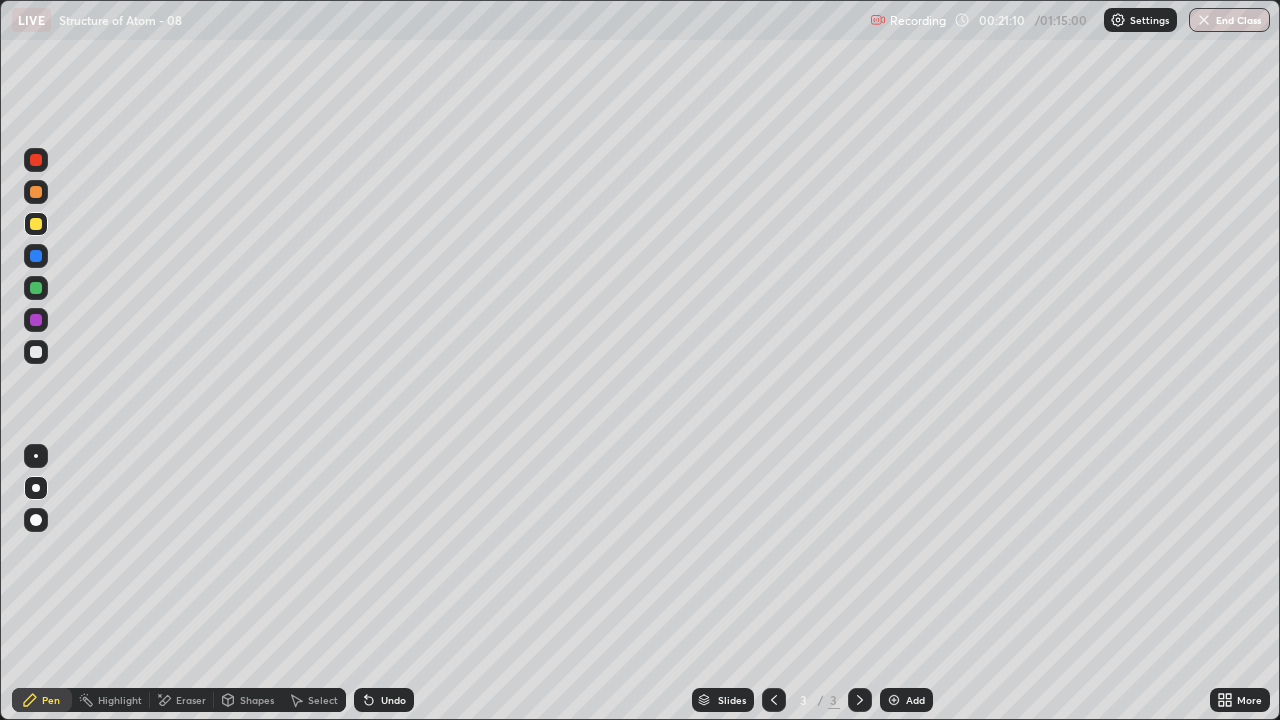 click on "Undo" at bounding box center [393, 700] 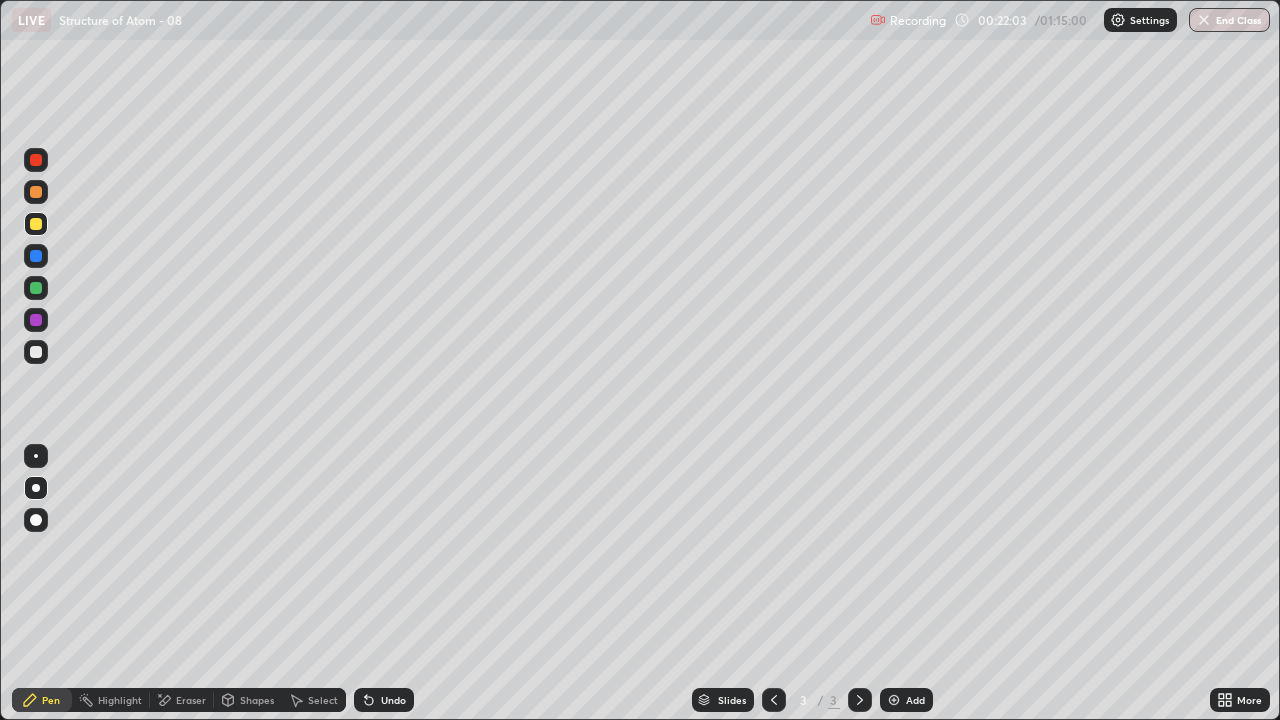 click at bounding box center (36, 352) 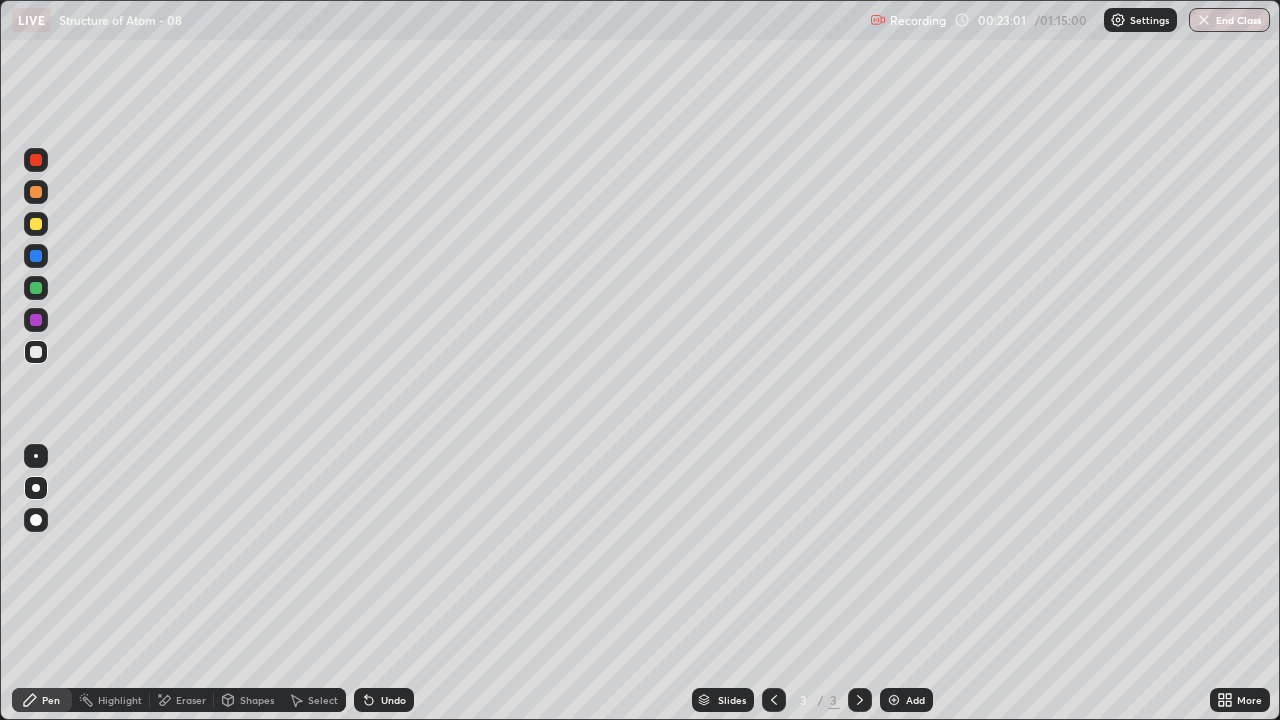 click on "Undo" at bounding box center [393, 700] 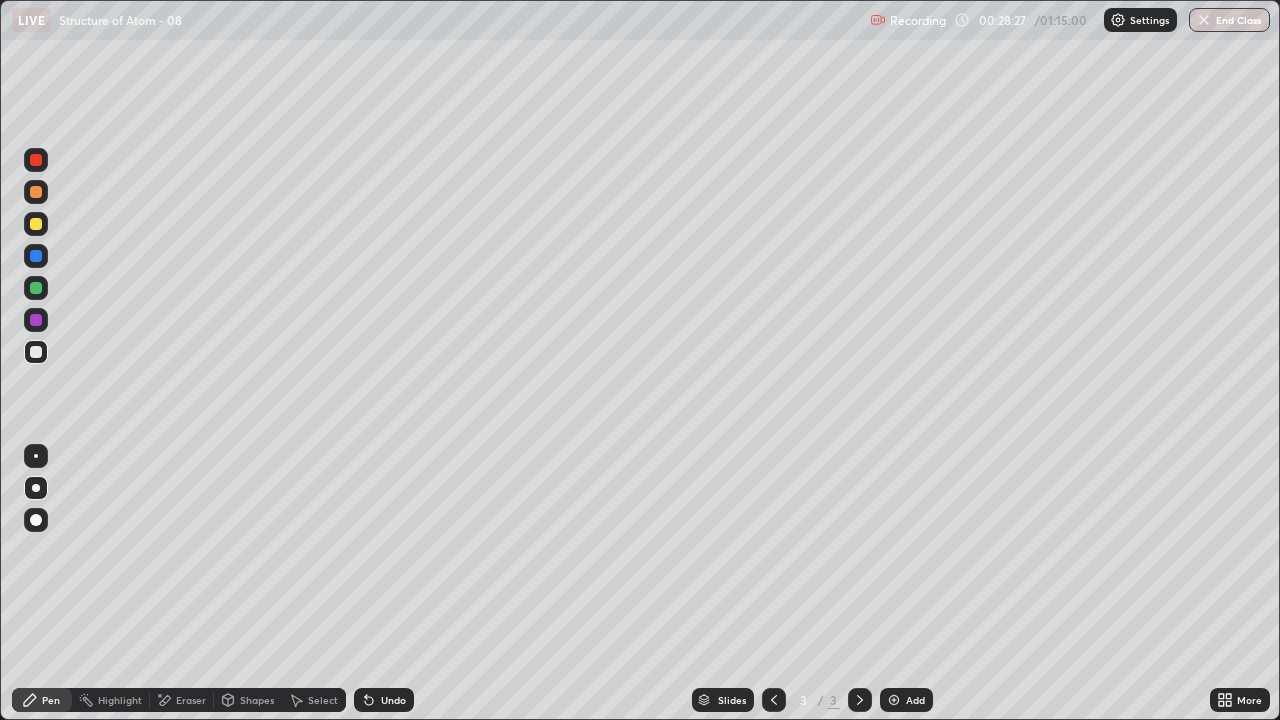 click on "Add" at bounding box center (915, 700) 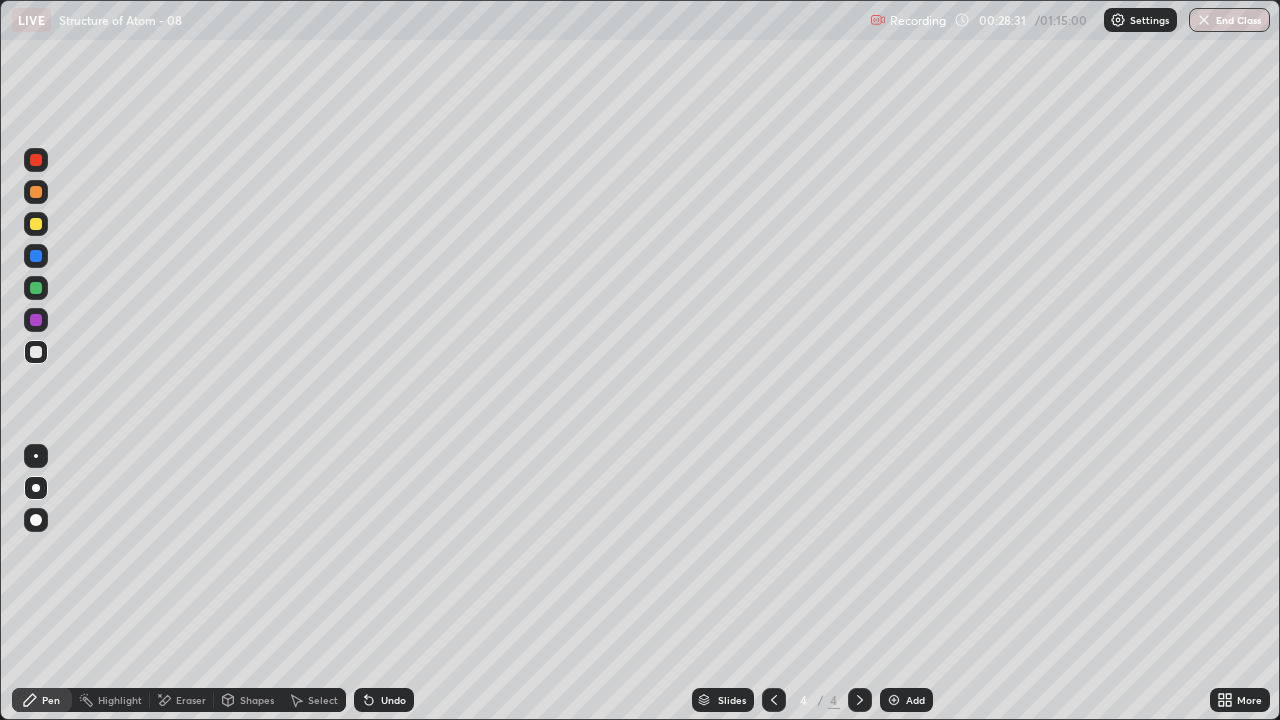 click at bounding box center [36, 224] 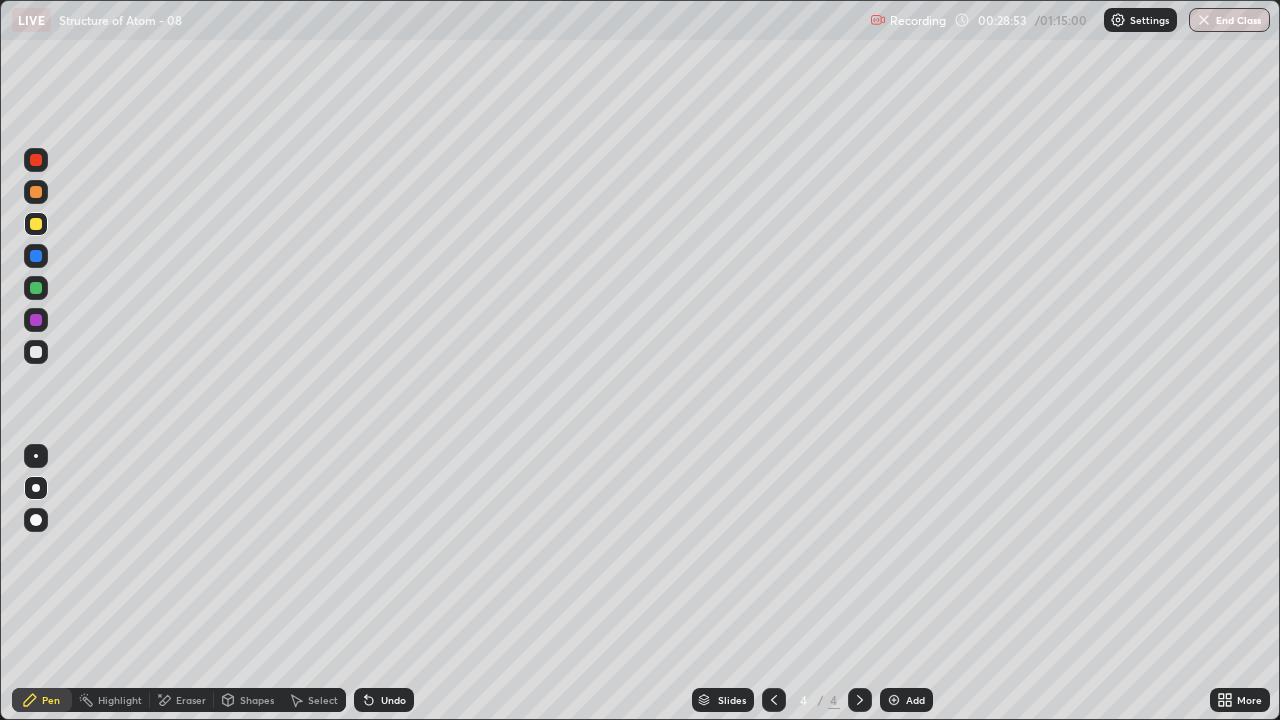 click at bounding box center [36, 352] 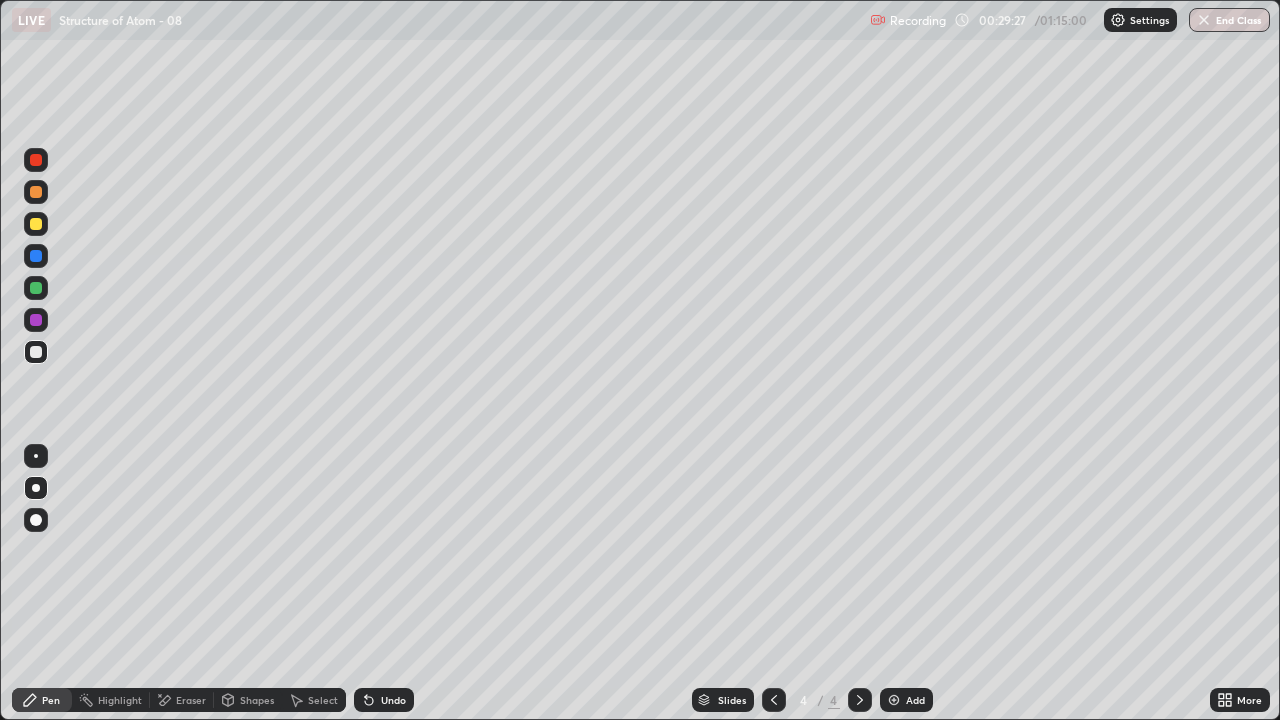 click at bounding box center (36, 224) 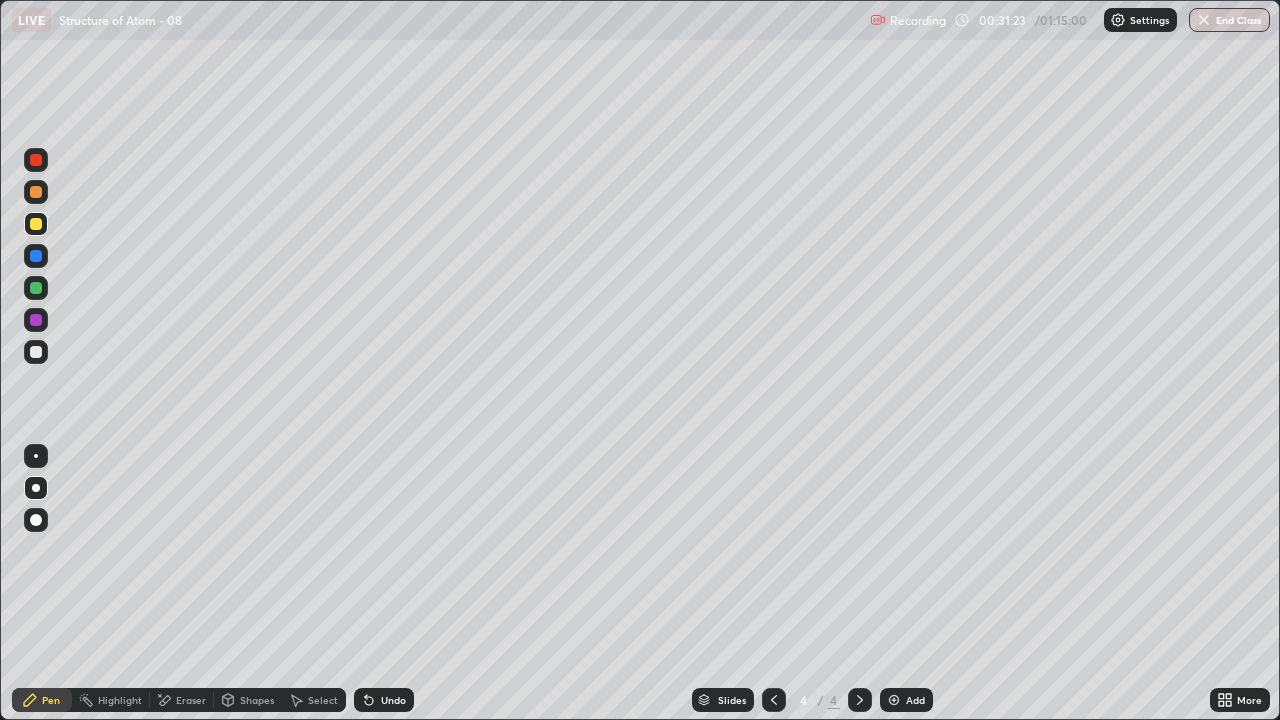 click at bounding box center [36, 320] 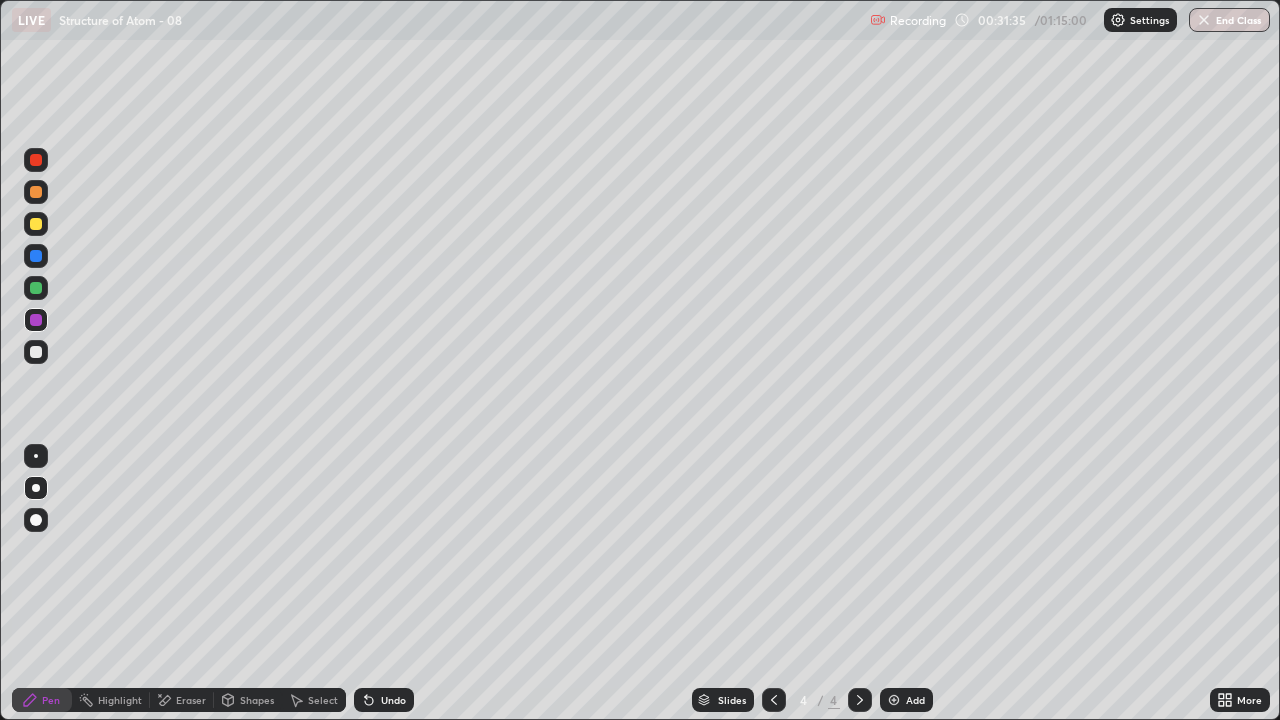 click at bounding box center (36, 256) 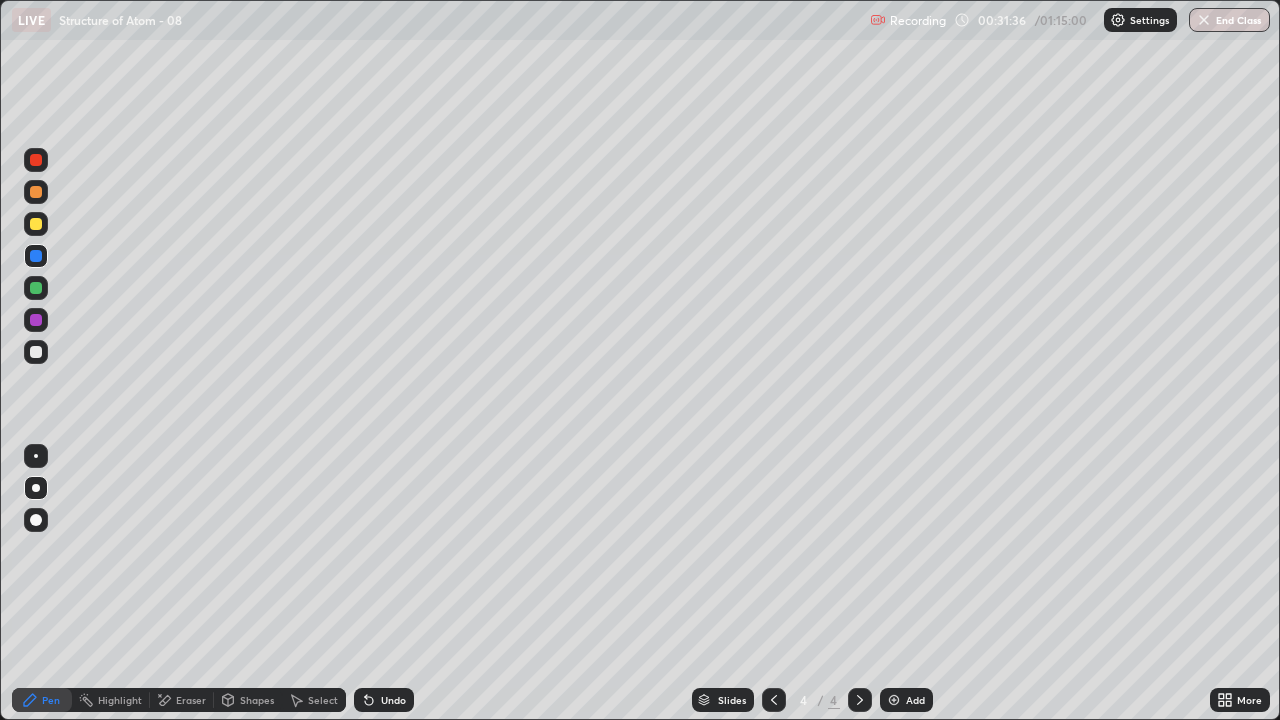 click at bounding box center [36, 288] 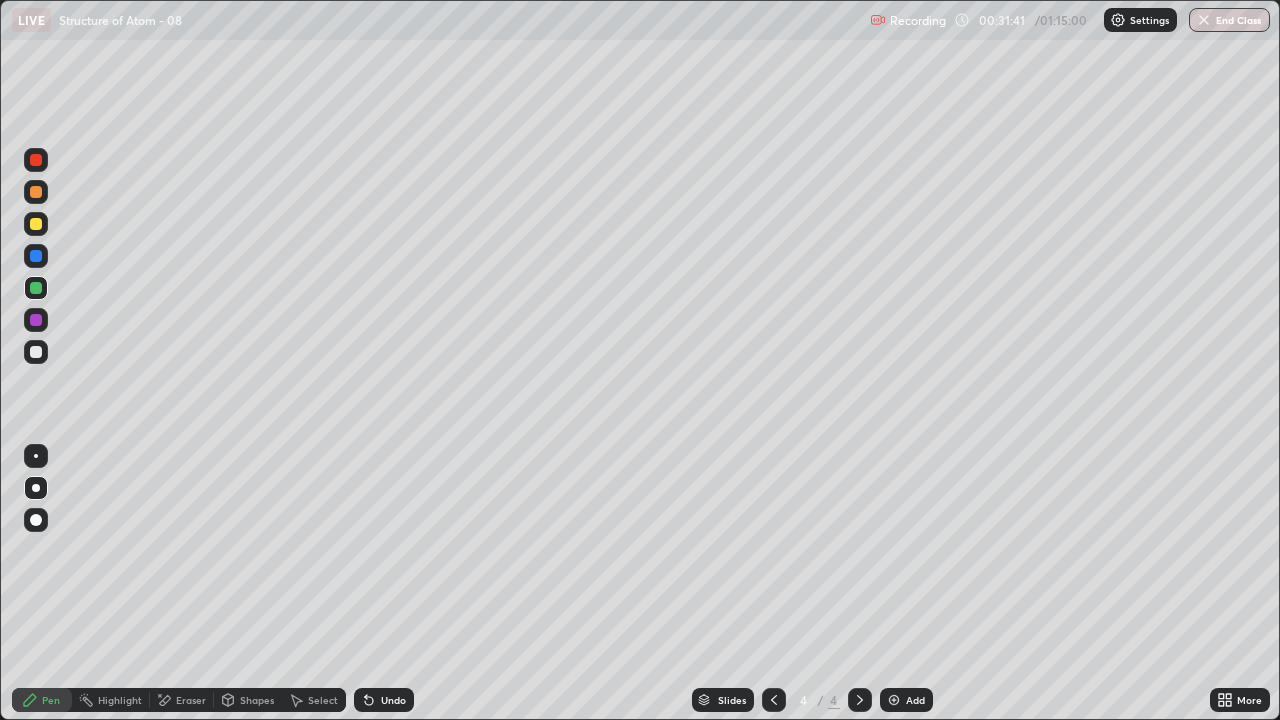 click on "Undo" at bounding box center (384, 700) 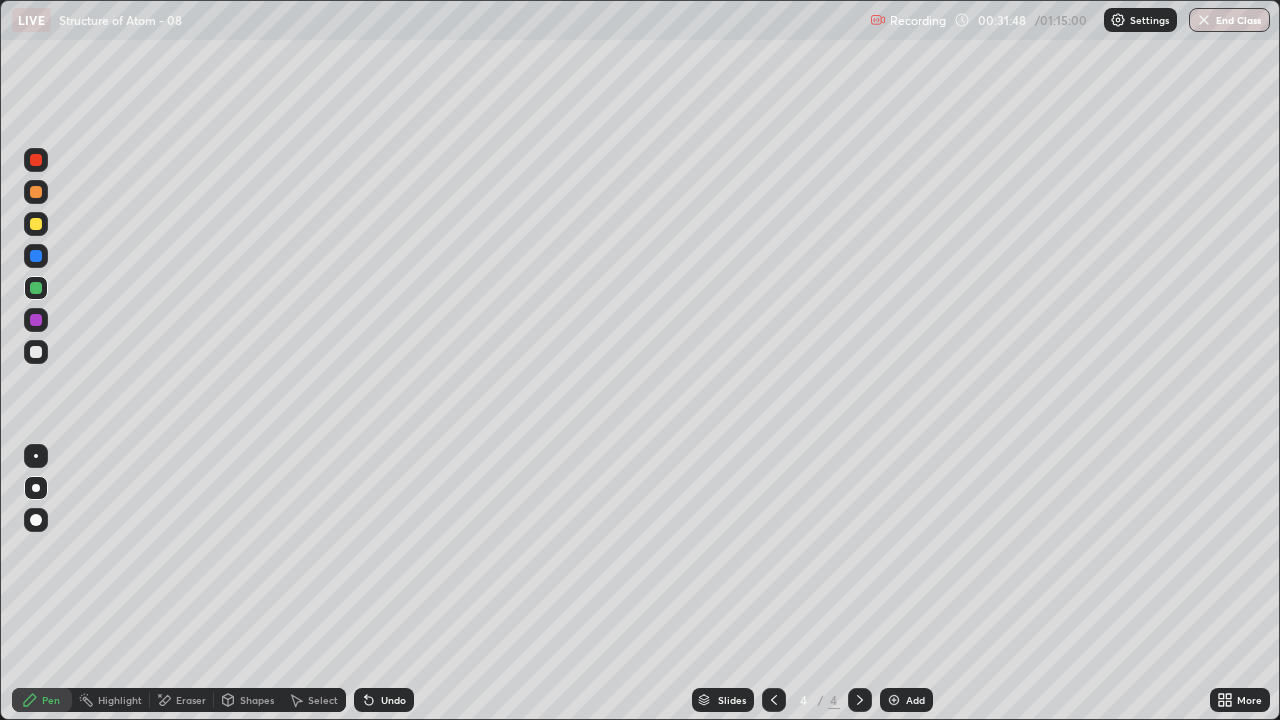 click at bounding box center [36, 256] 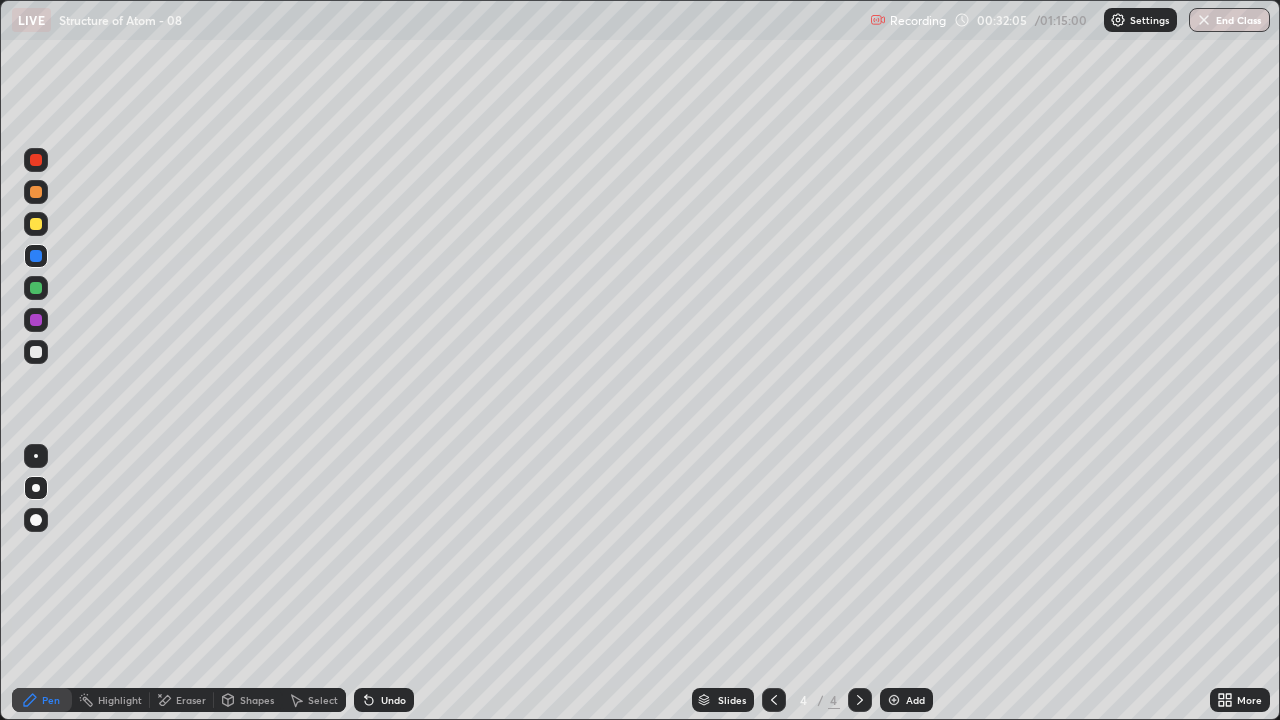 click at bounding box center (36, 320) 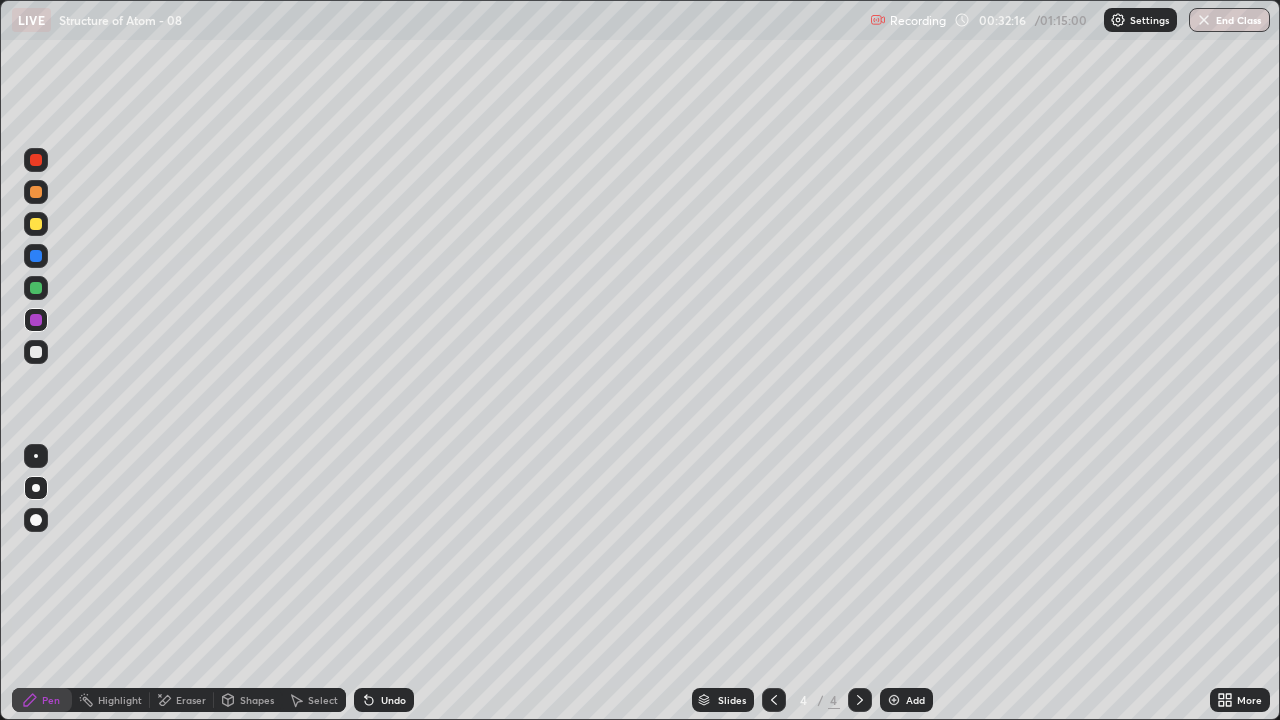 click at bounding box center [36, 288] 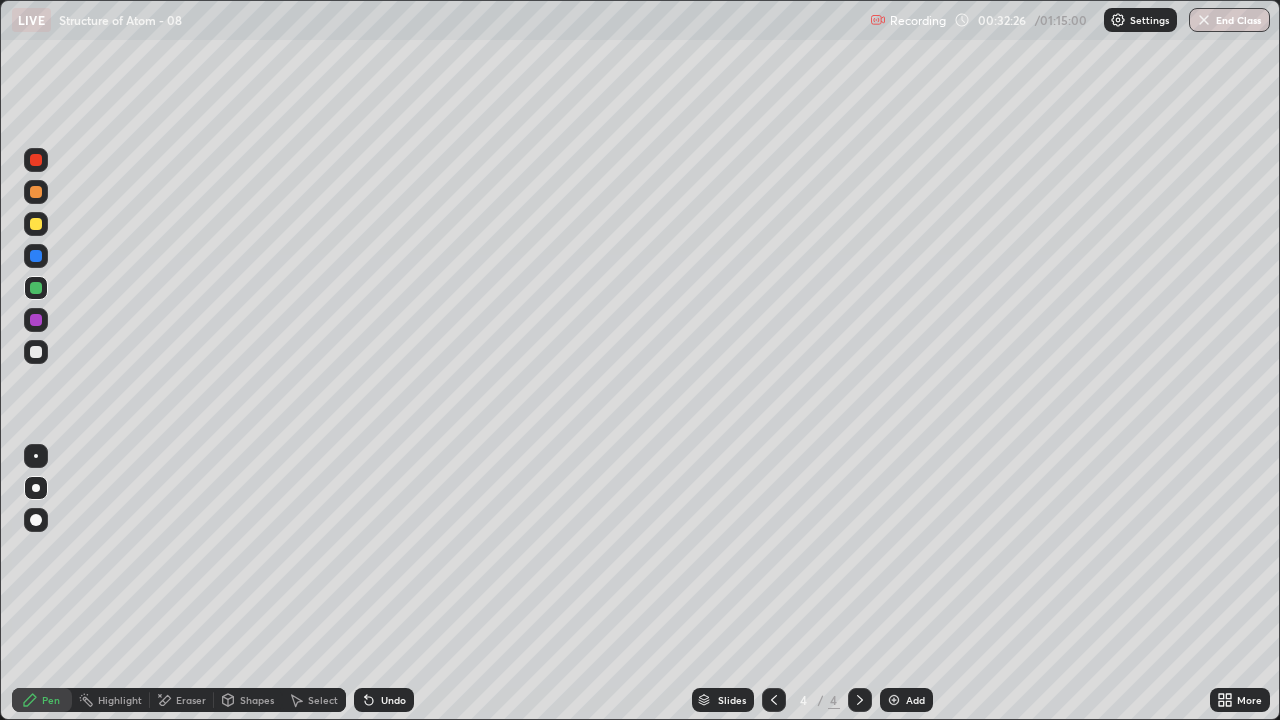 click at bounding box center (36, 256) 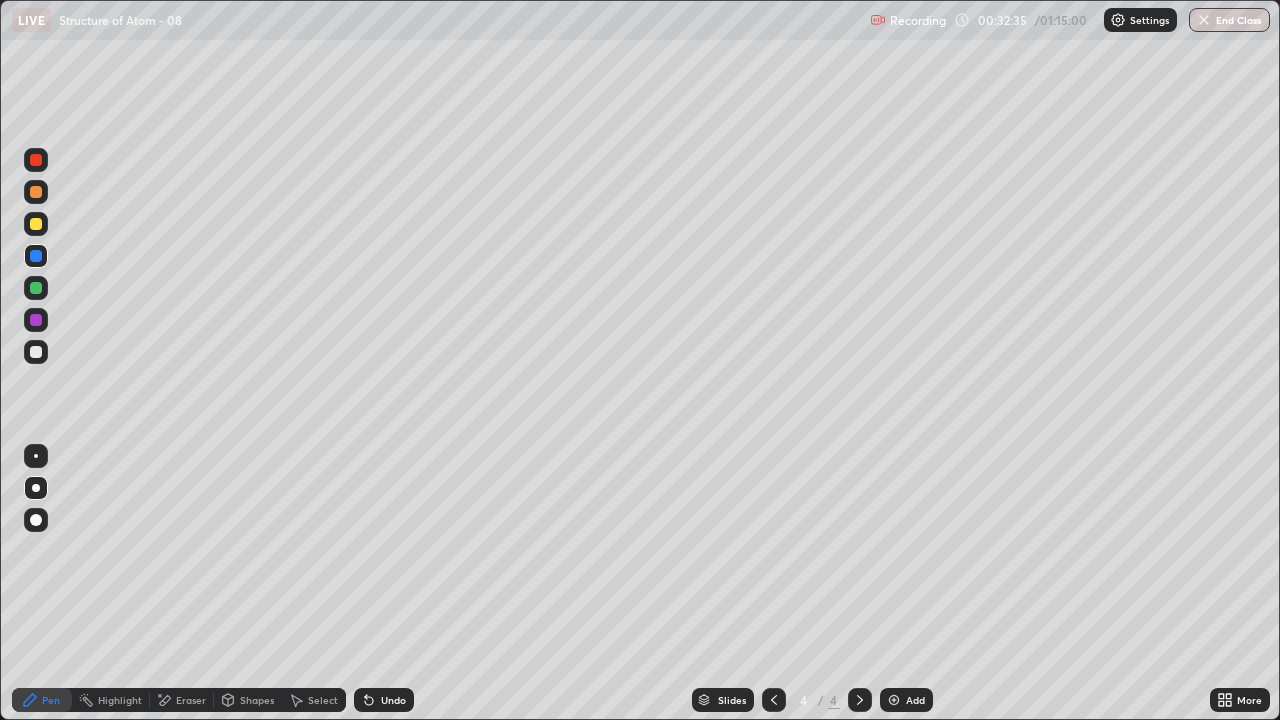 click at bounding box center (36, 224) 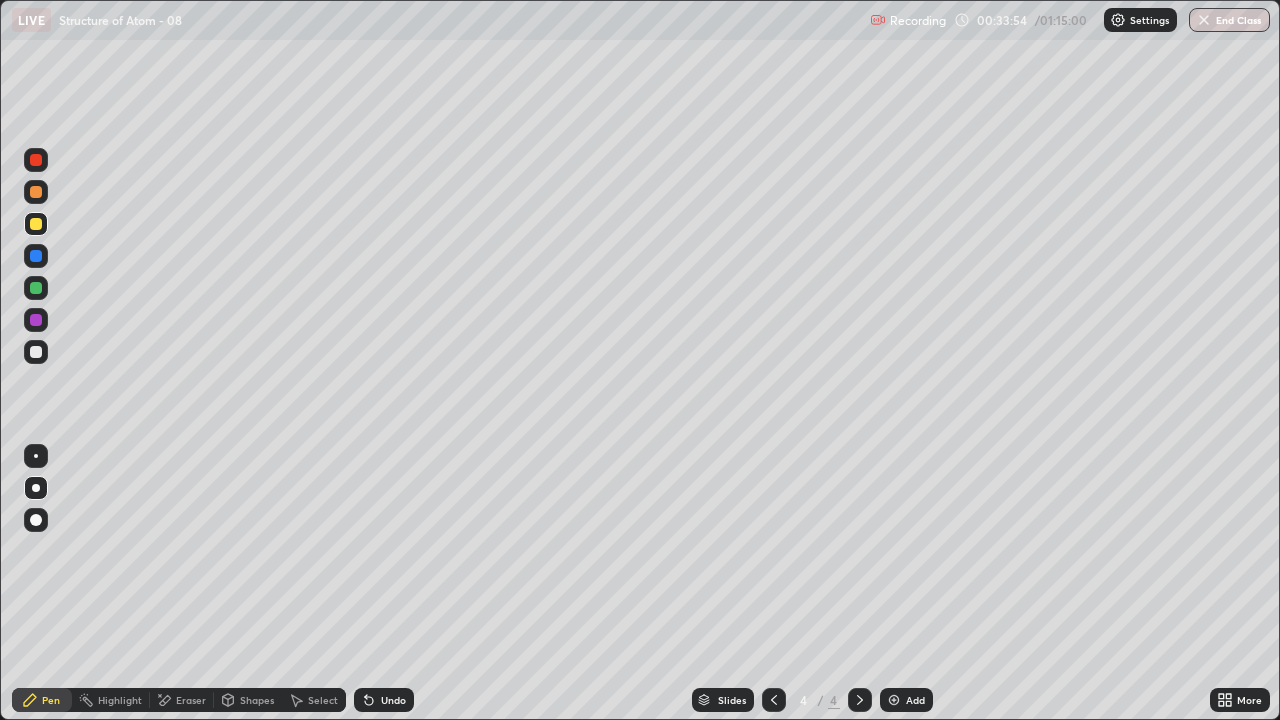 click on "Eraser" at bounding box center (191, 700) 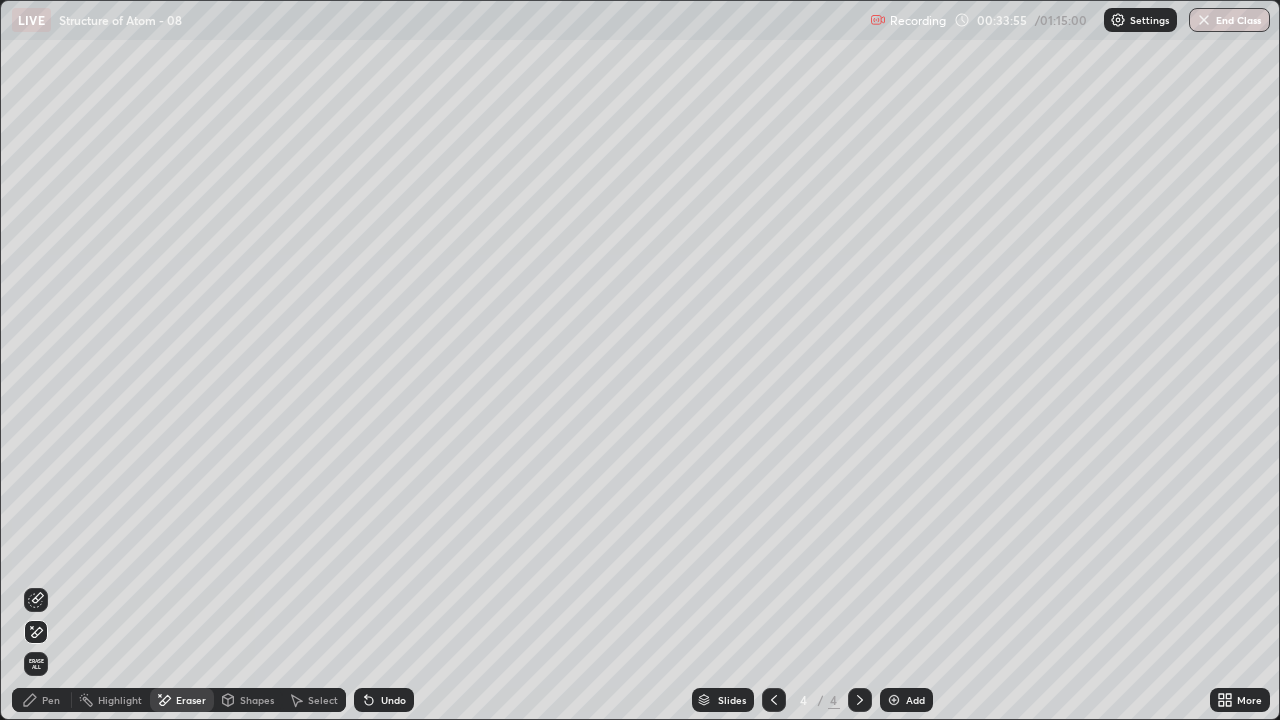 click 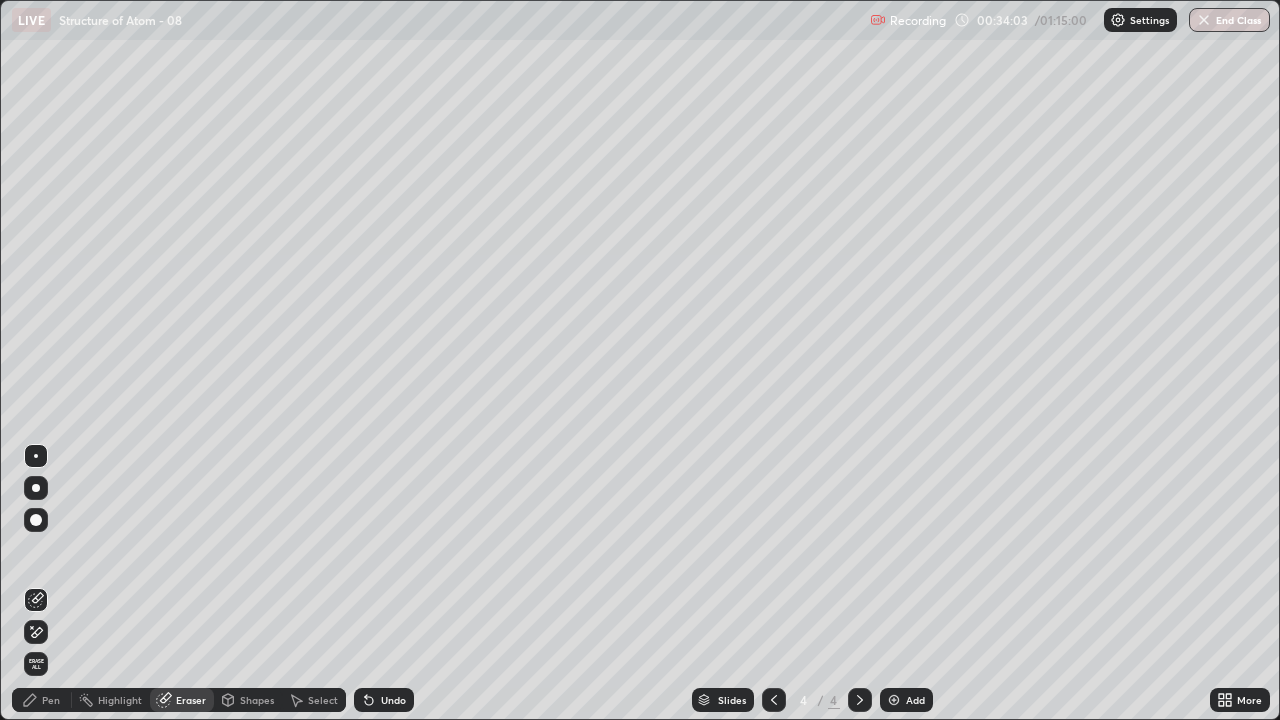 click on "Pen" at bounding box center [51, 700] 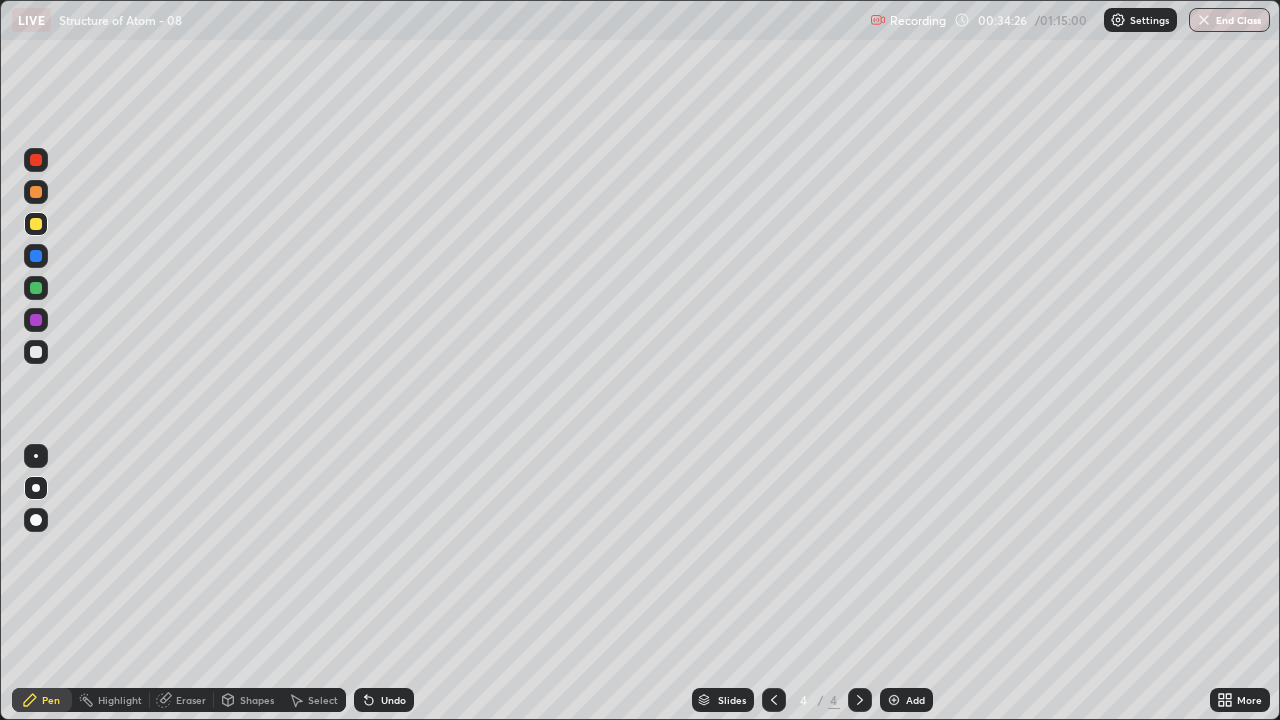 click at bounding box center (36, 352) 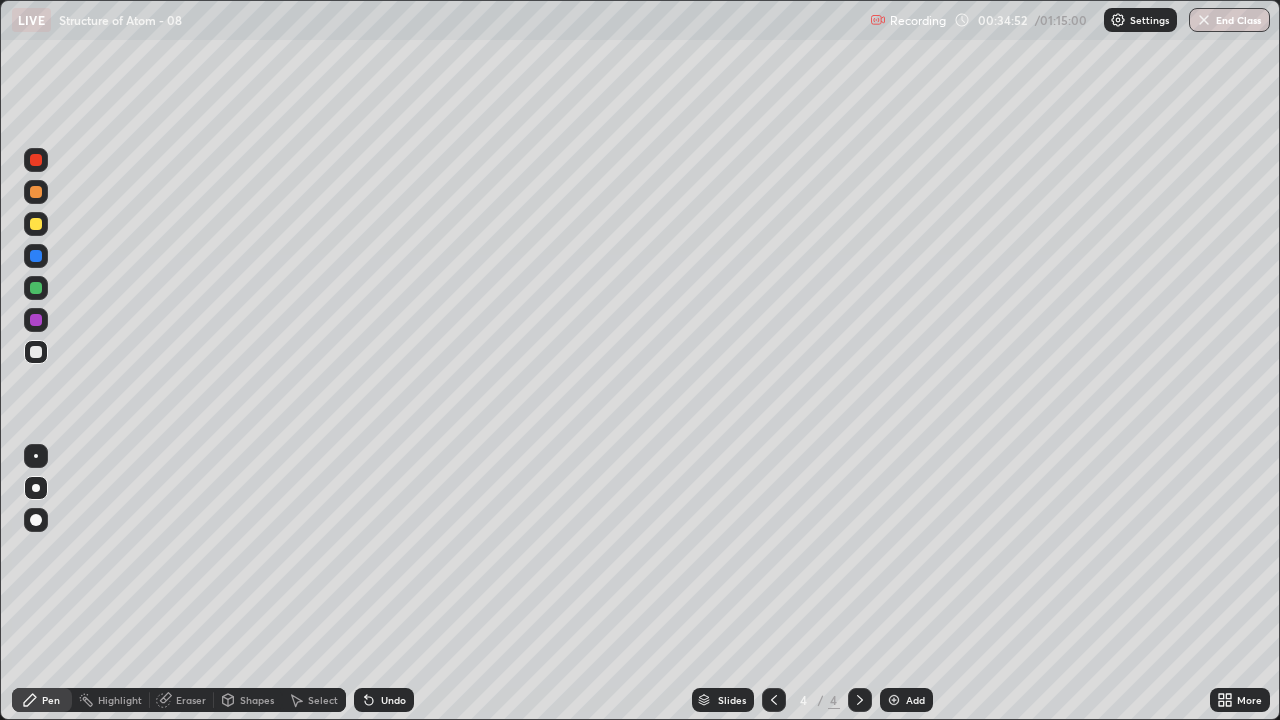 click at bounding box center [36, 320] 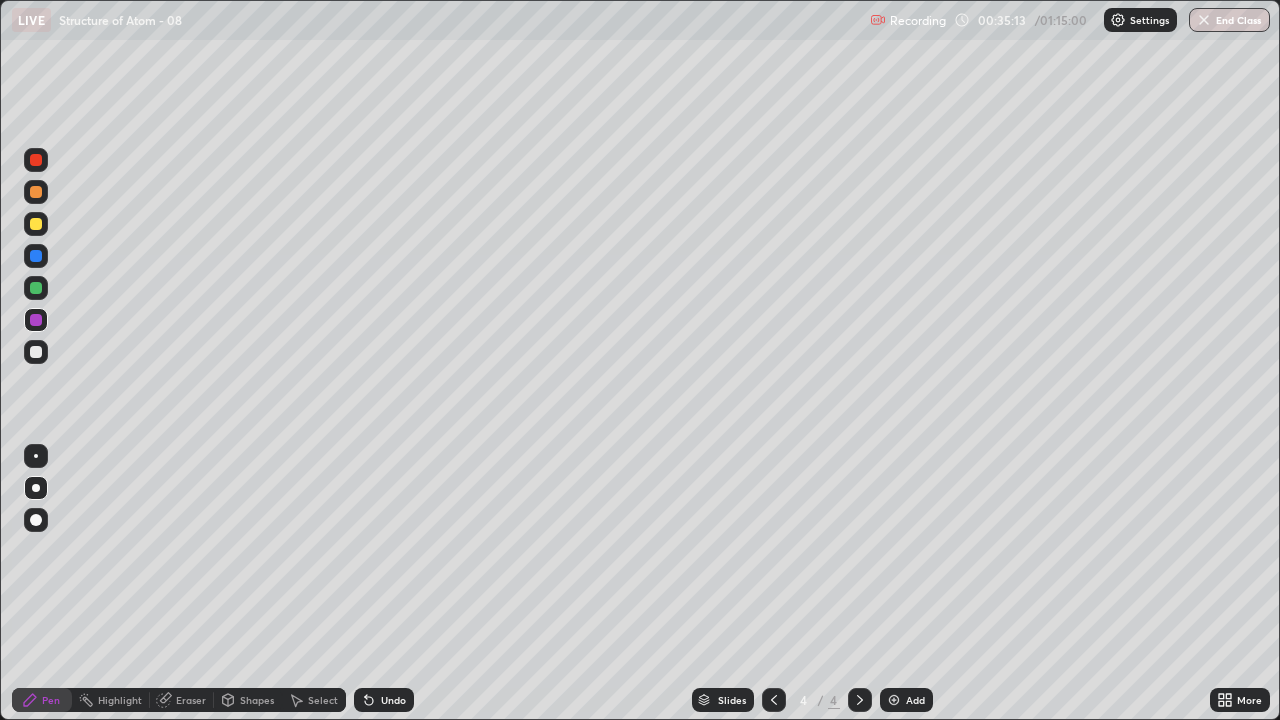 click at bounding box center (36, 288) 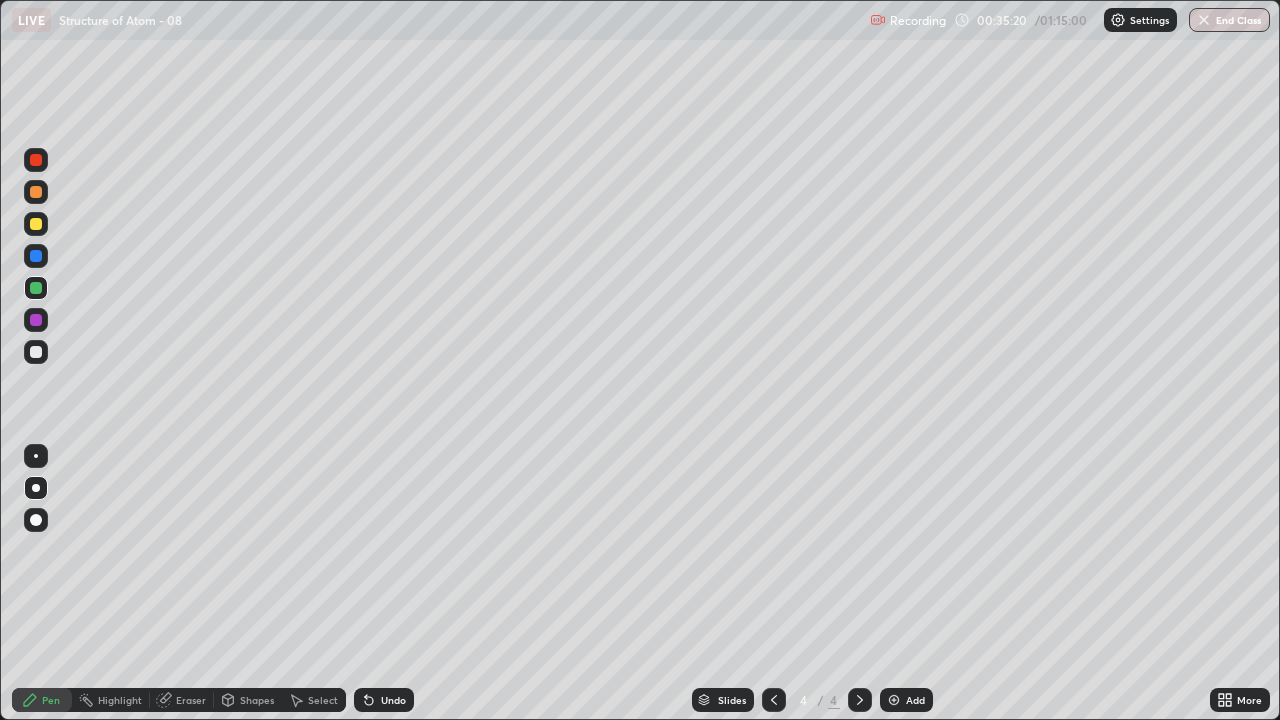 click at bounding box center [36, 256] 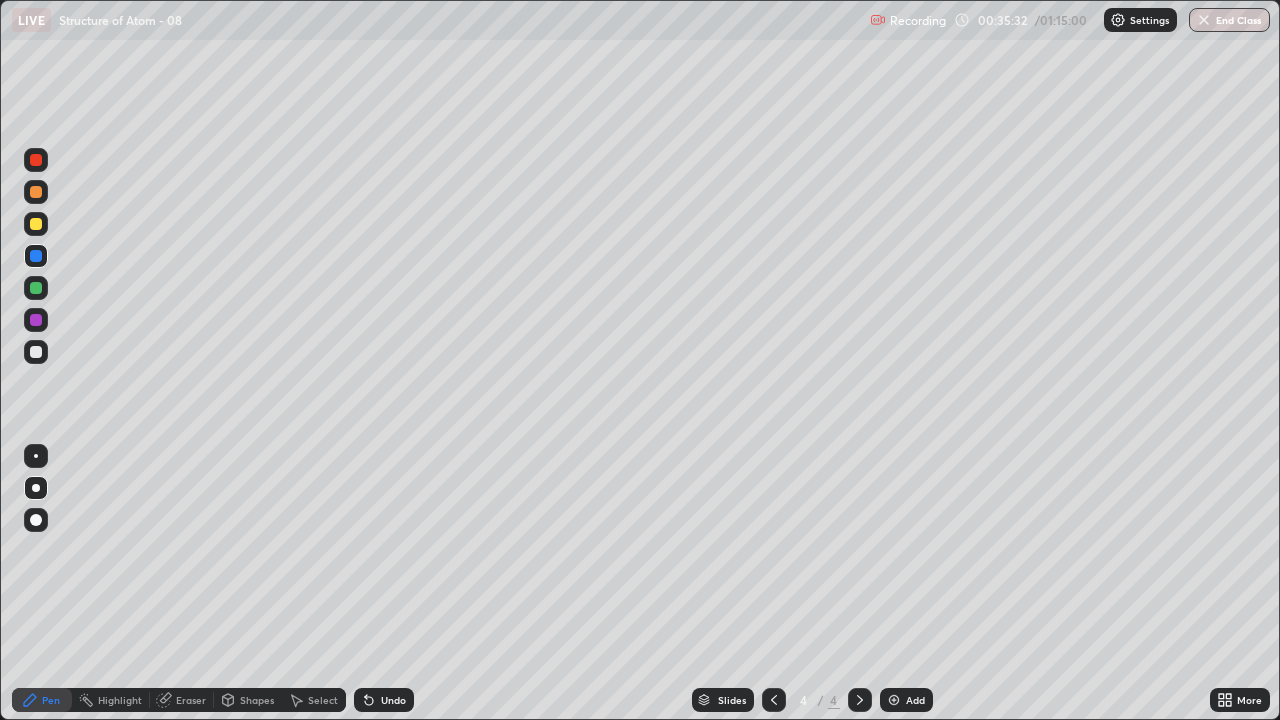 click at bounding box center [36, 224] 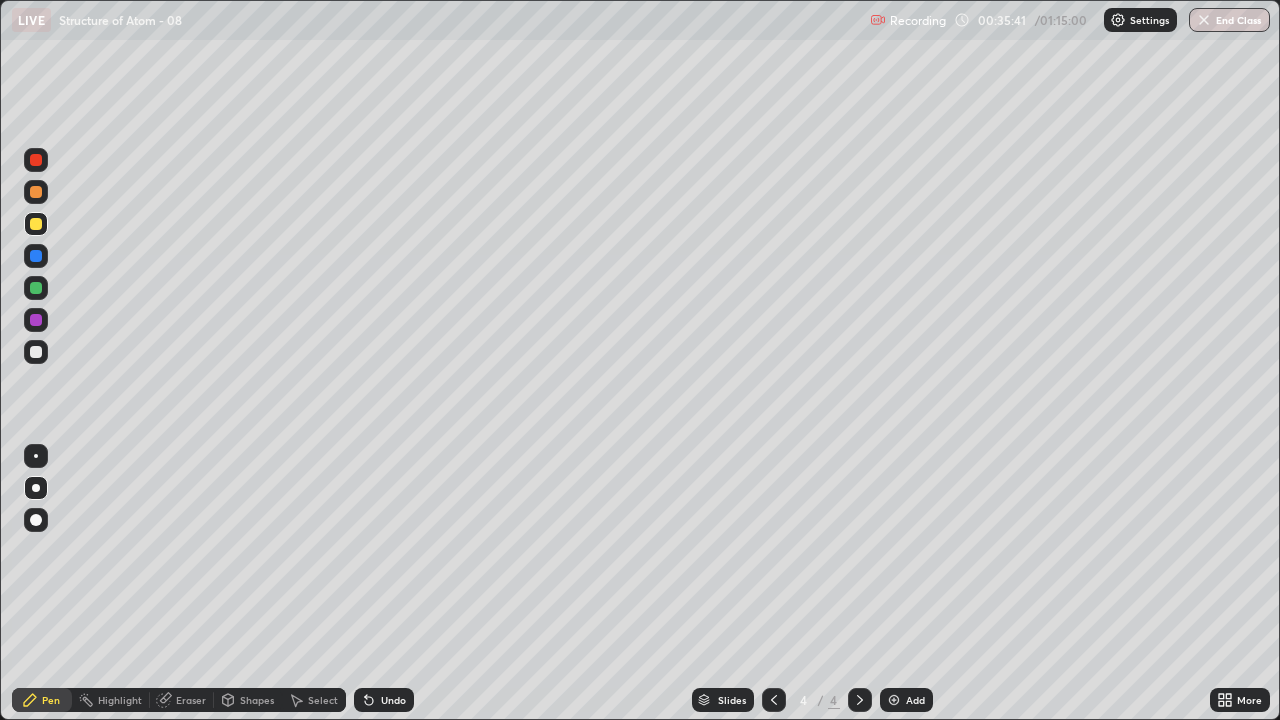 click at bounding box center [36, 192] 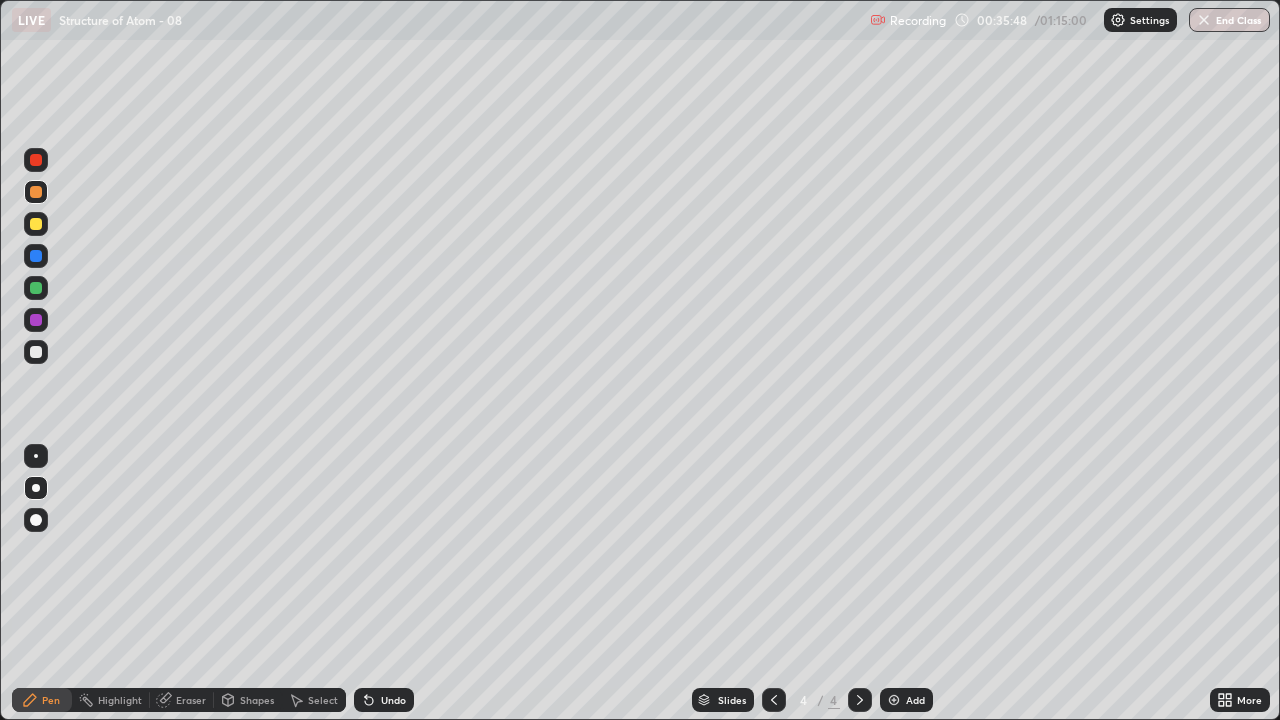 click on "Undo" at bounding box center (393, 700) 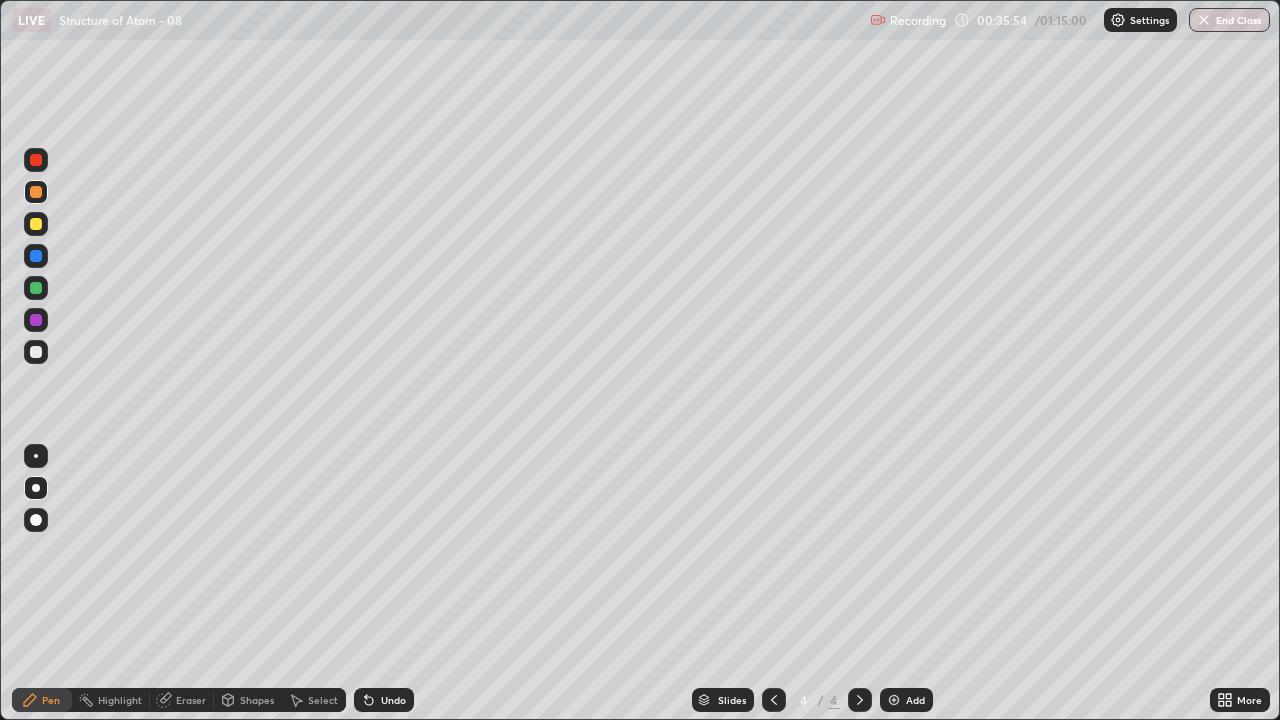 click at bounding box center [36, 160] 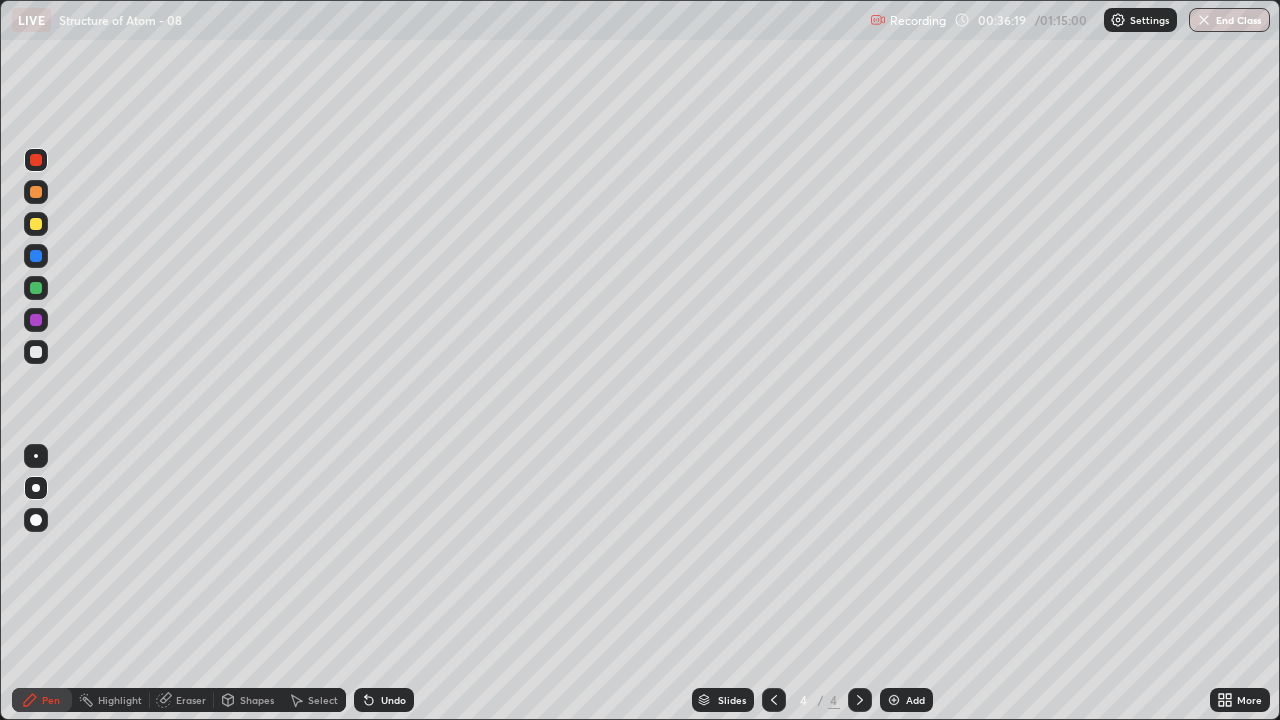 click at bounding box center [36, 192] 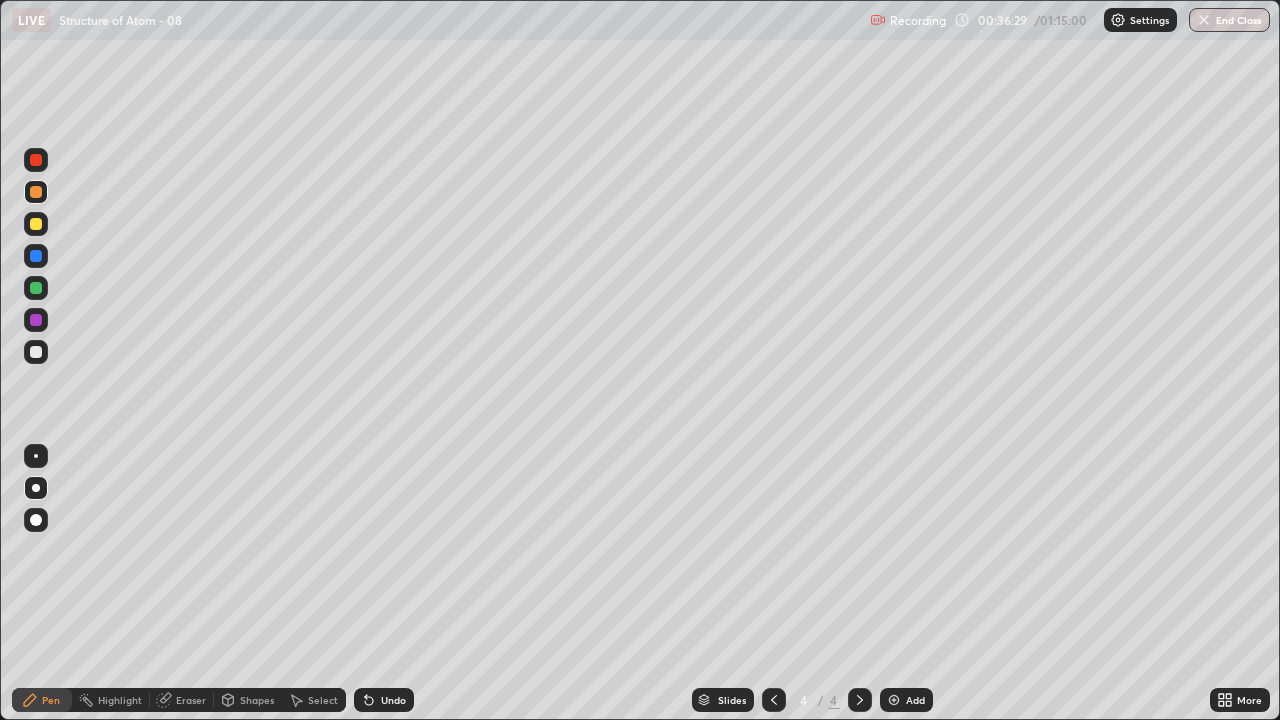click at bounding box center [36, 224] 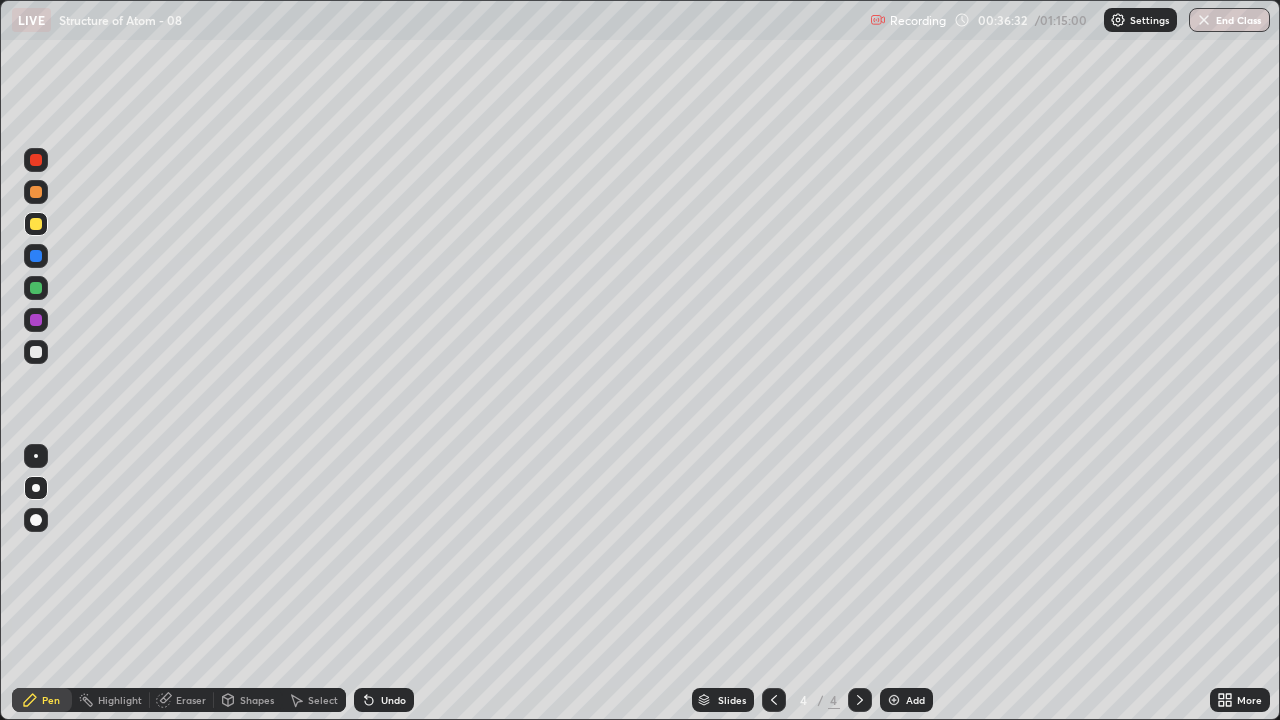 click at bounding box center (36, 256) 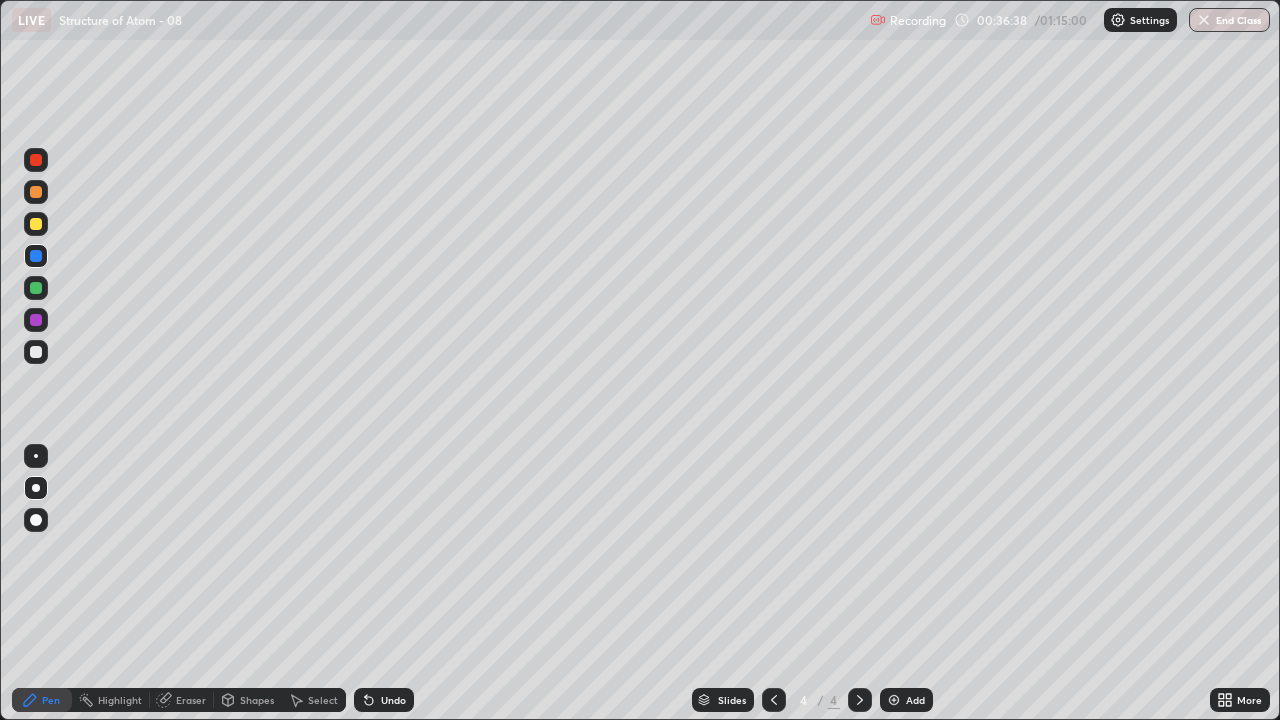 click at bounding box center (36, 288) 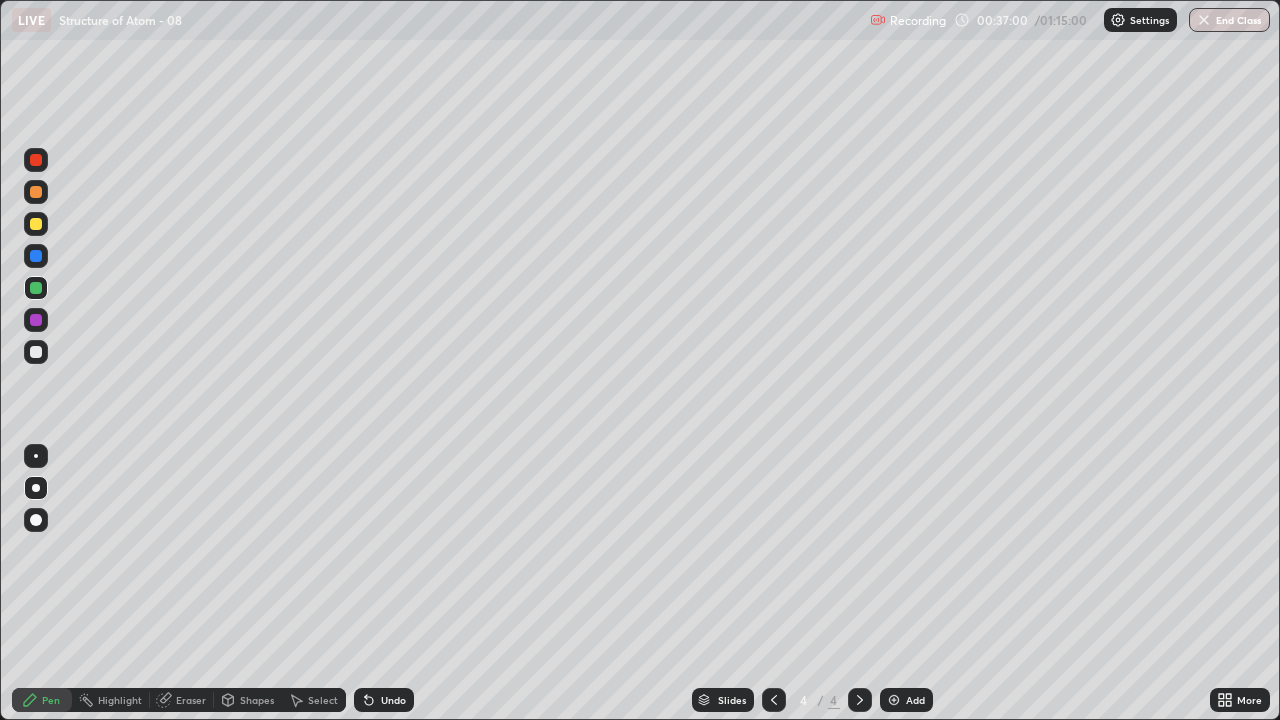 click at bounding box center (36, 352) 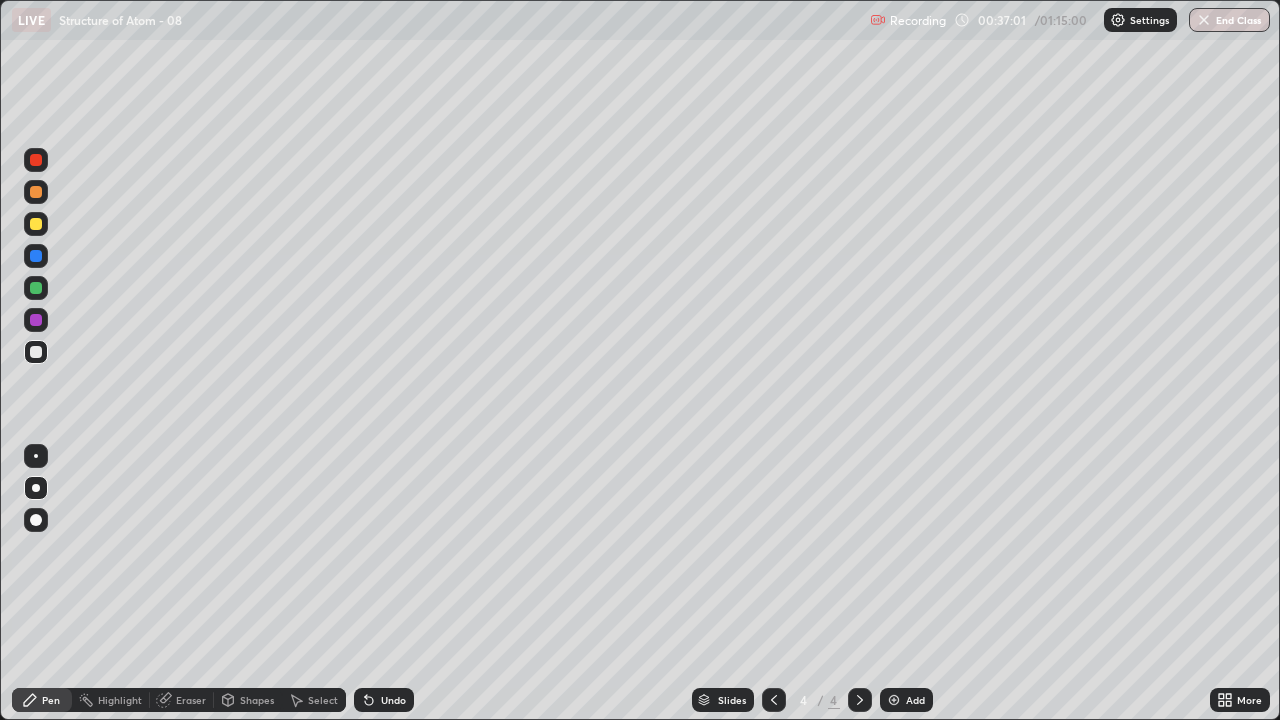 click at bounding box center (36, 320) 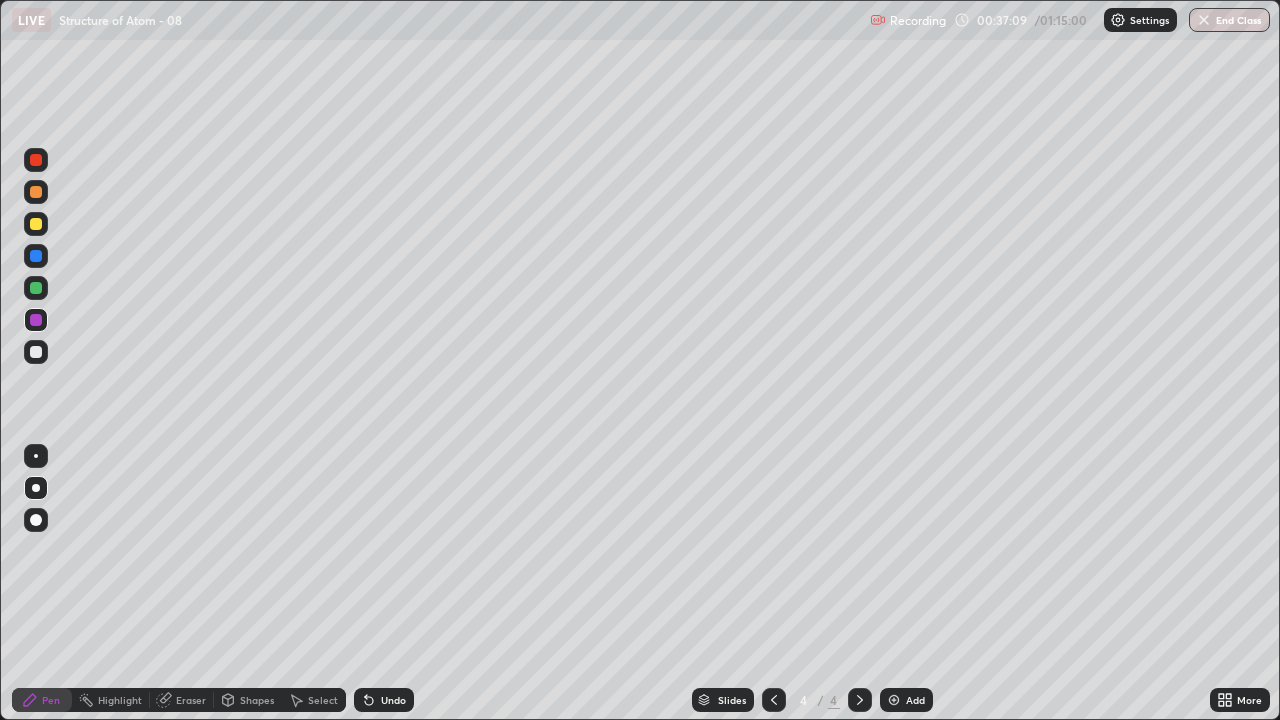 click at bounding box center [36, 288] 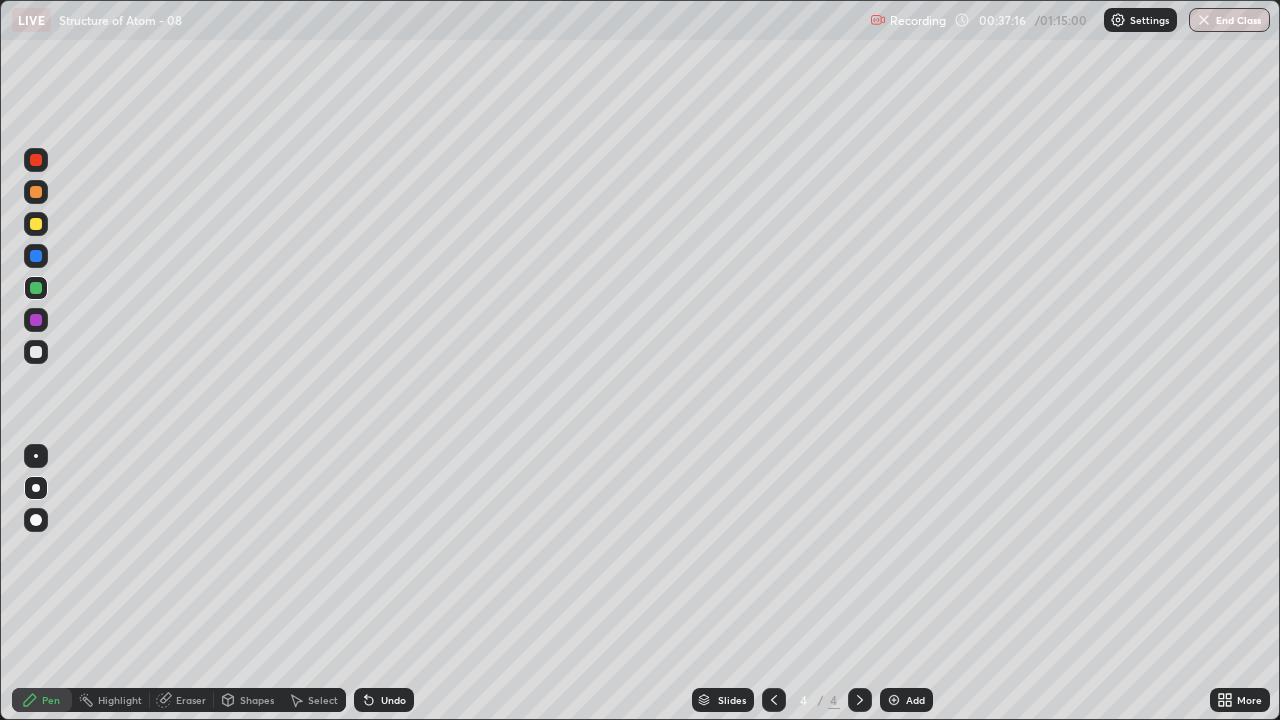 click at bounding box center (36, 256) 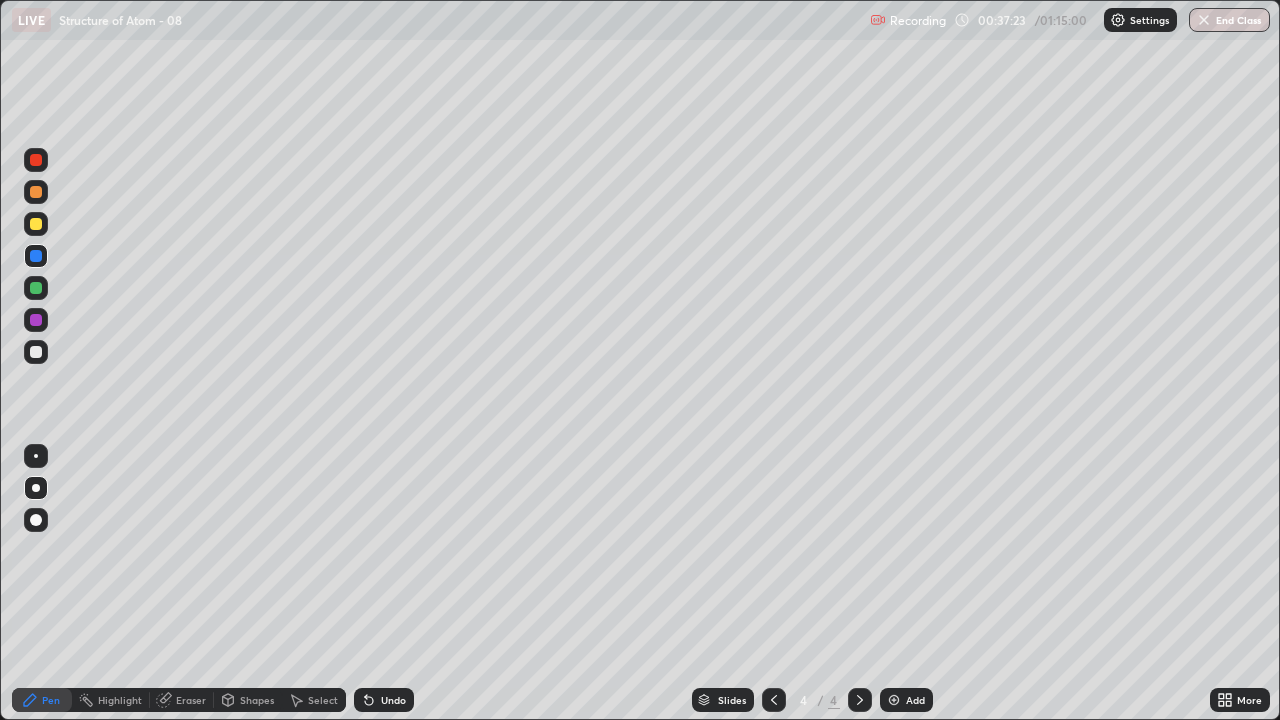click at bounding box center (36, 224) 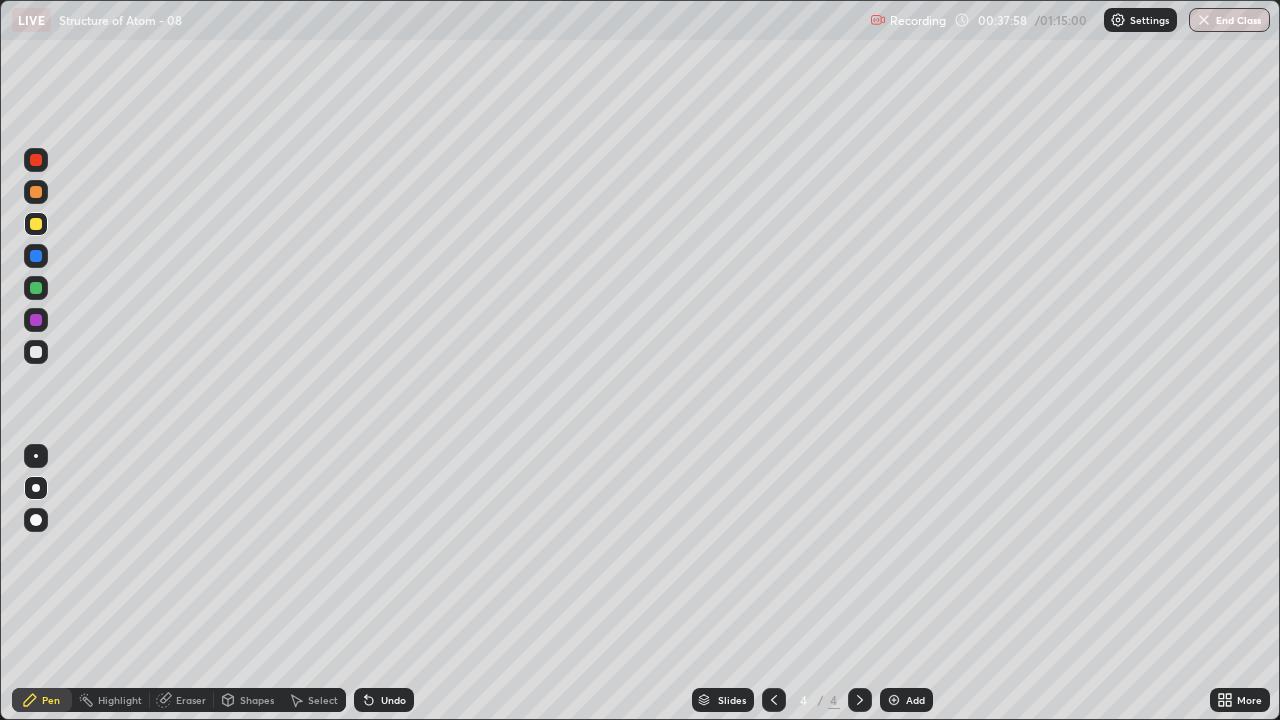 click on "Add" at bounding box center [906, 700] 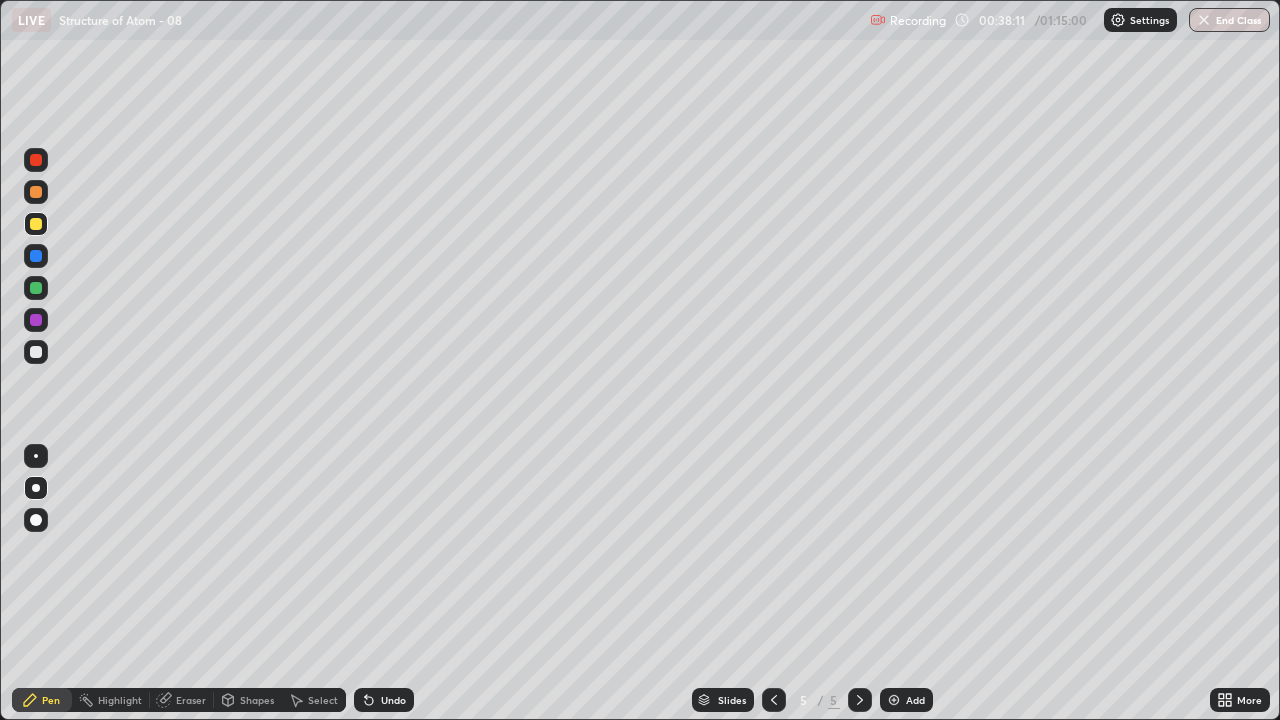 click at bounding box center (36, 352) 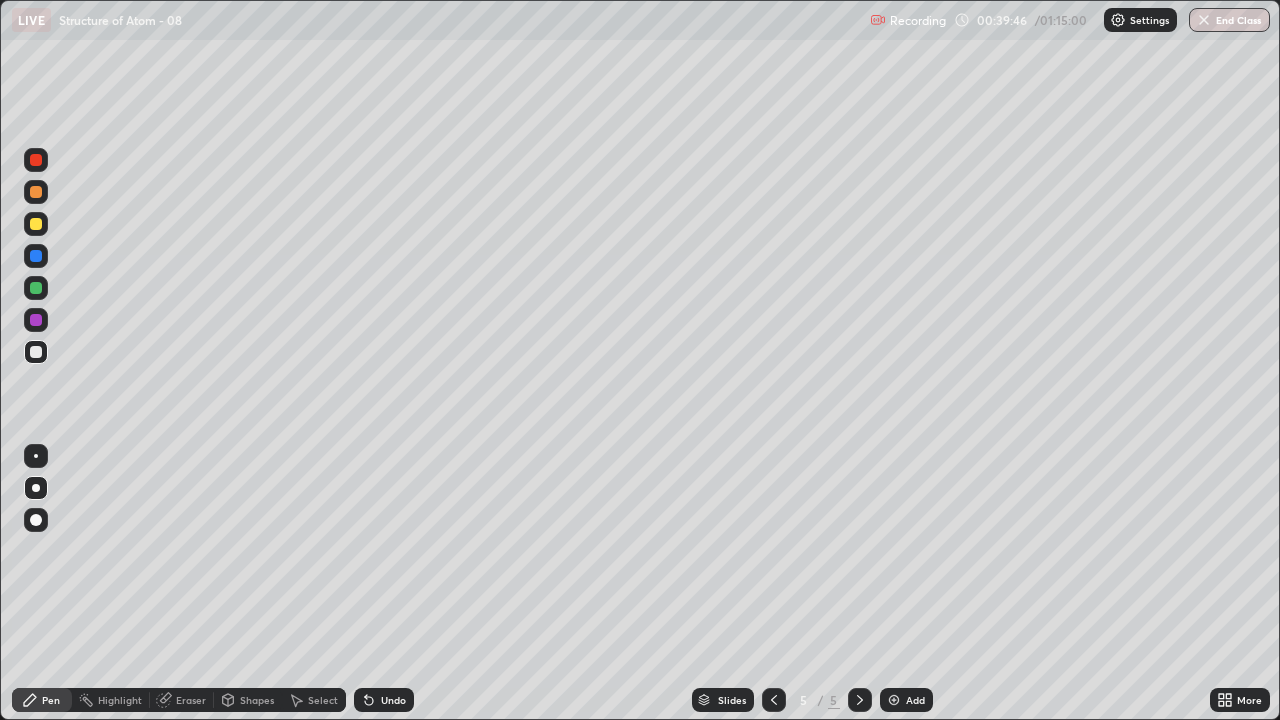 click on "Undo" at bounding box center [393, 700] 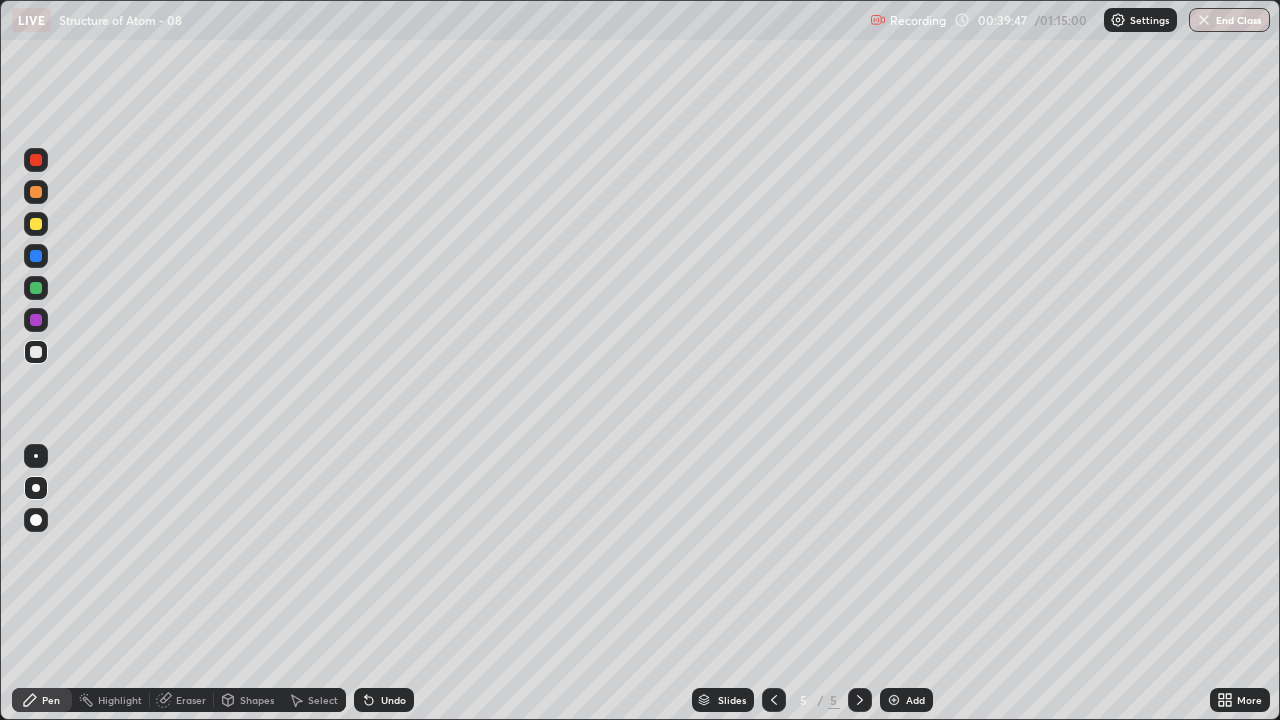 click on "Undo" at bounding box center (393, 700) 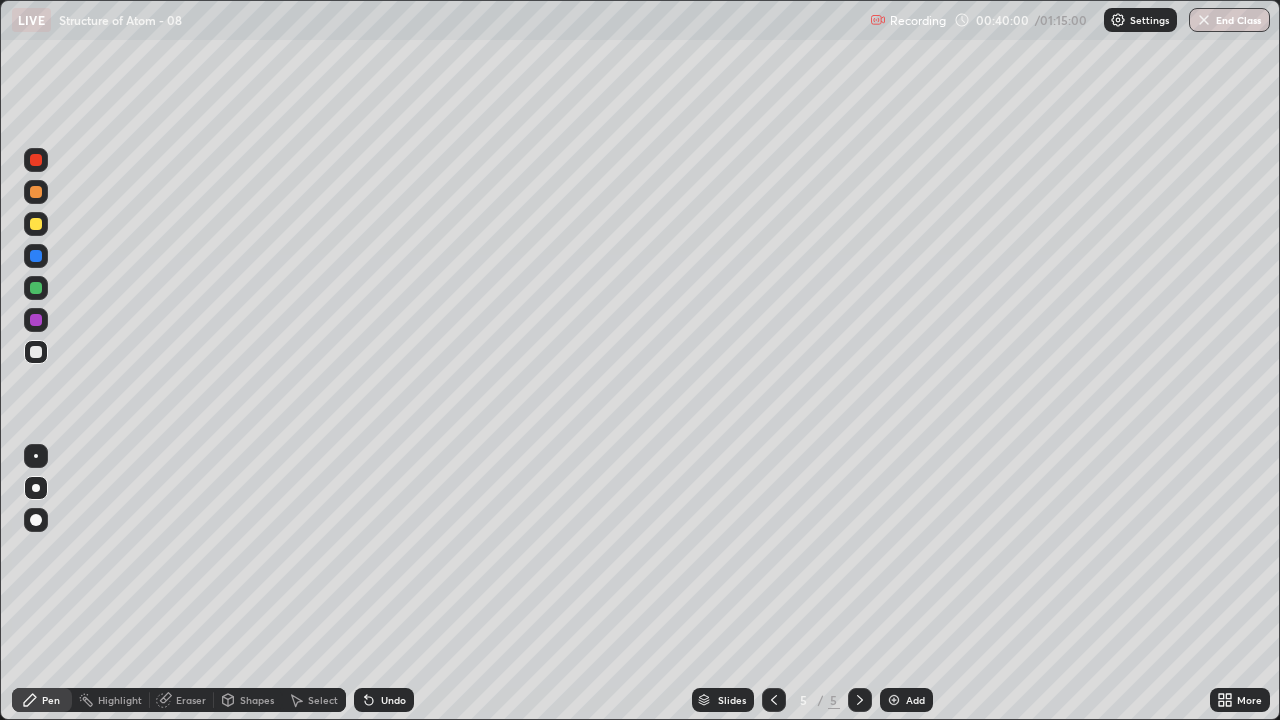 click on "Undo" at bounding box center [393, 700] 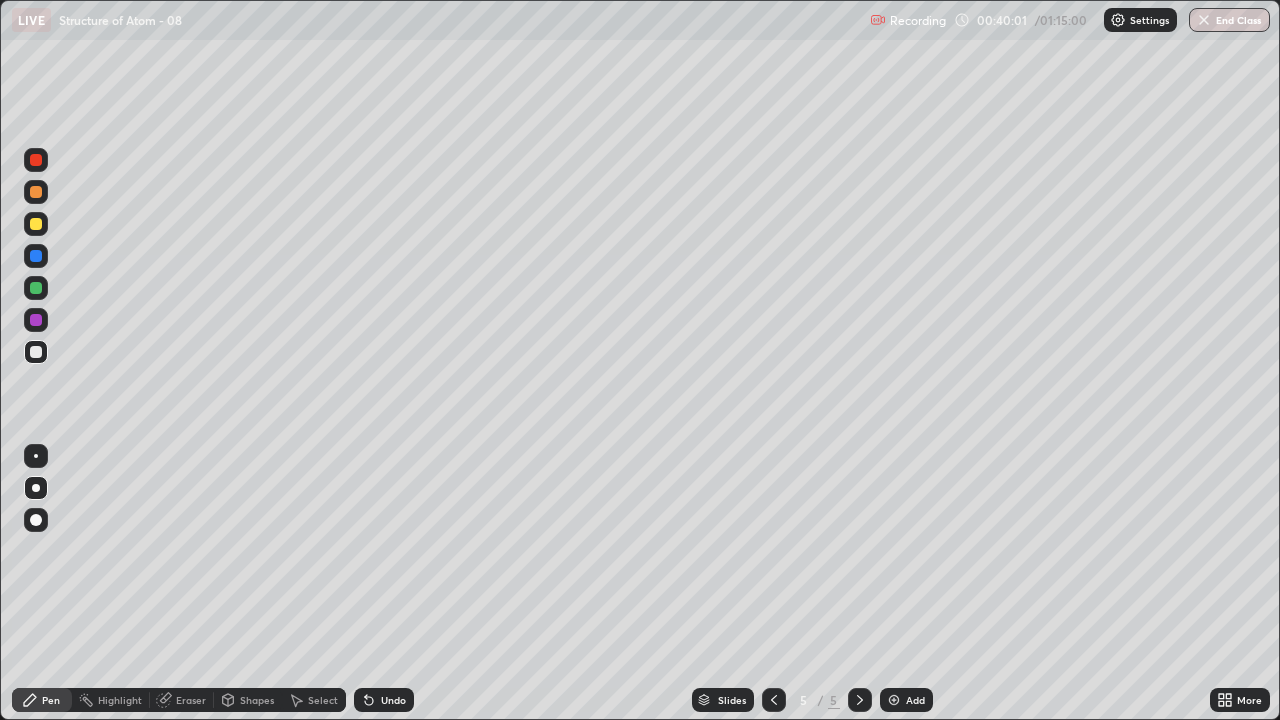 click on "Undo" at bounding box center [393, 700] 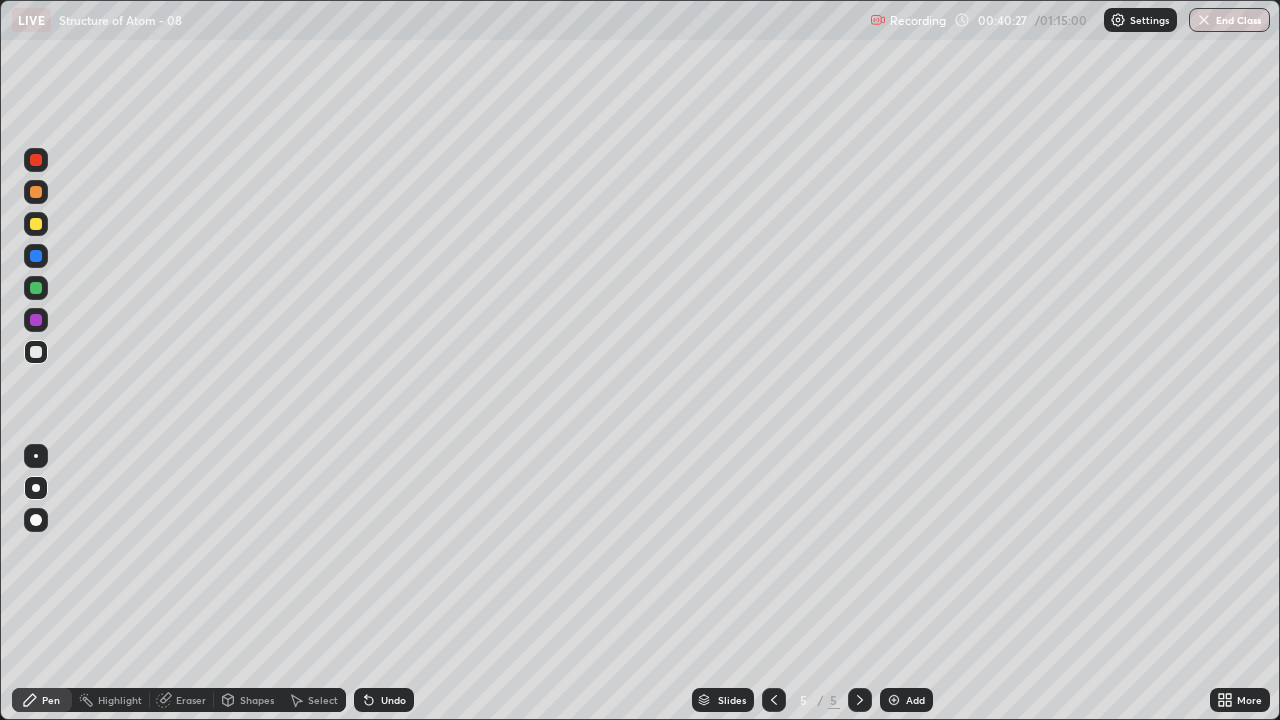 click at bounding box center (36, 288) 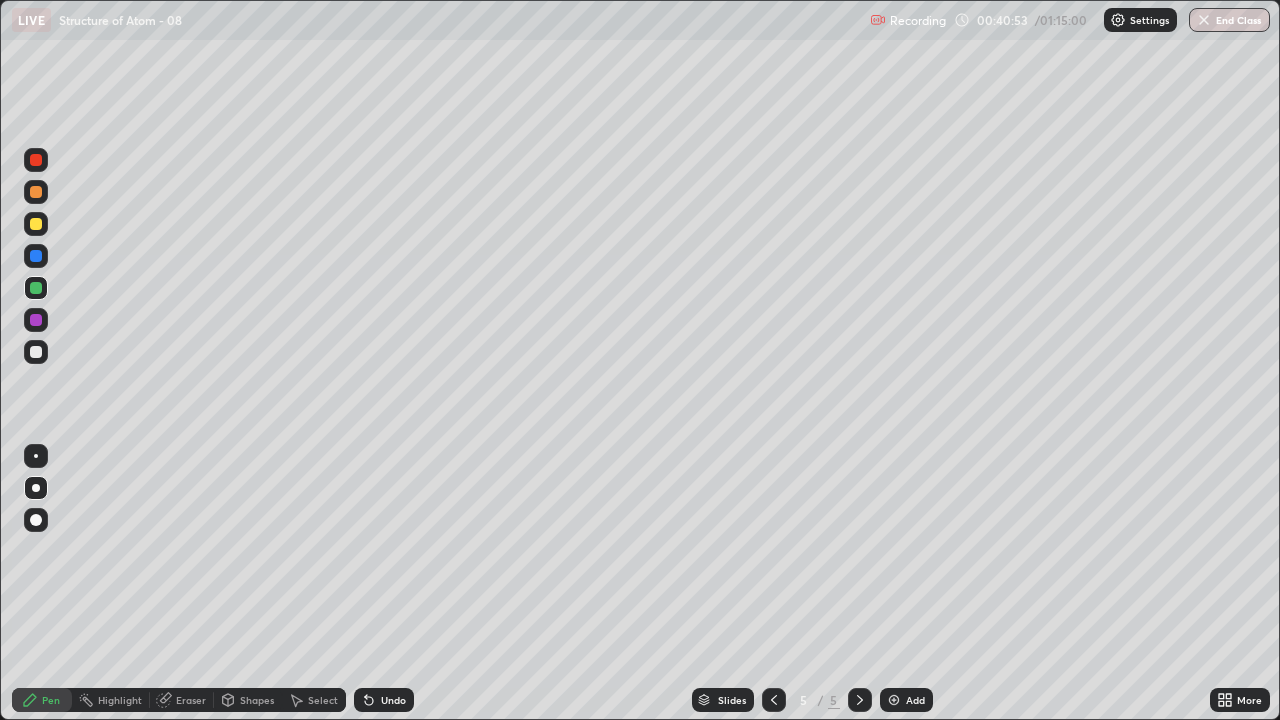 click on "Undo" at bounding box center (393, 700) 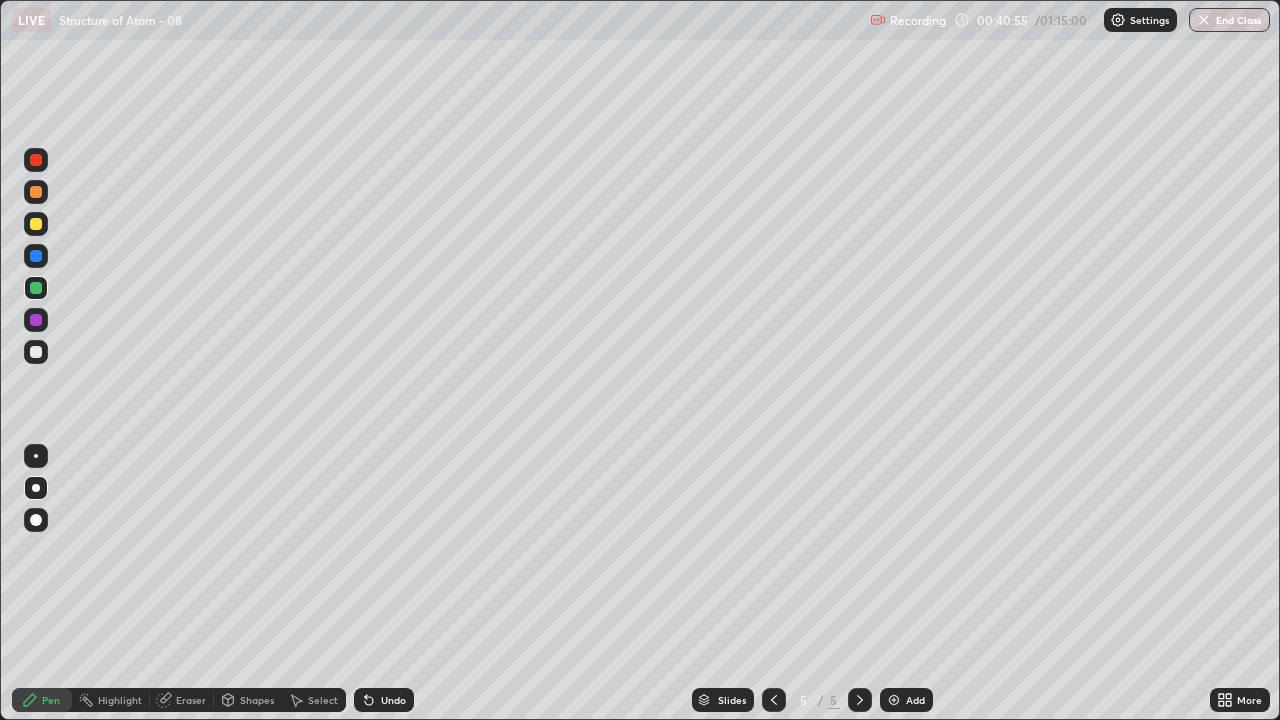 click on "Undo" at bounding box center (384, 700) 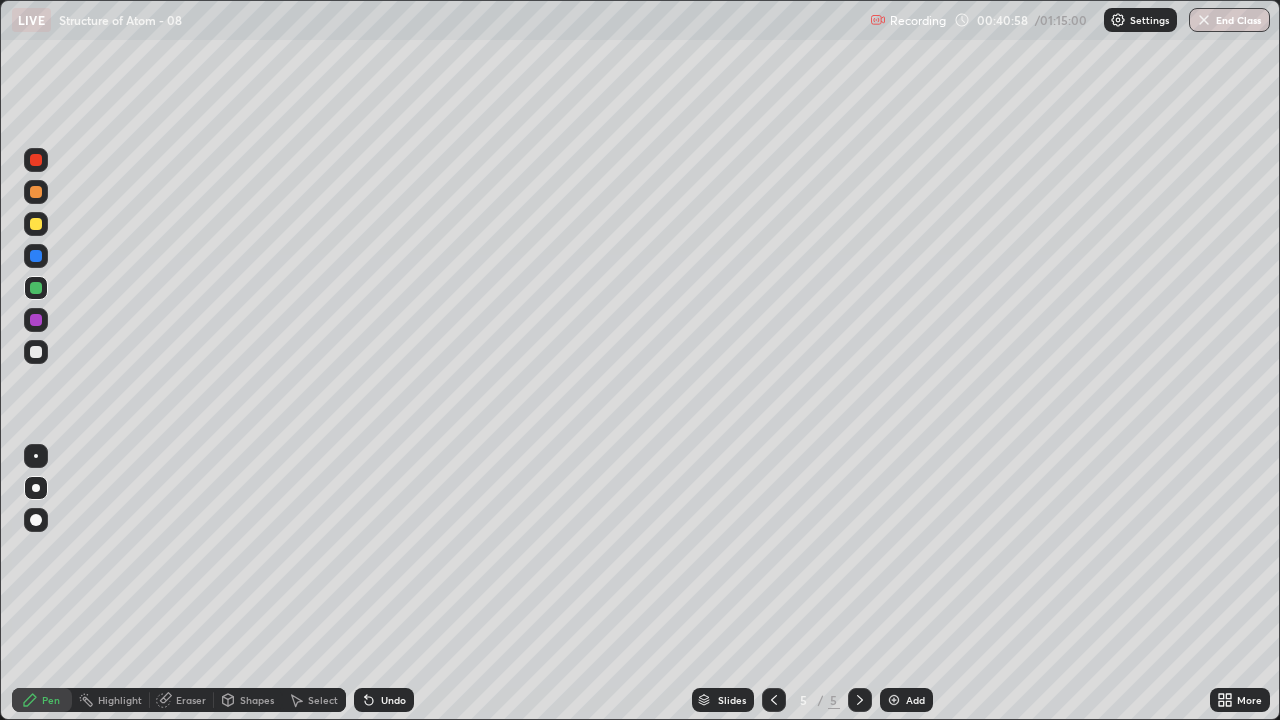 click on "Eraser" at bounding box center (182, 700) 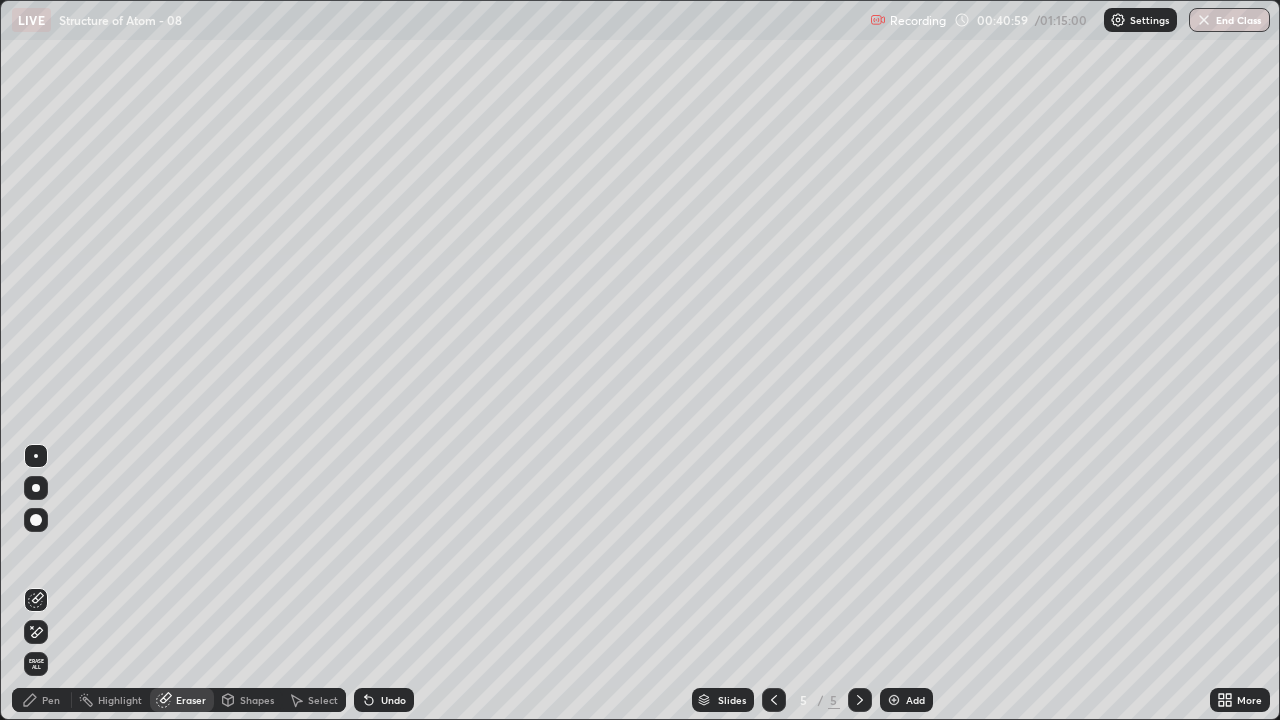 click at bounding box center (36, 632) 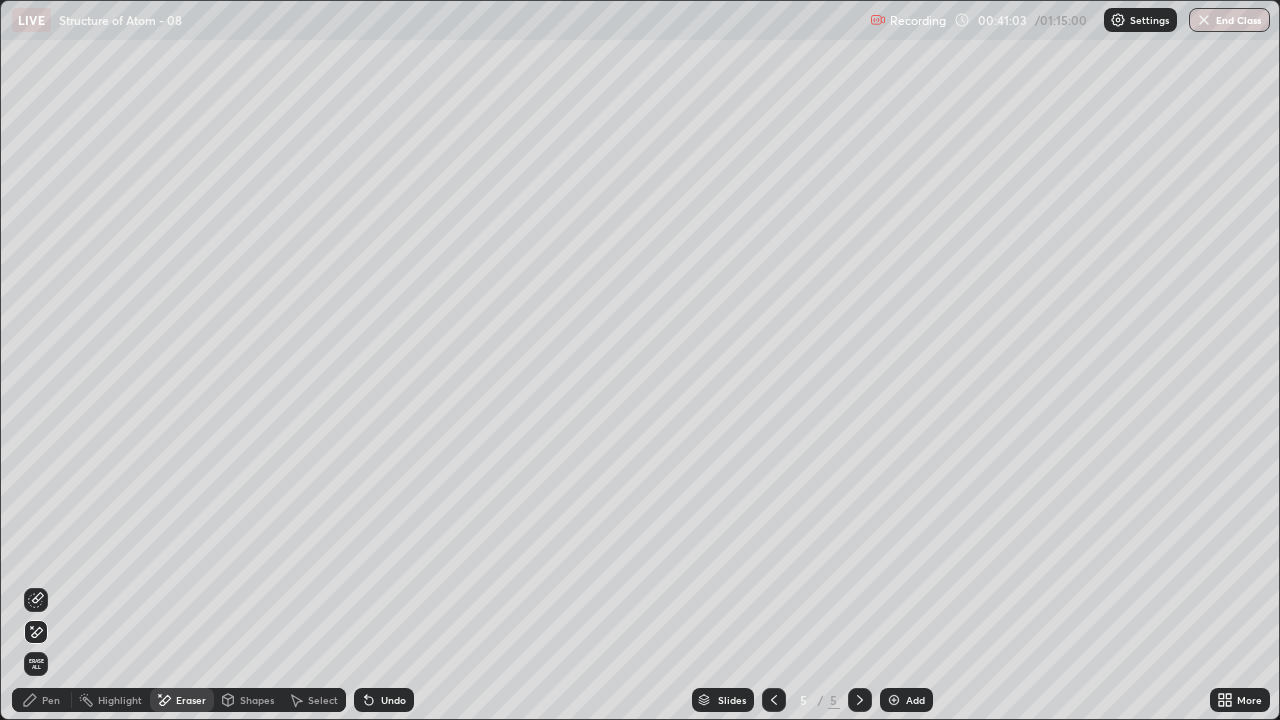 click on "Pen" at bounding box center (51, 700) 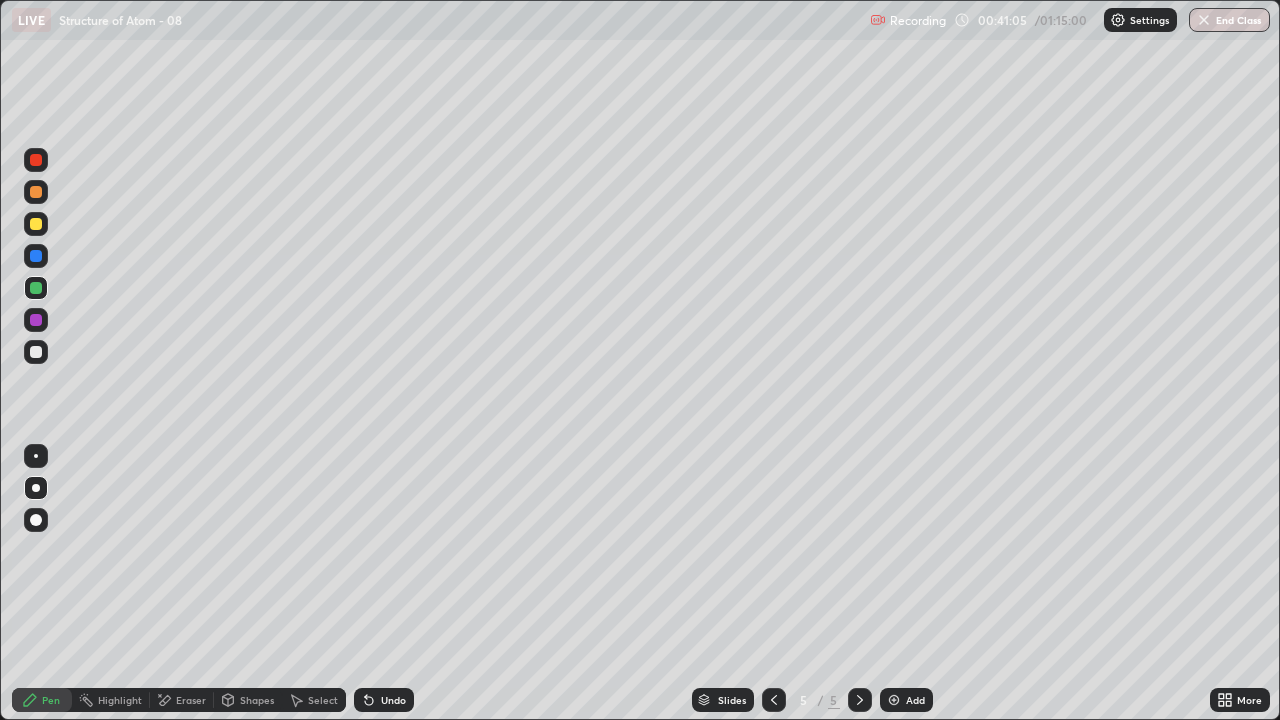 click at bounding box center [36, 320] 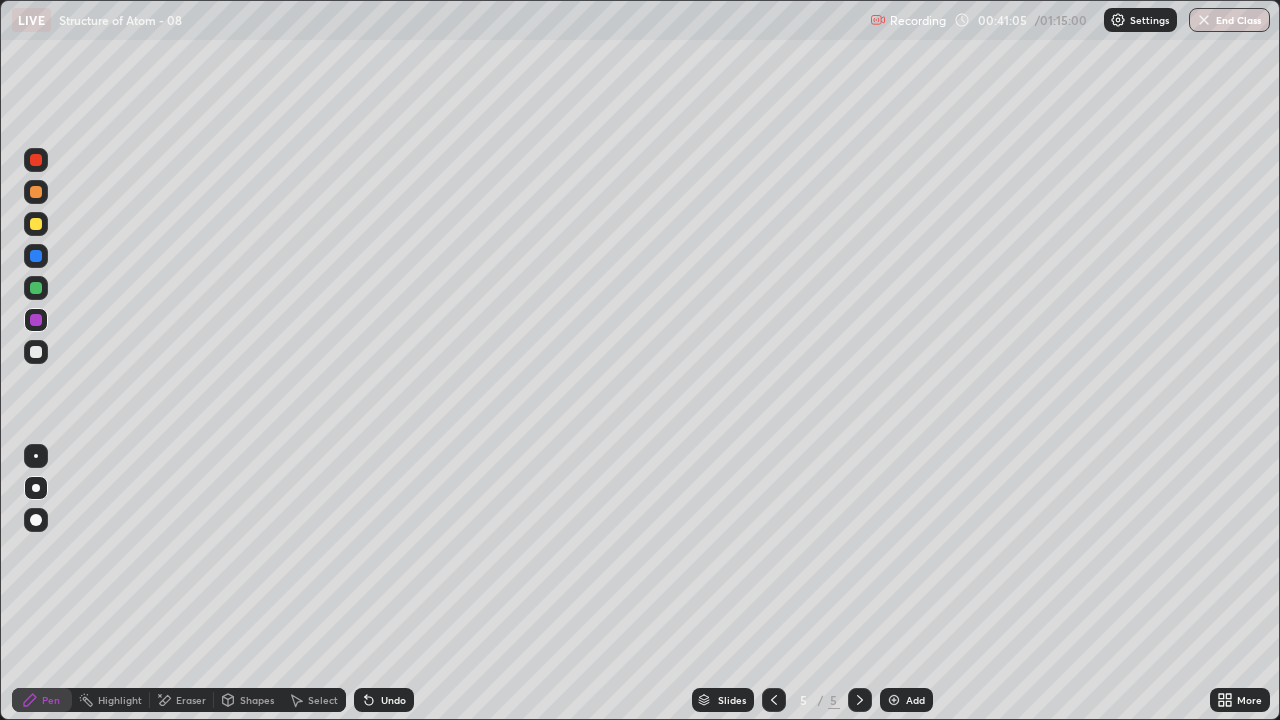 click at bounding box center (36, 352) 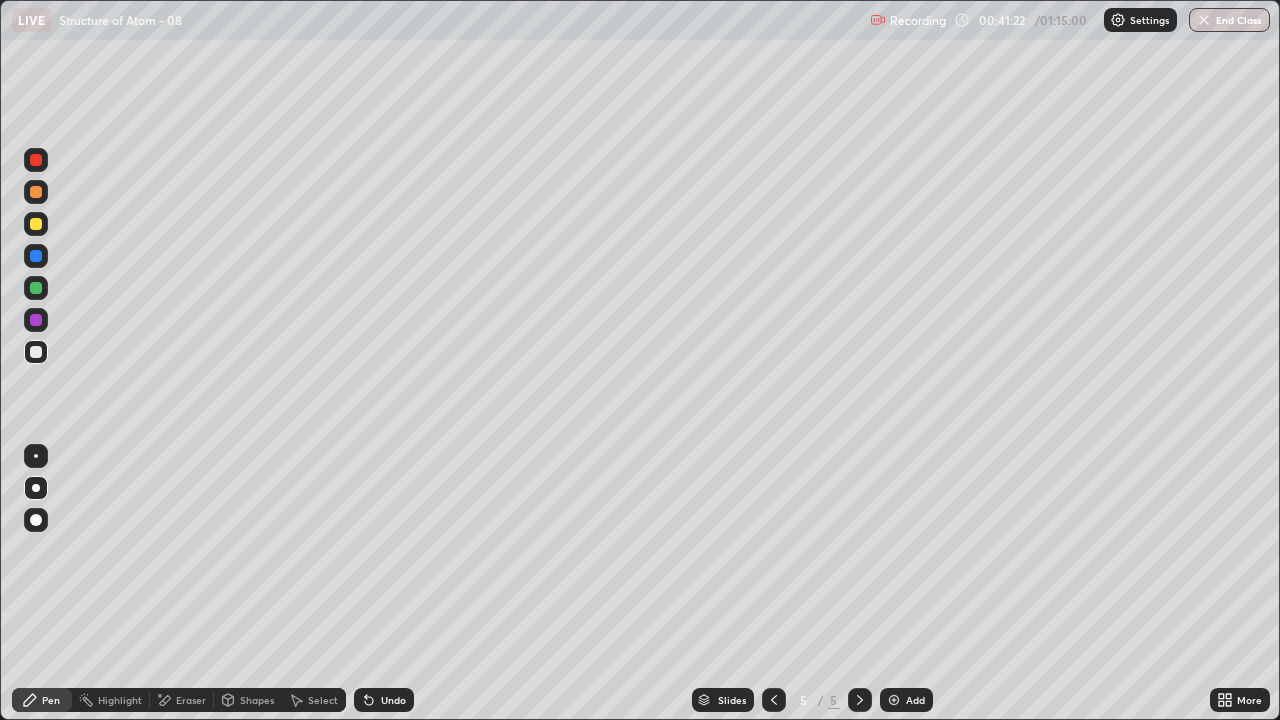 click at bounding box center [36, 320] 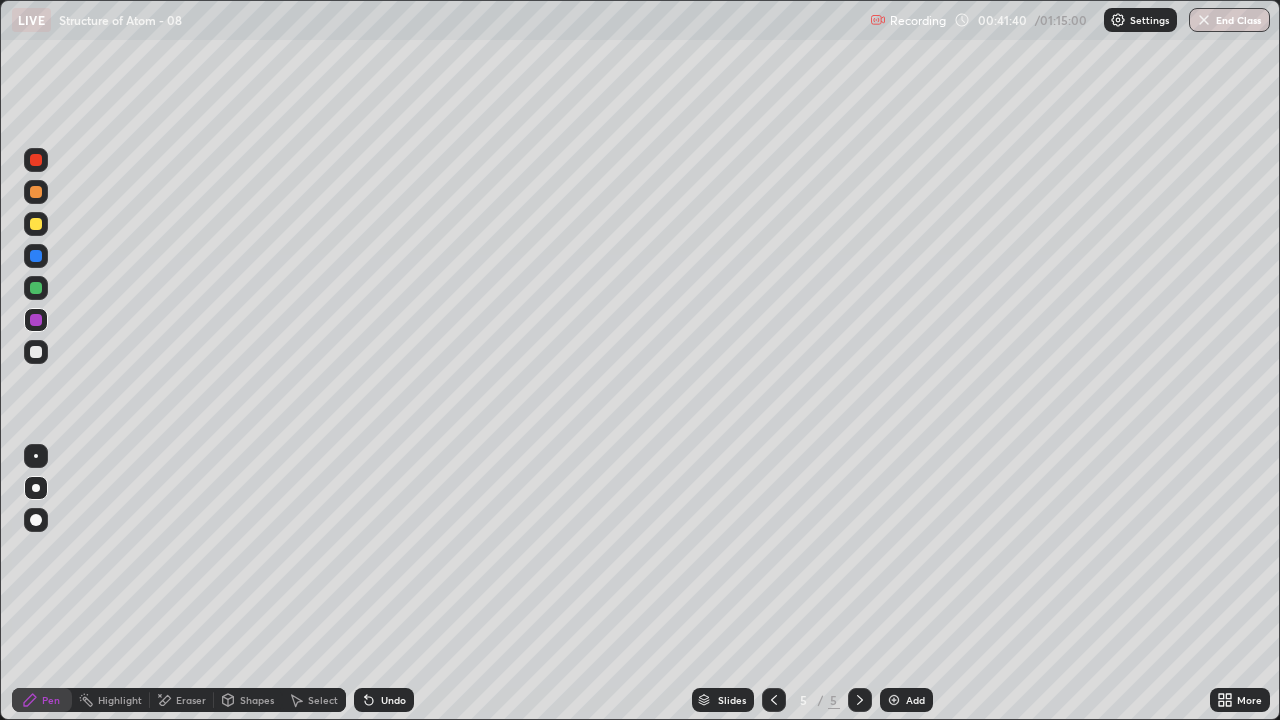 click at bounding box center [36, 288] 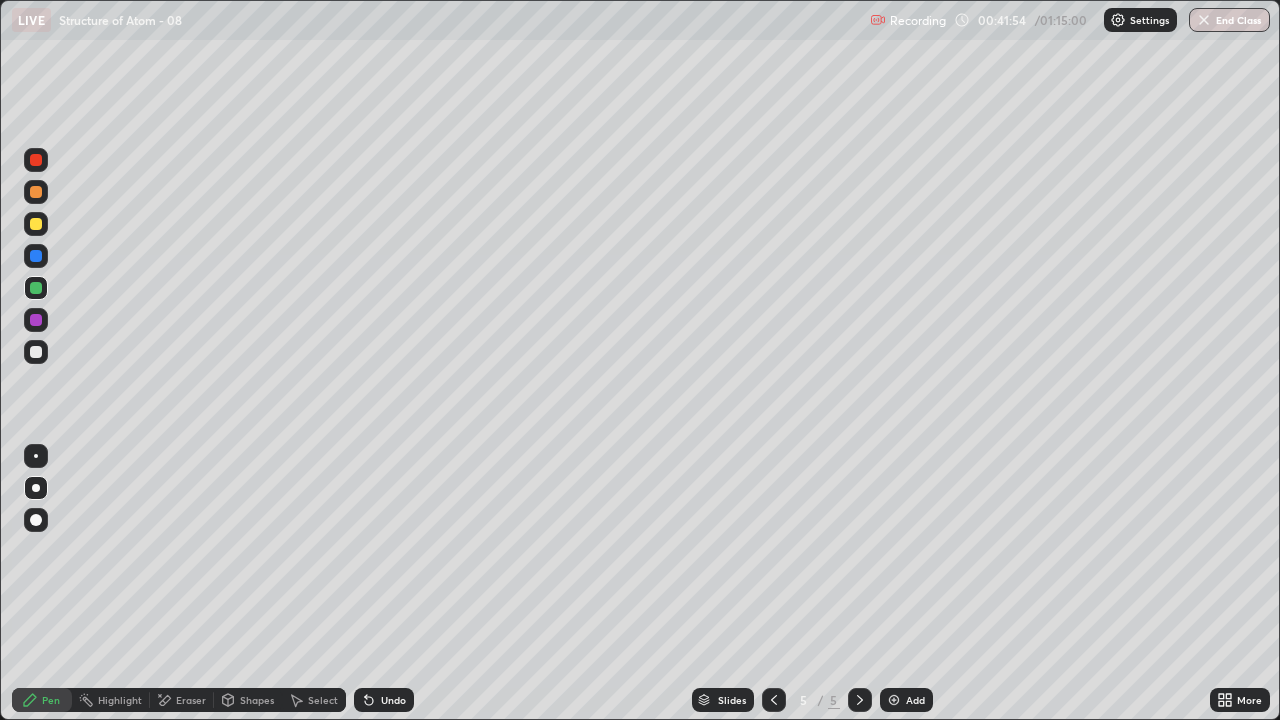 click at bounding box center (36, 256) 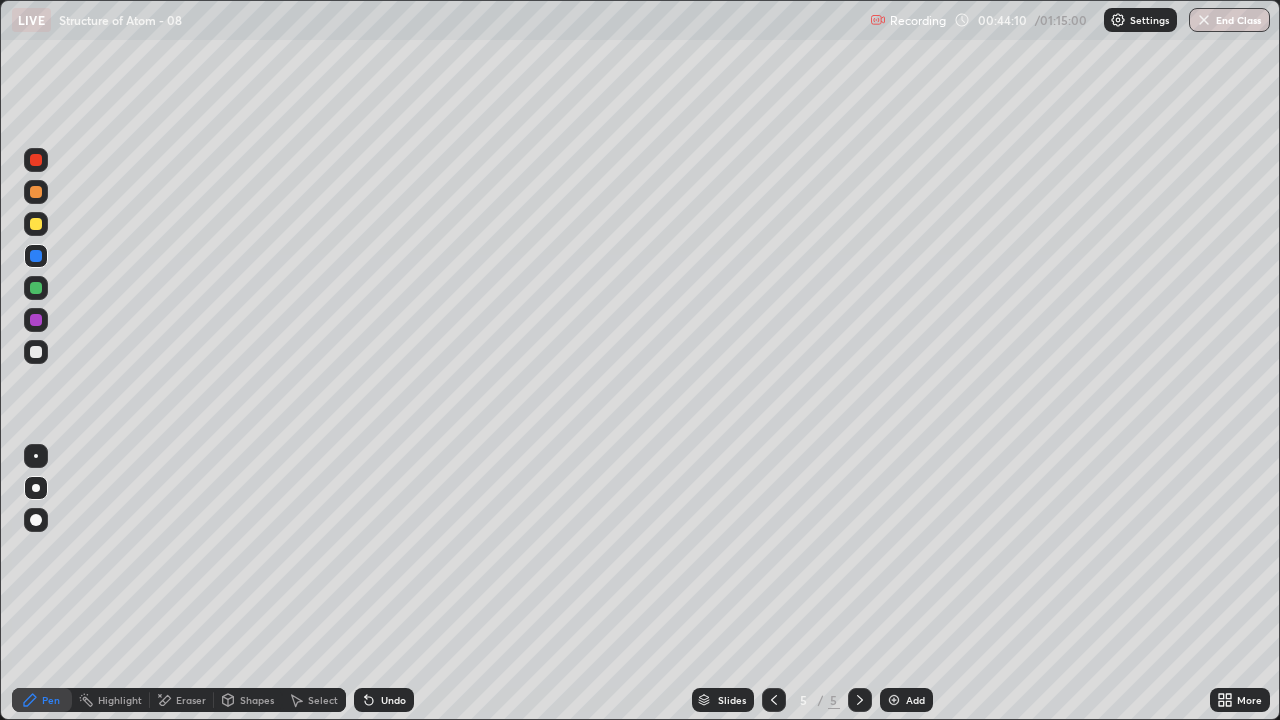 click on "Undo" at bounding box center (393, 700) 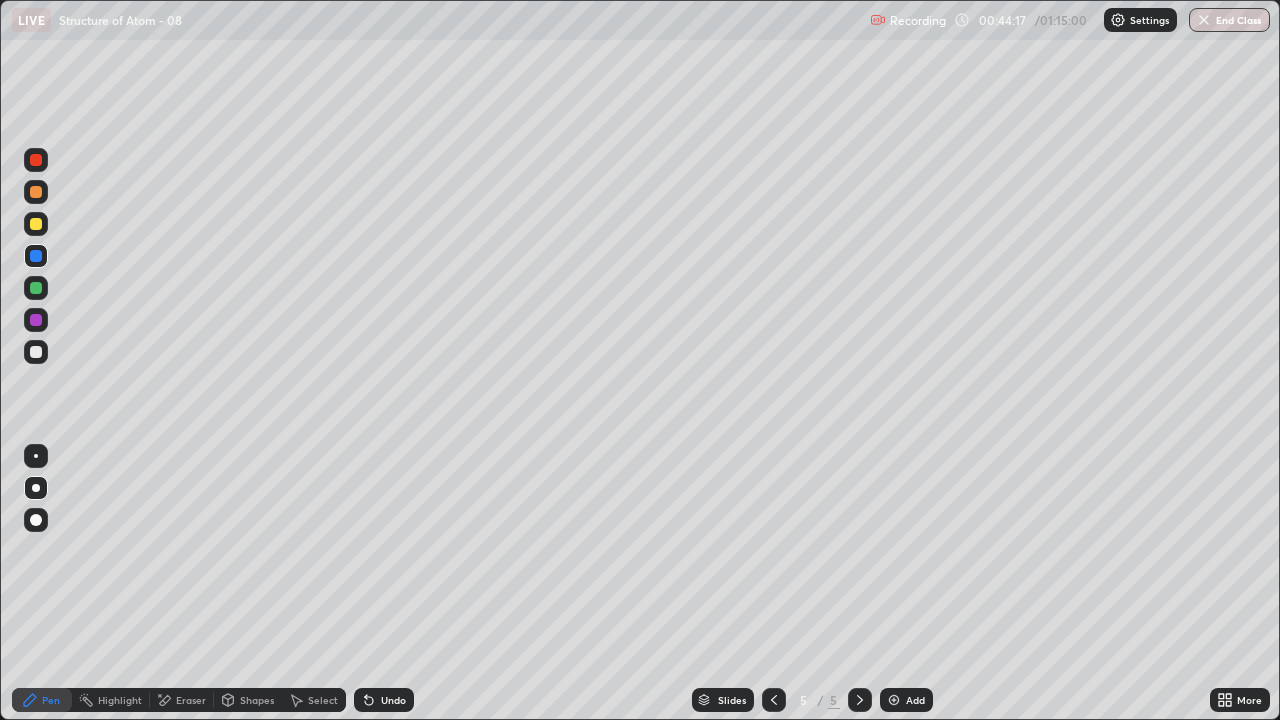 click at bounding box center (36, 352) 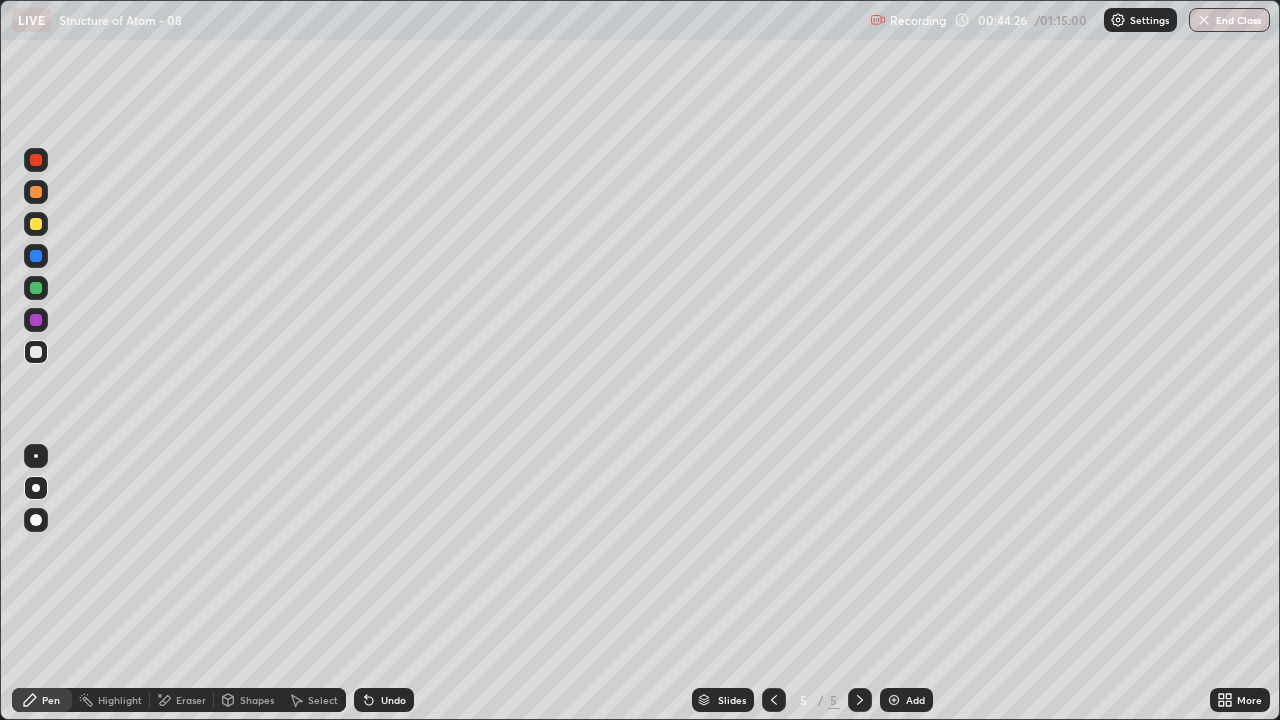 click at bounding box center (36, 192) 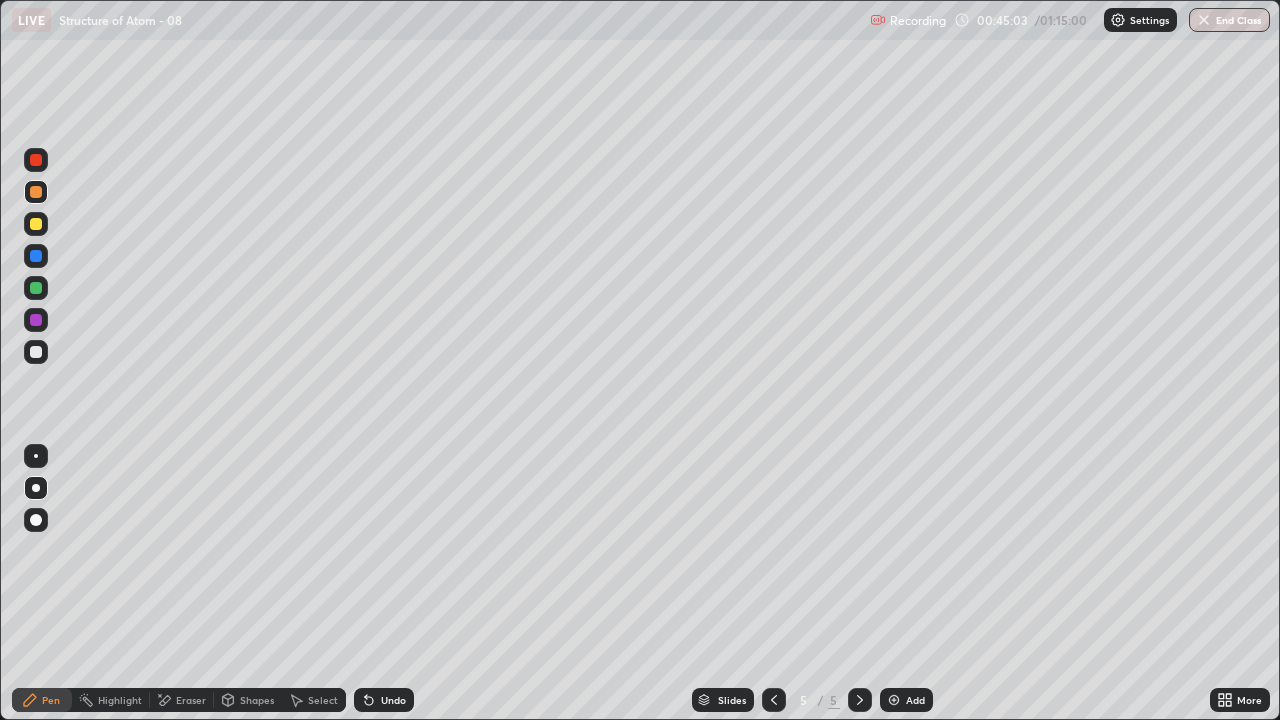 click at bounding box center [36, 224] 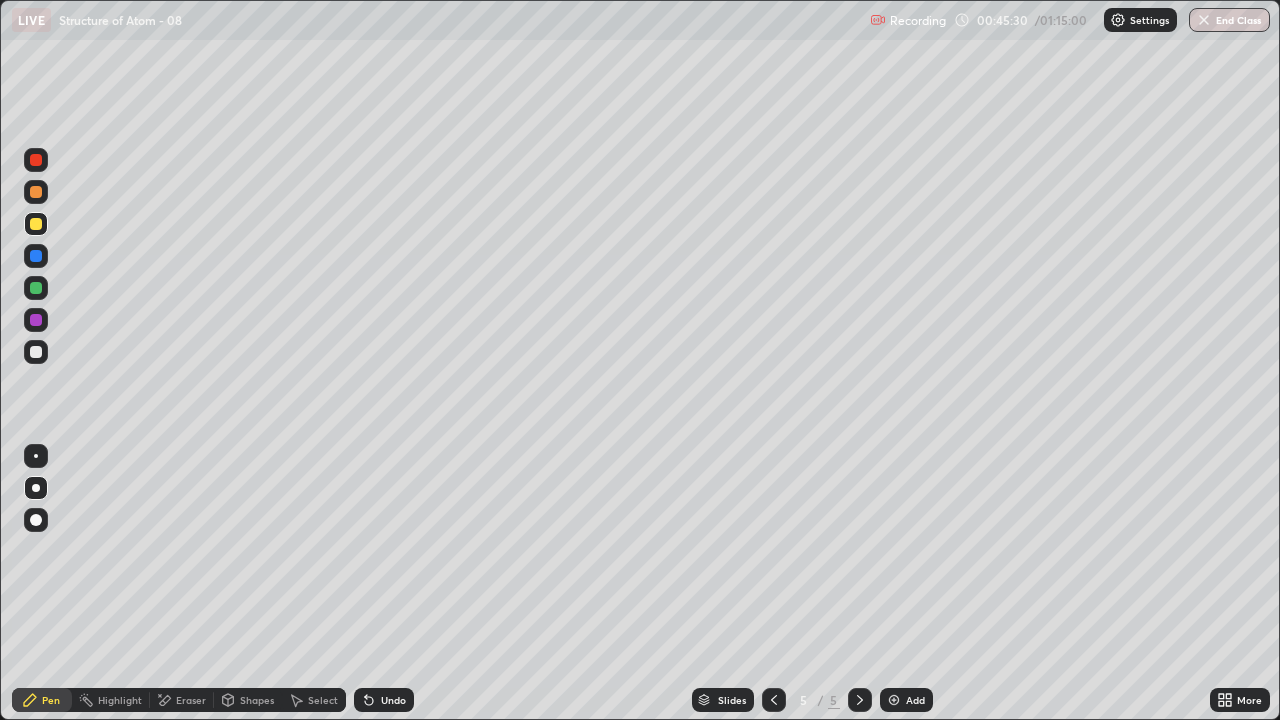 click at bounding box center (36, 352) 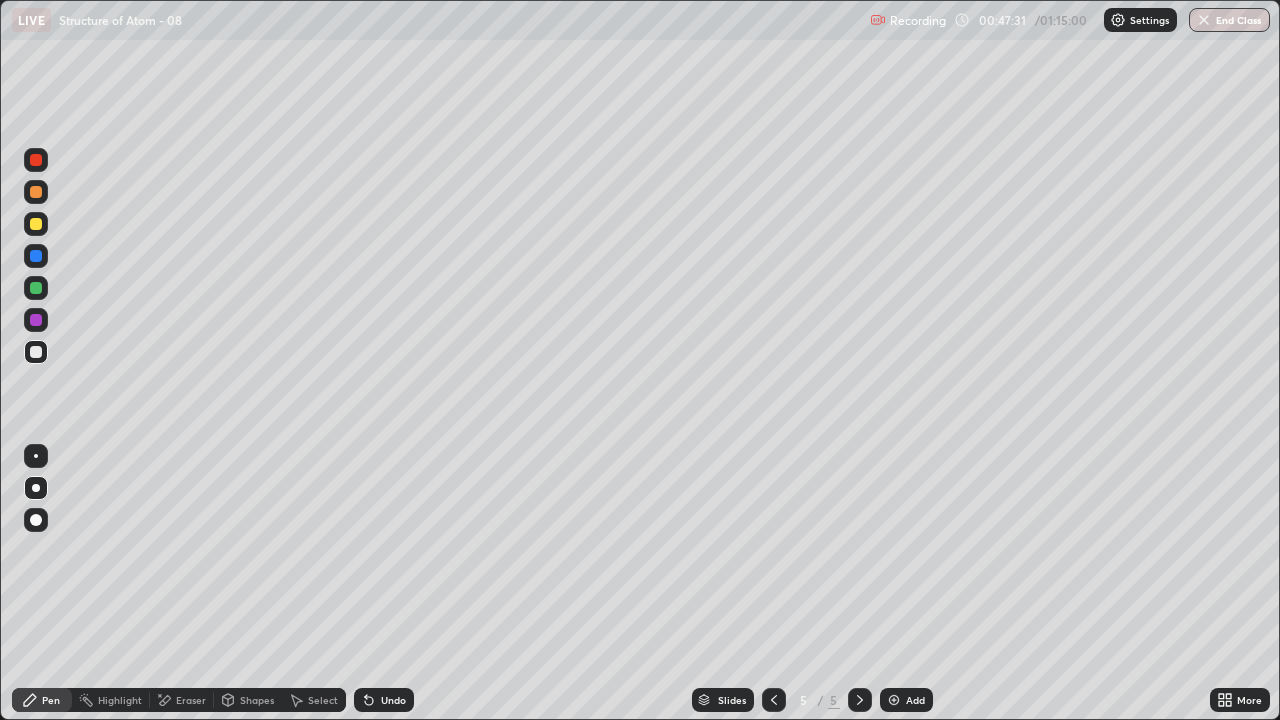 click on "Undo" at bounding box center [384, 700] 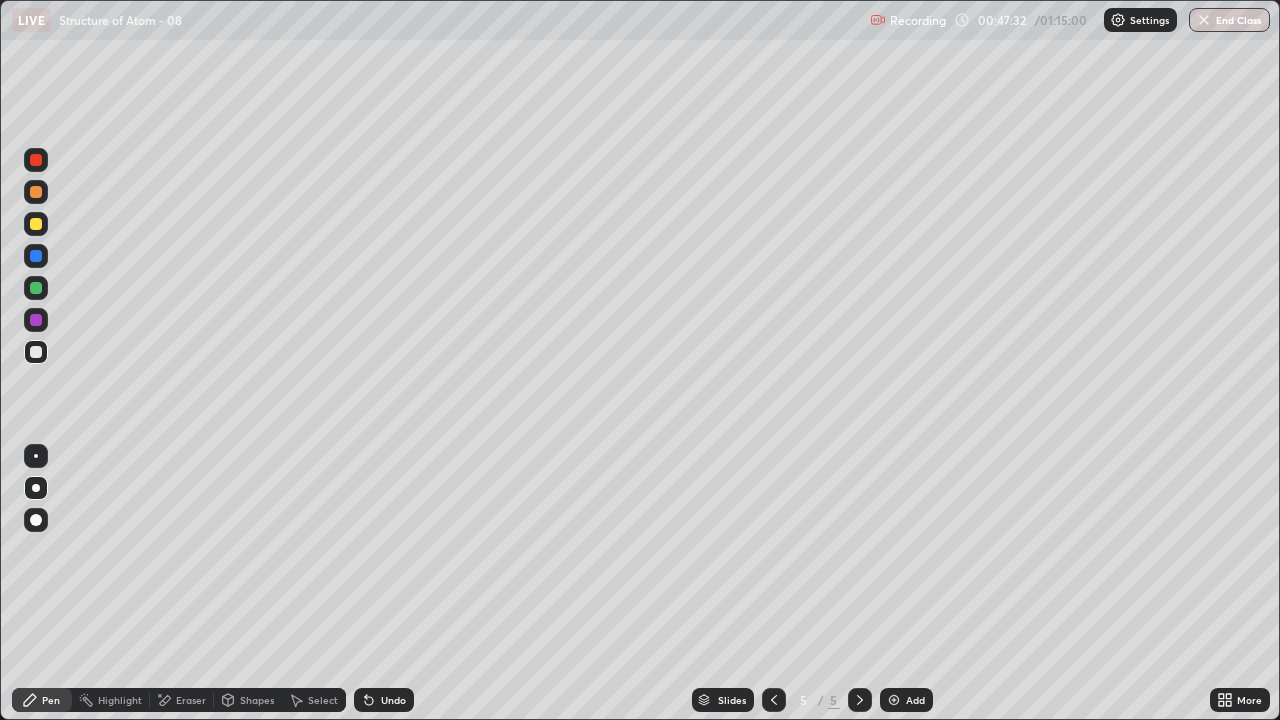 click on "Undo" at bounding box center [393, 700] 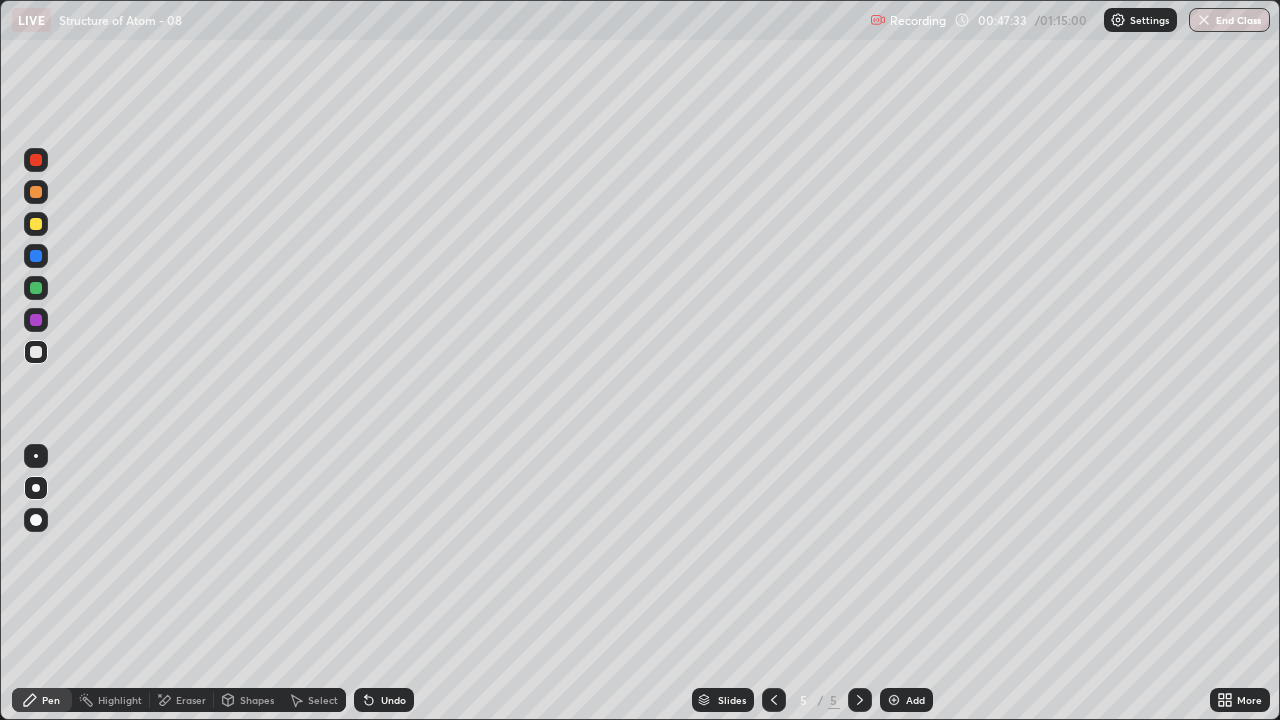 click on "Undo" at bounding box center (384, 700) 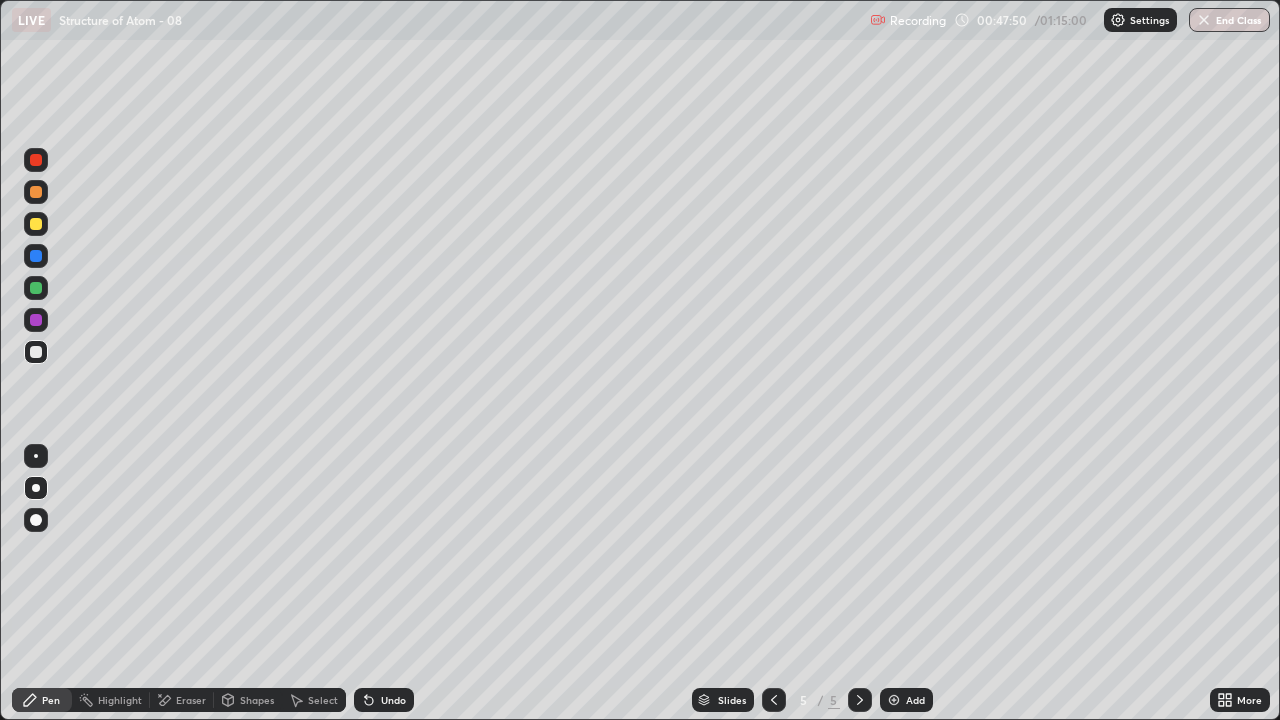 click 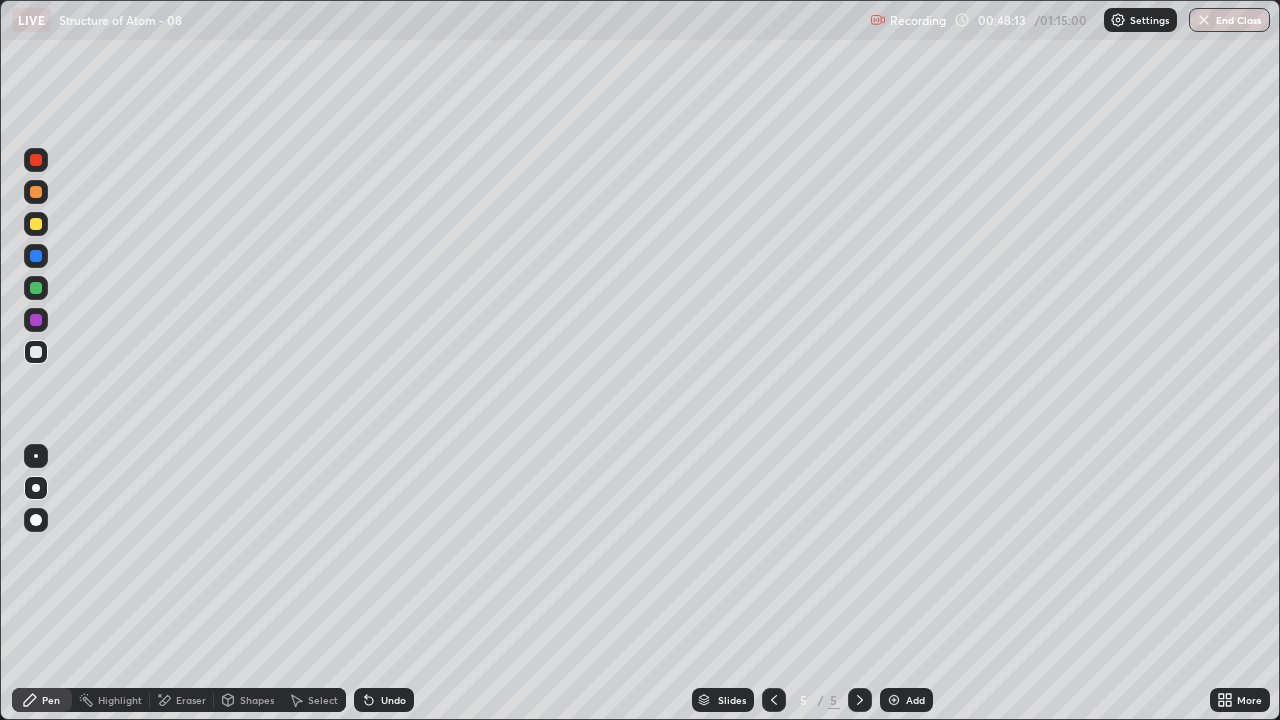 click at bounding box center (36, 320) 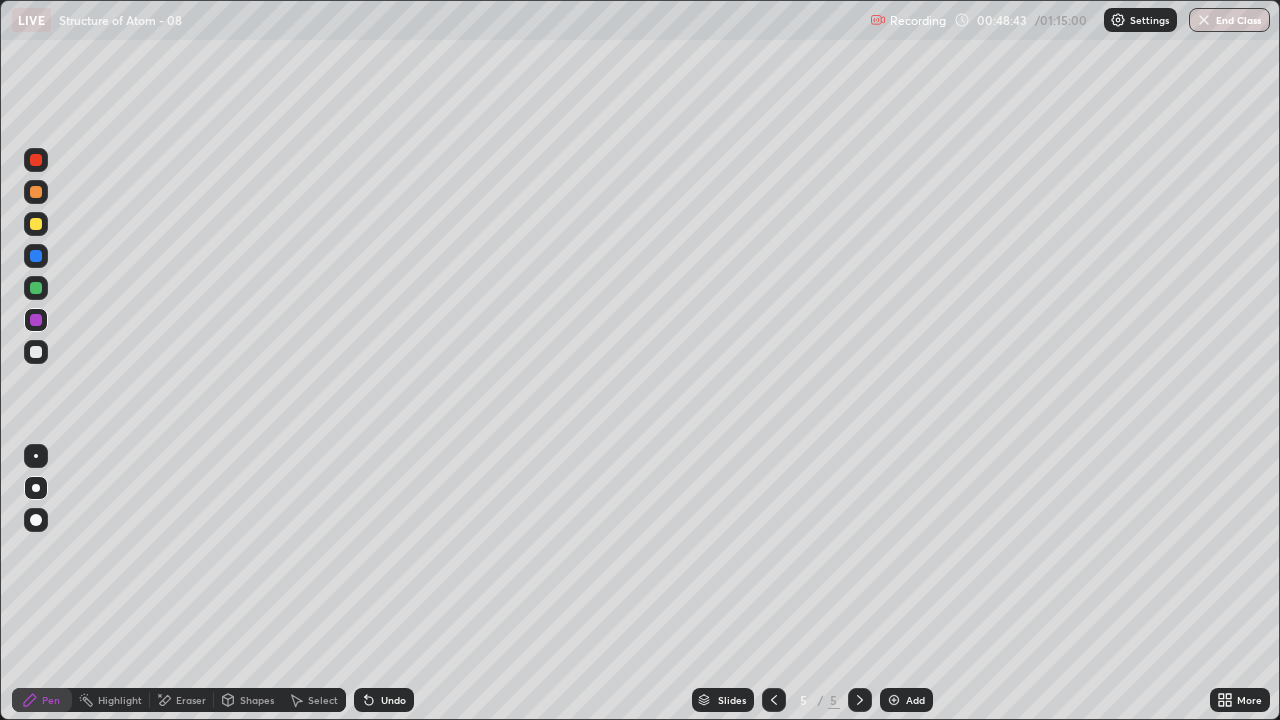 click at bounding box center (894, 700) 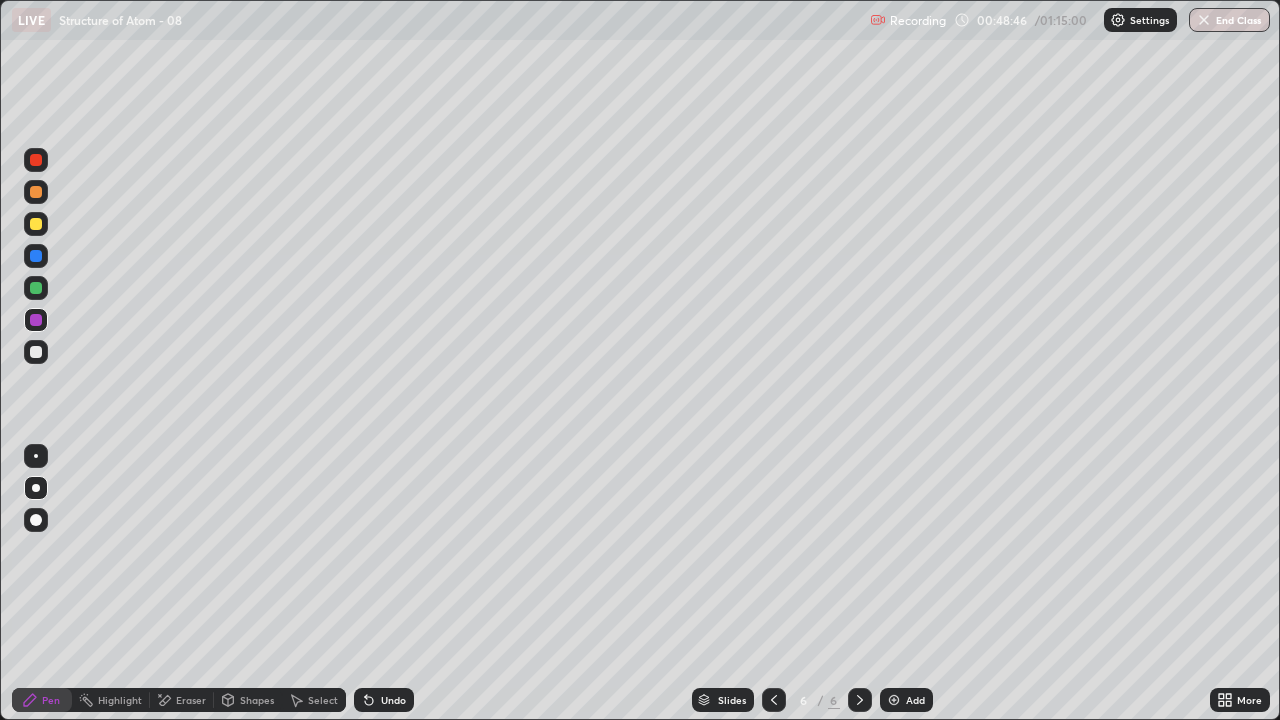 click at bounding box center [36, 224] 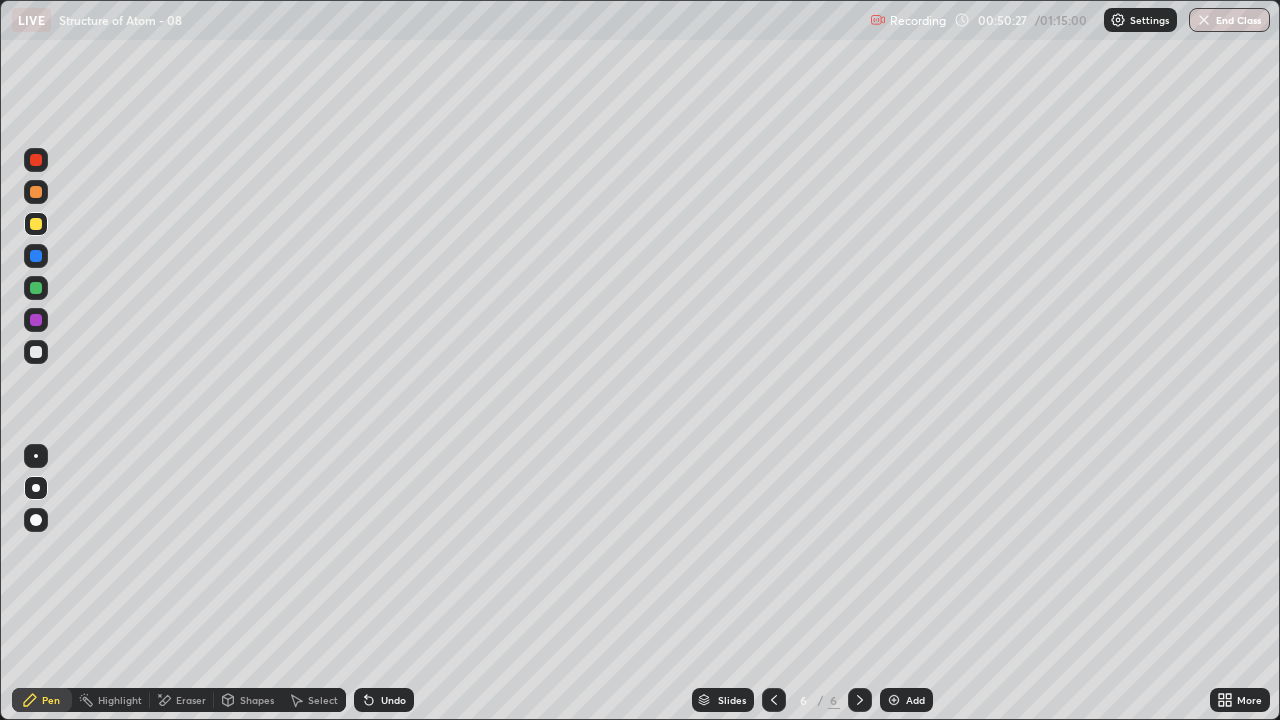 click at bounding box center (36, 352) 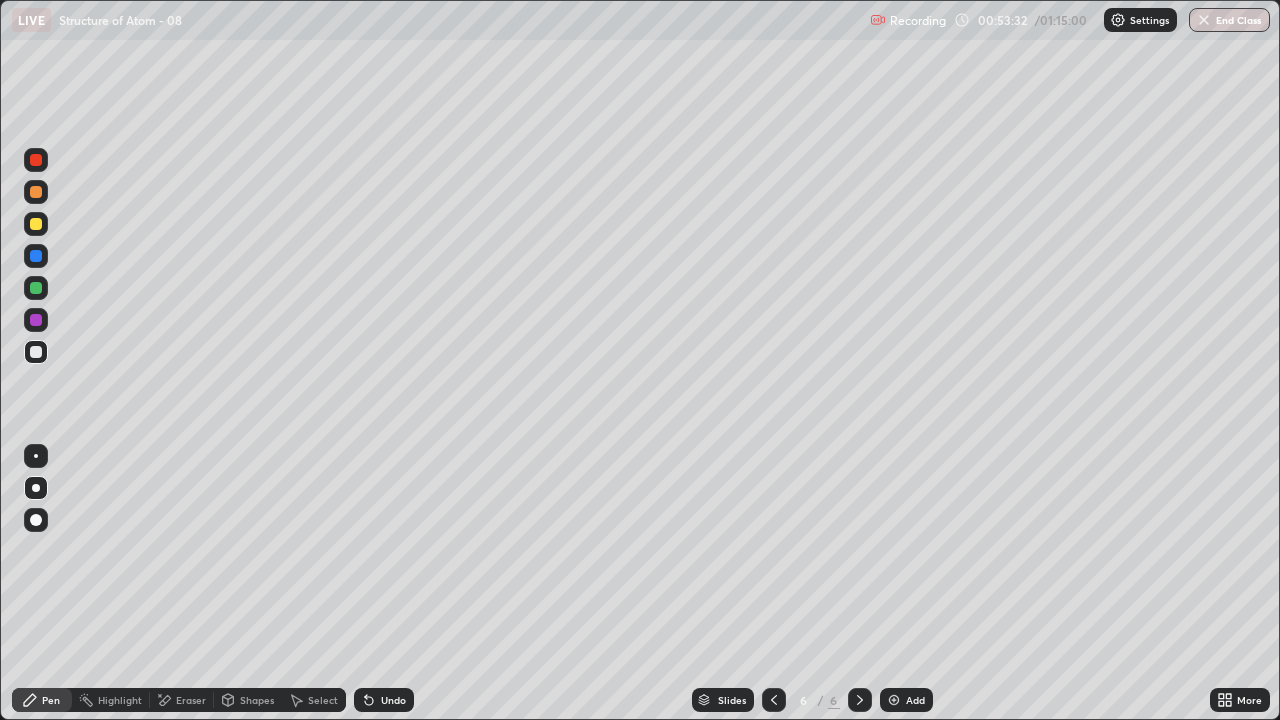 click on "Add" at bounding box center [915, 700] 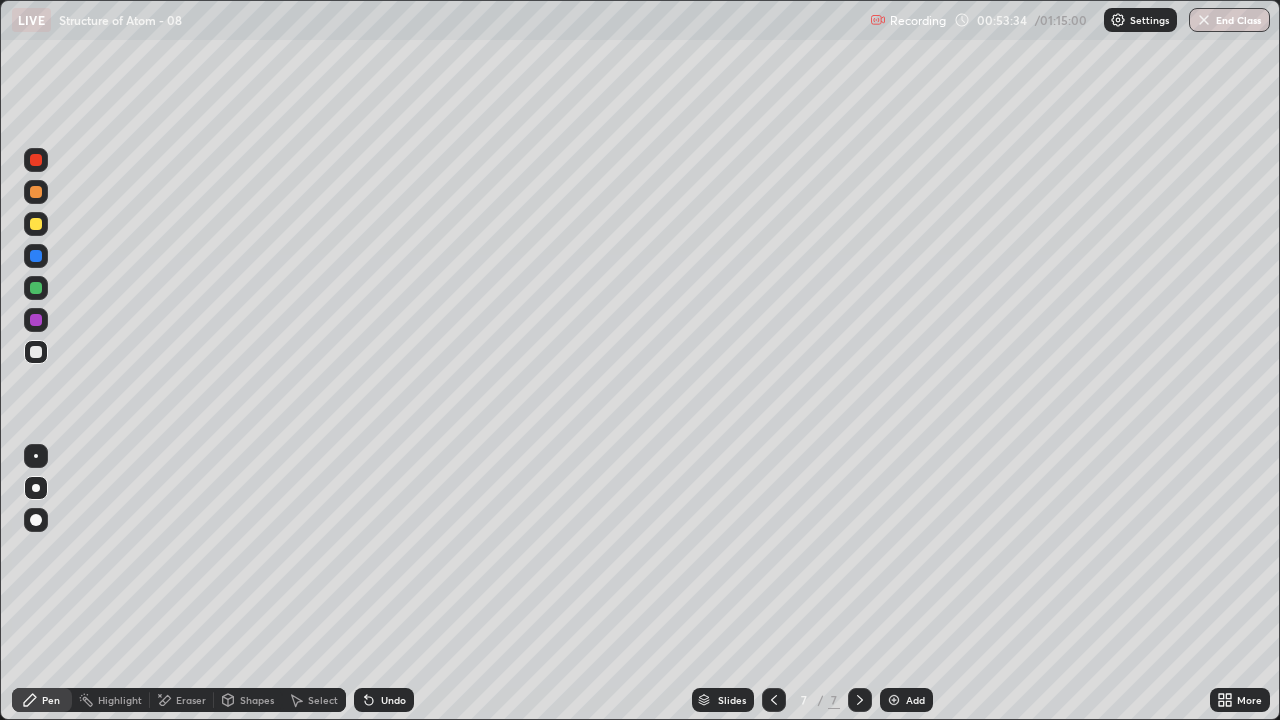 click at bounding box center [36, 224] 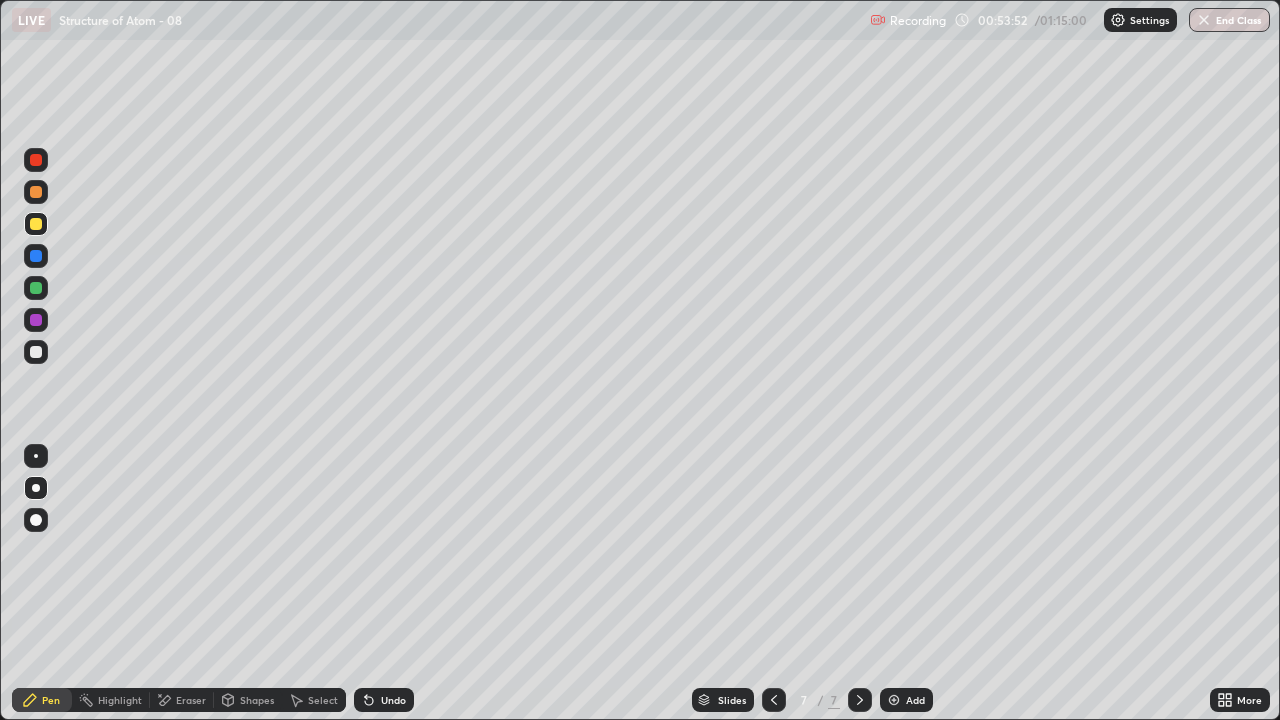 click on "Undo" at bounding box center [393, 700] 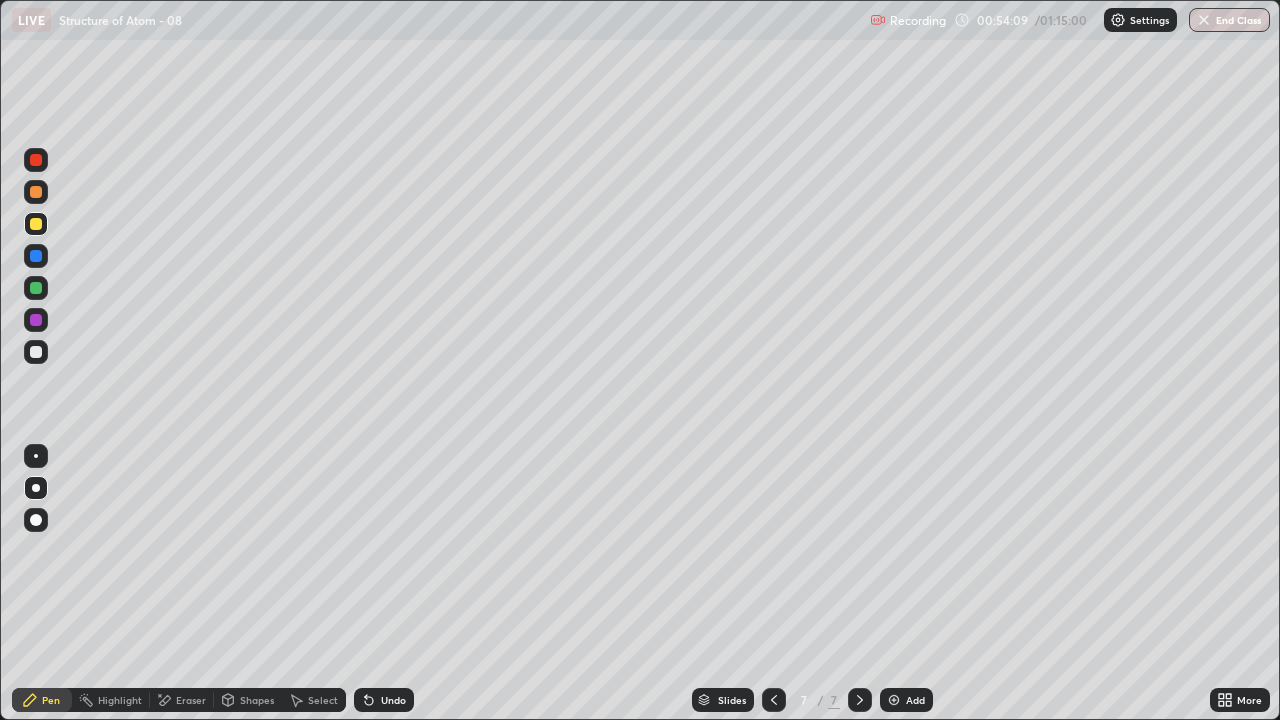 click on "Undo" at bounding box center (393, 700) 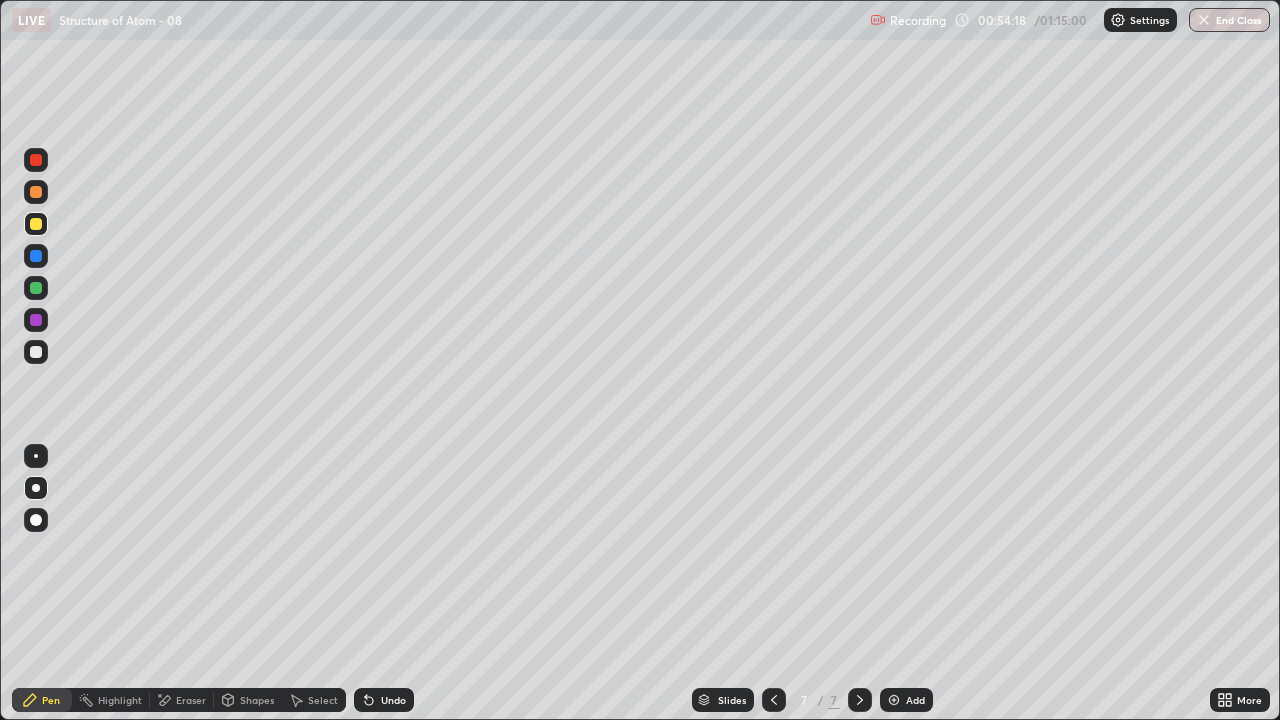click at bounding box center [36, 352] 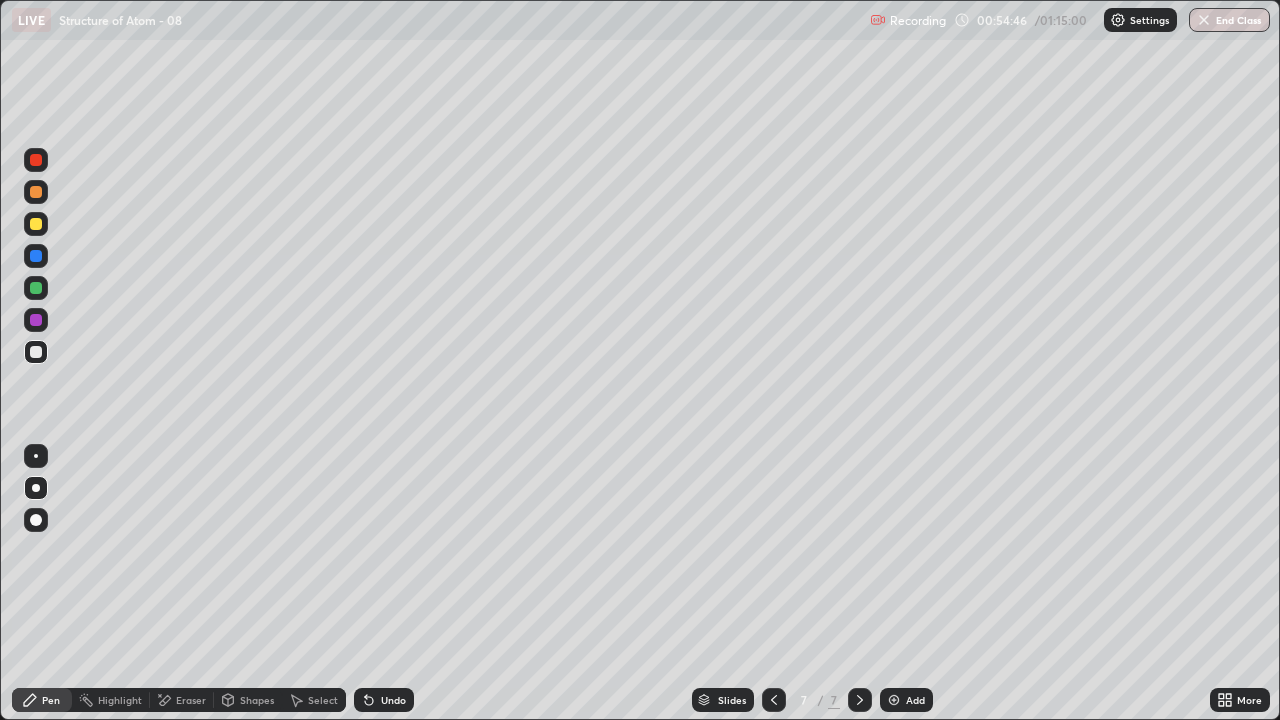 click at bounding box center [36, 288] 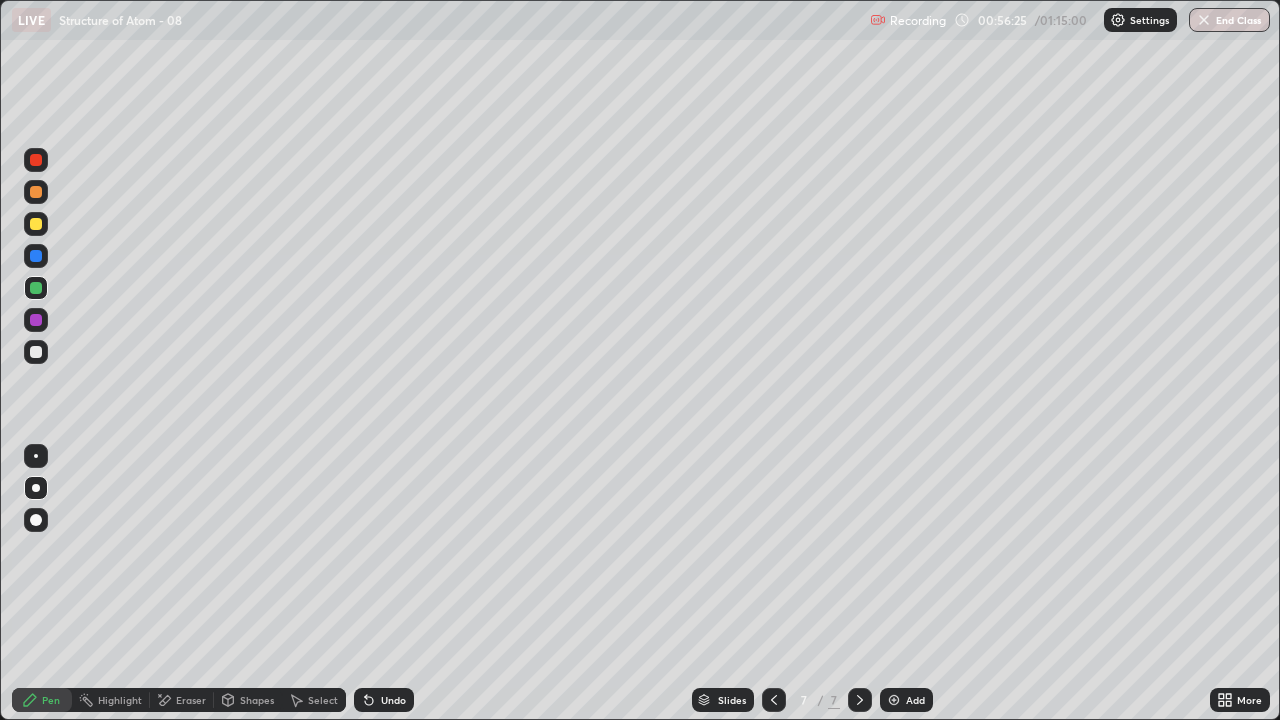 click at bounding box center (36, 352) 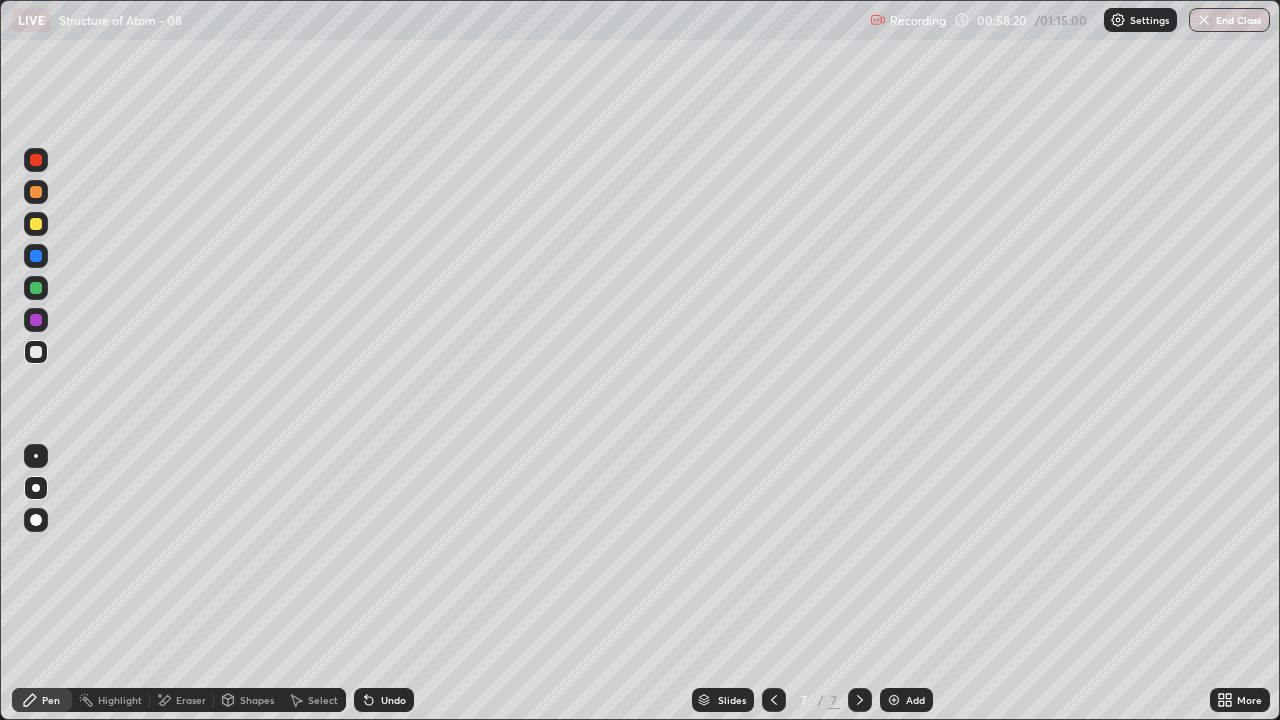 click on "Add" at bounding box center (915, 700) 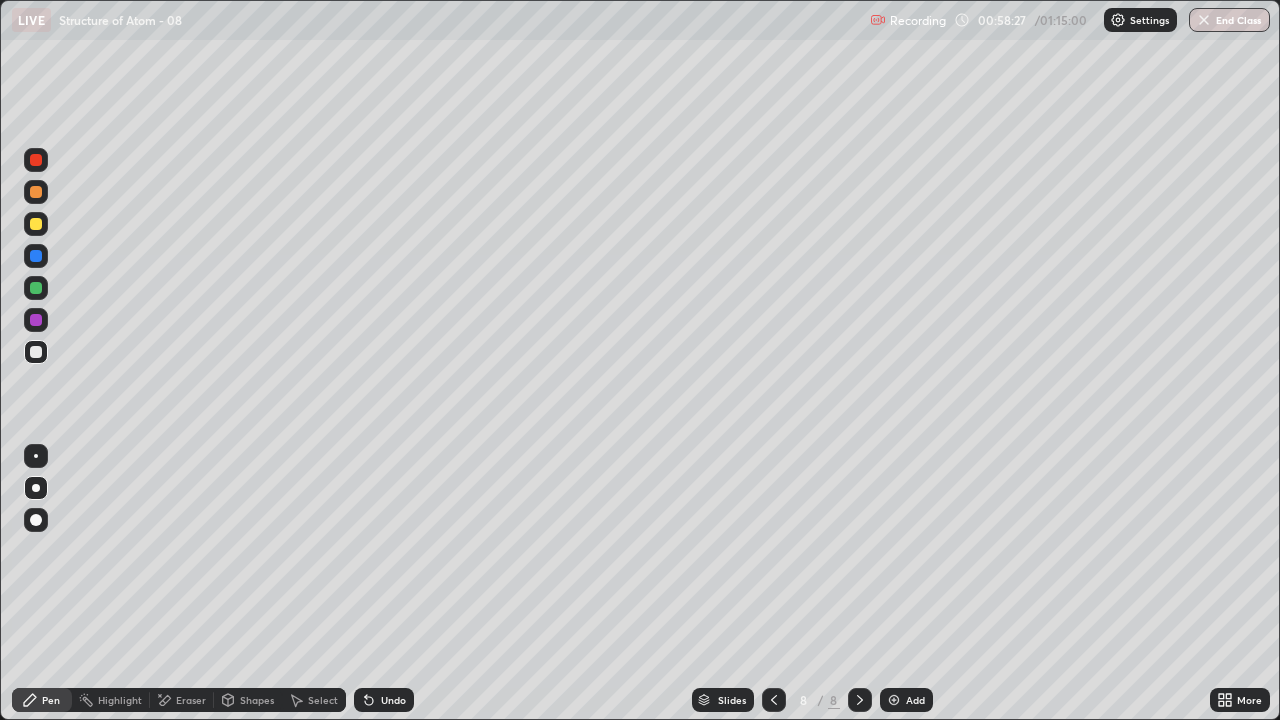 click on "Undo" at bounding box center (384, 700) 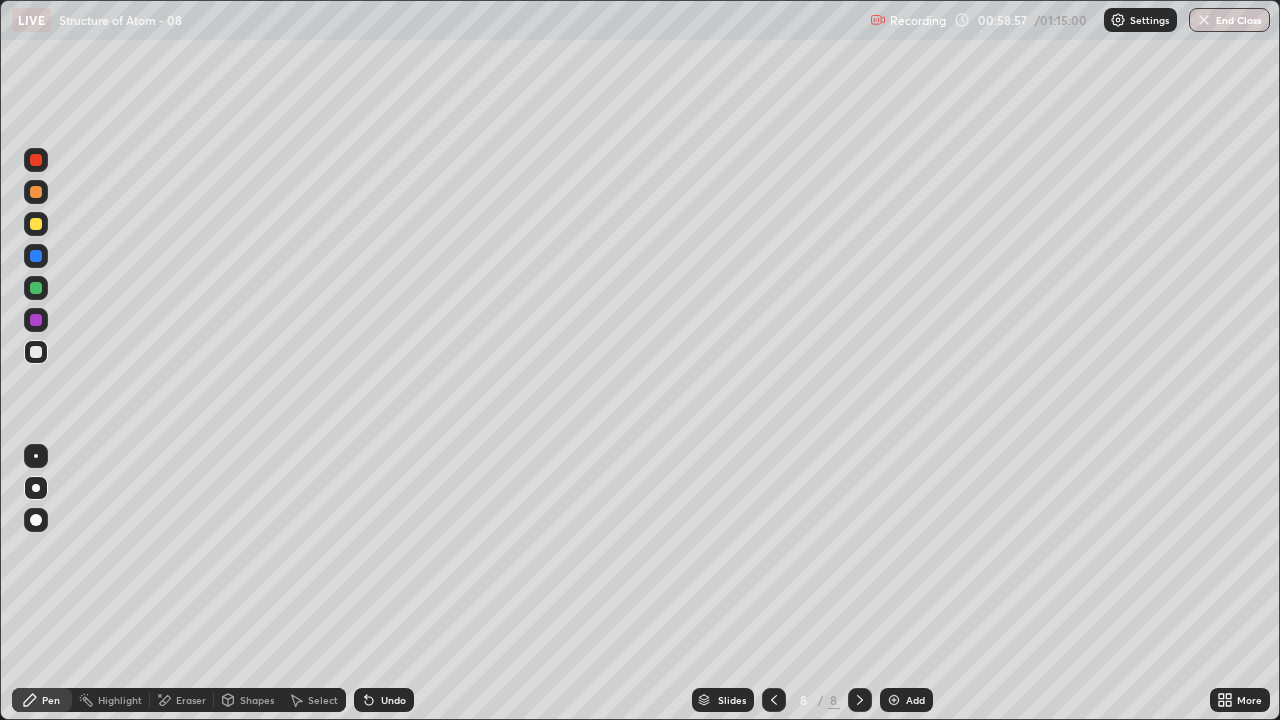 click on "Undo" at bounding box center [393, 700] 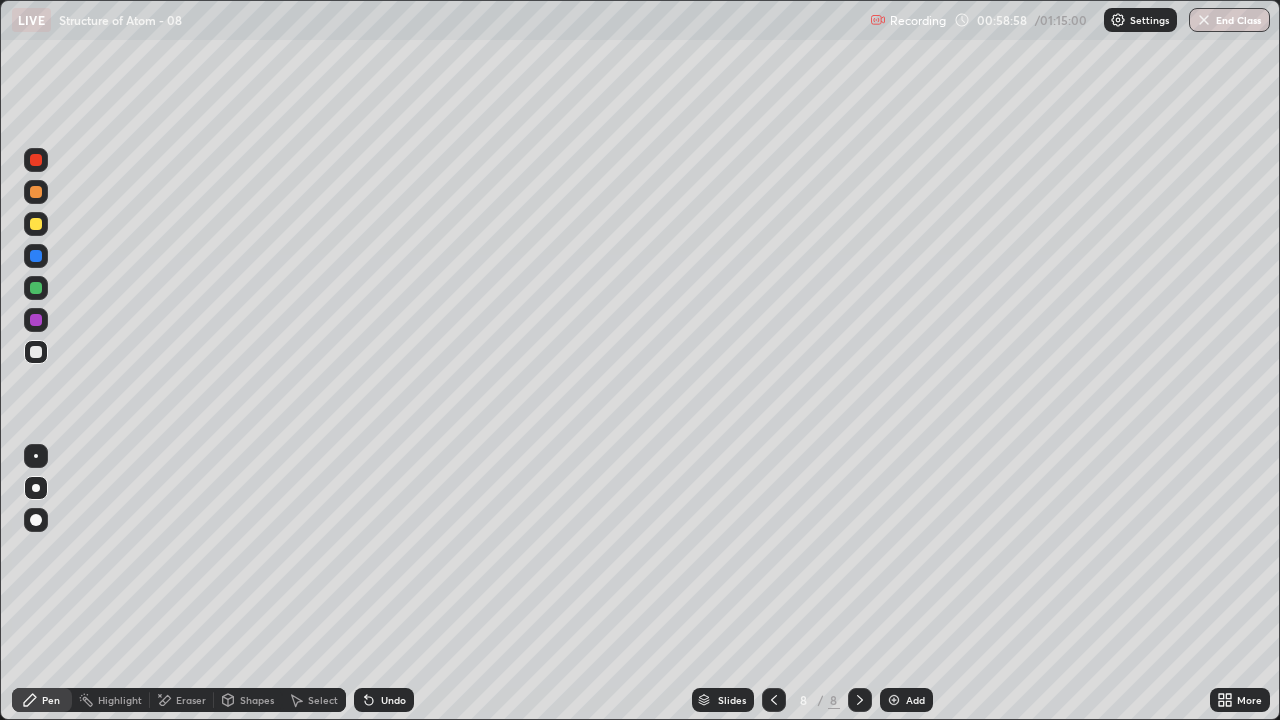 click on "Undo" at bounding box center [393, 700] 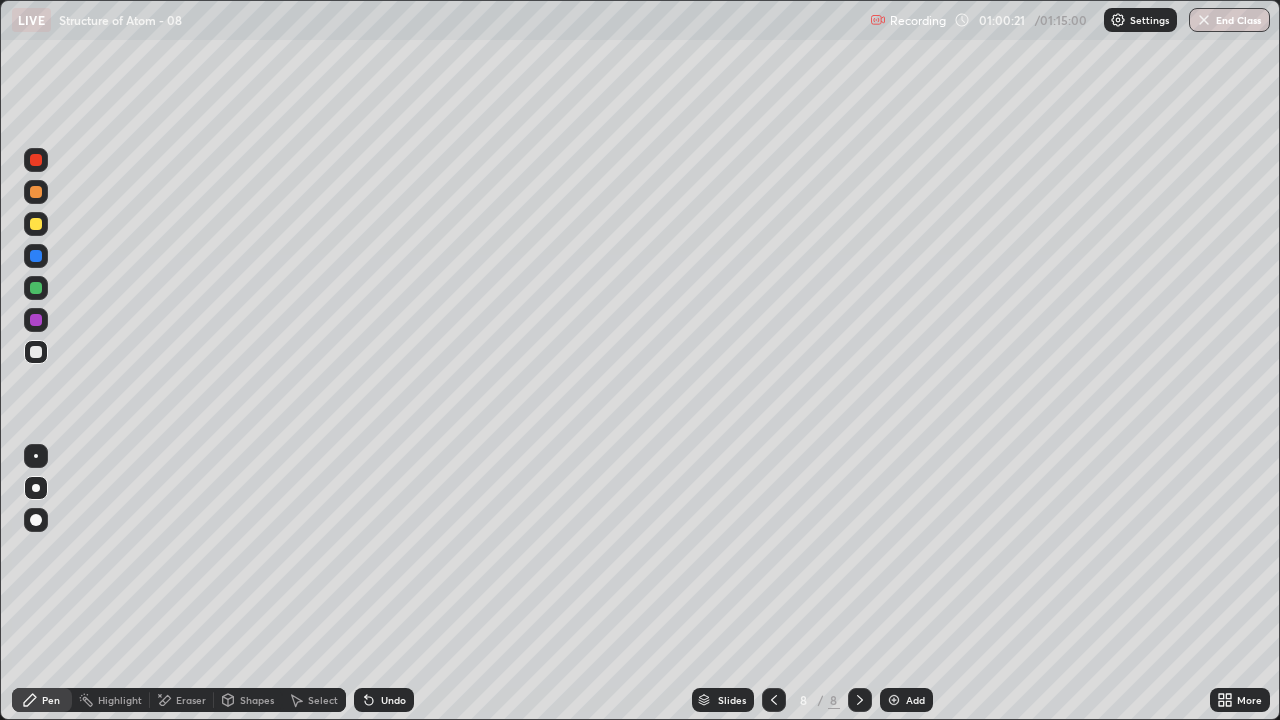 click 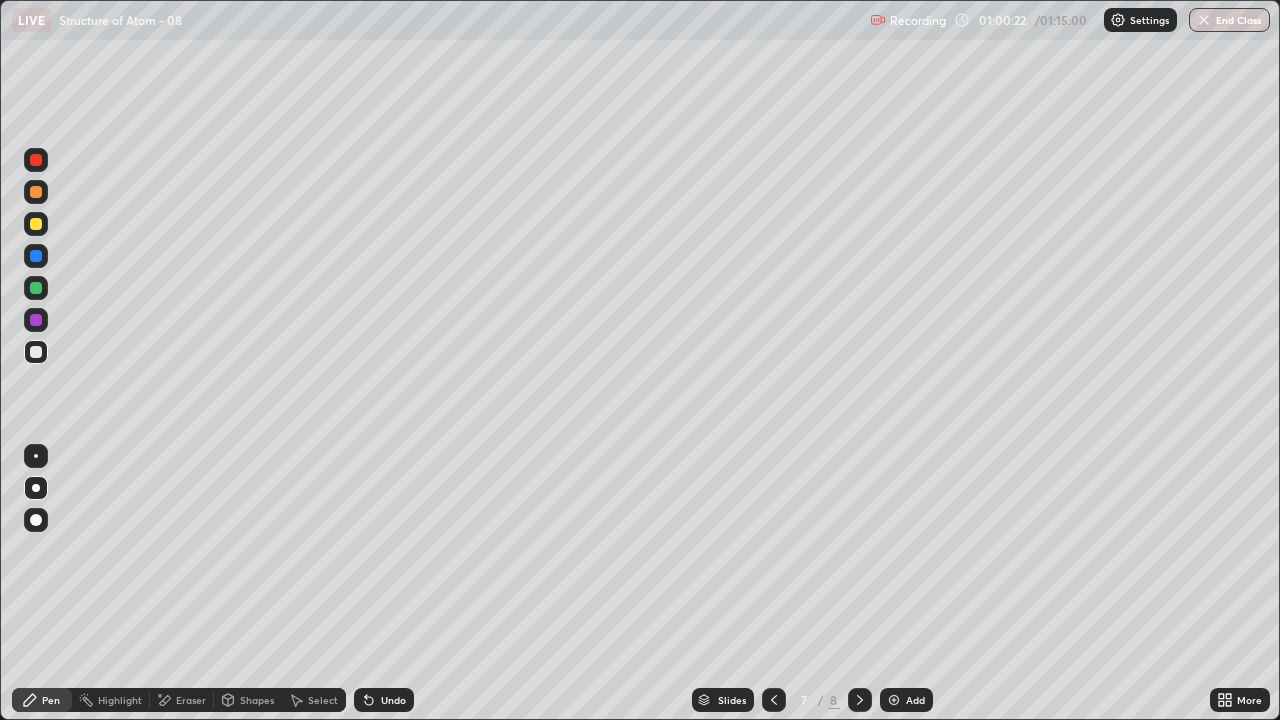 click 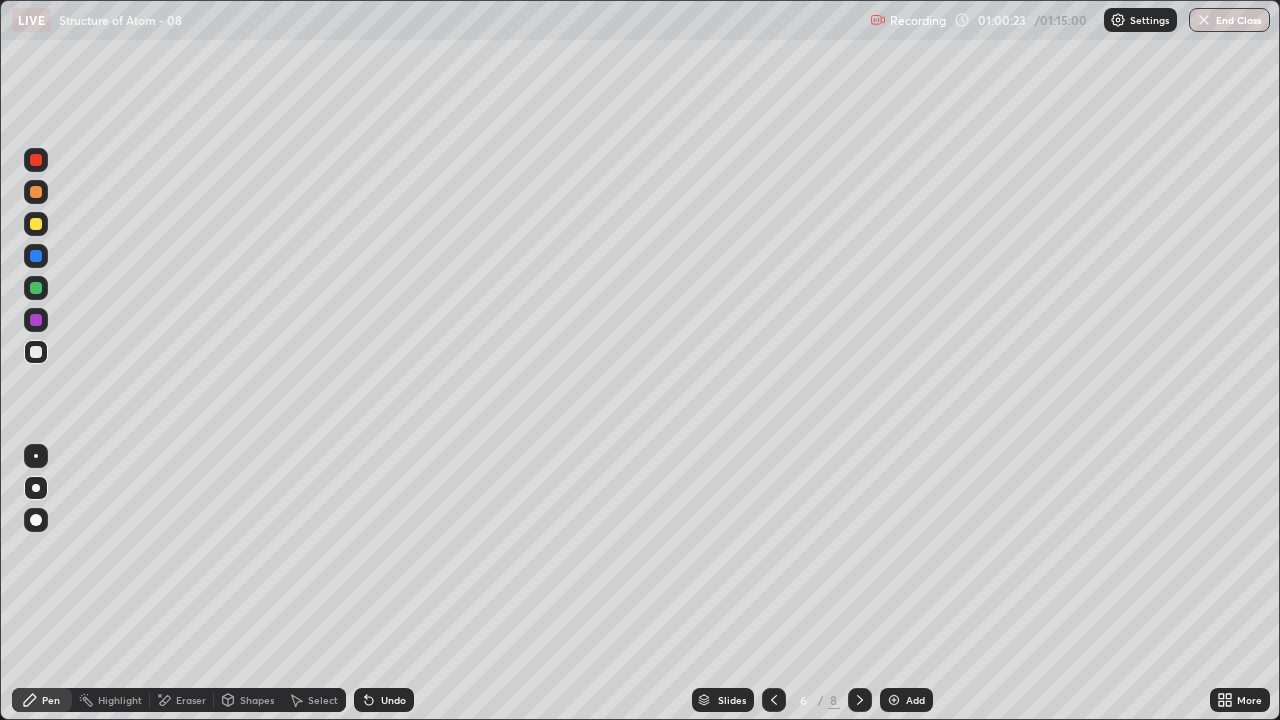 click 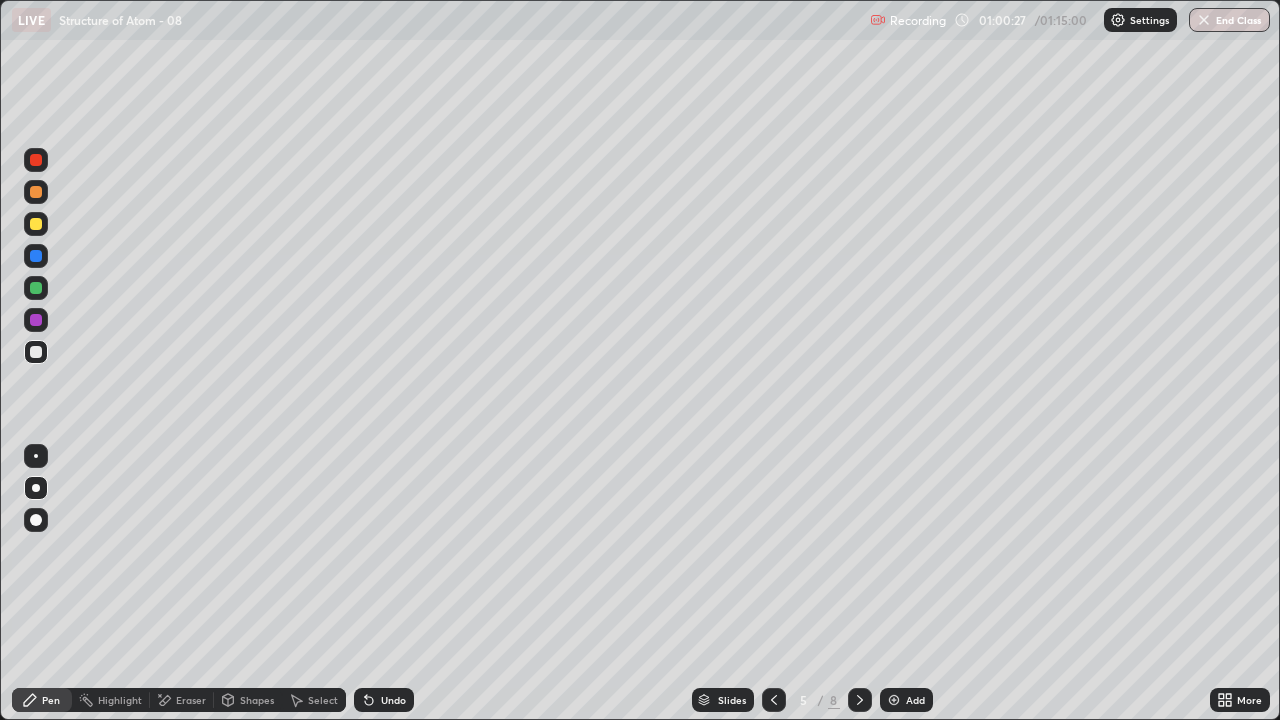 click 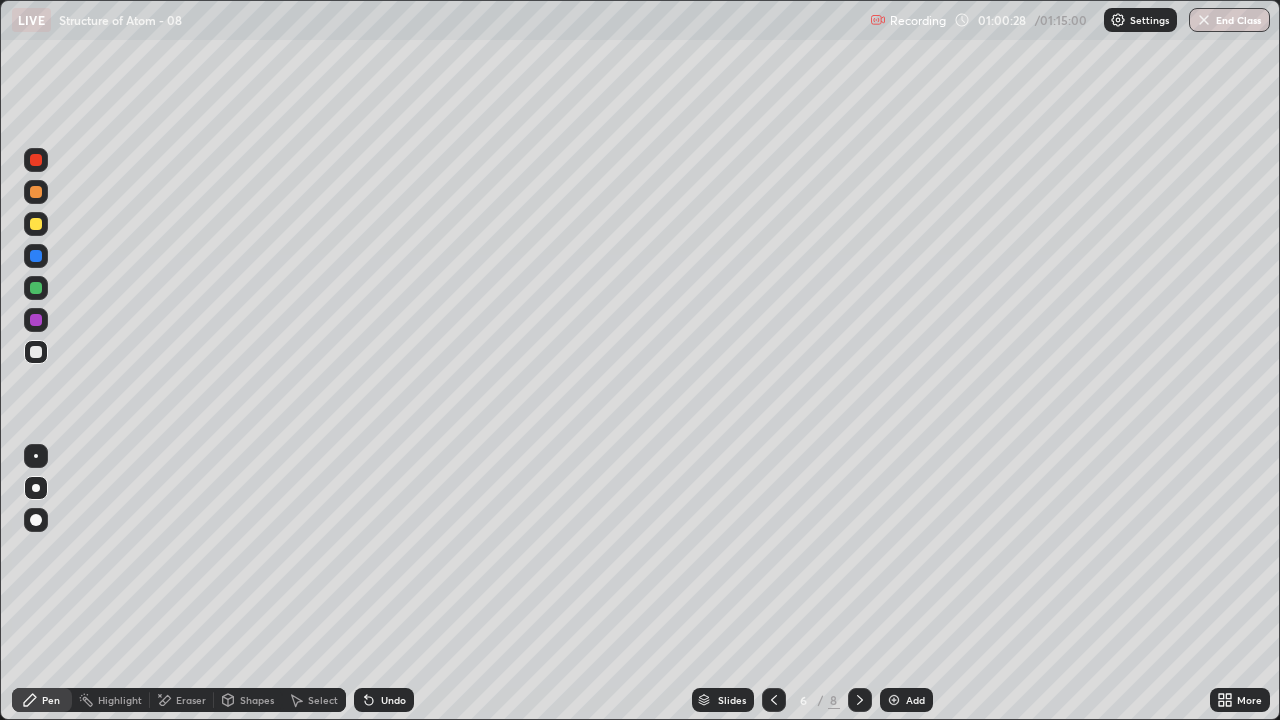 click 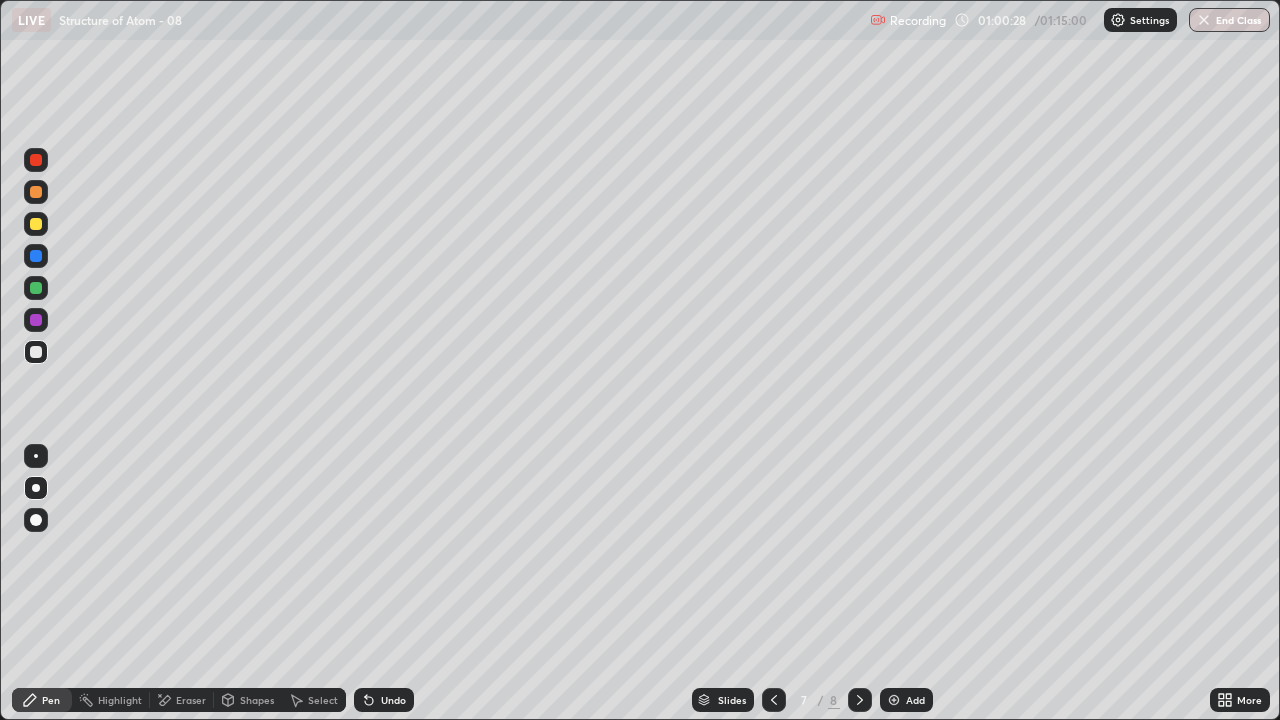 click 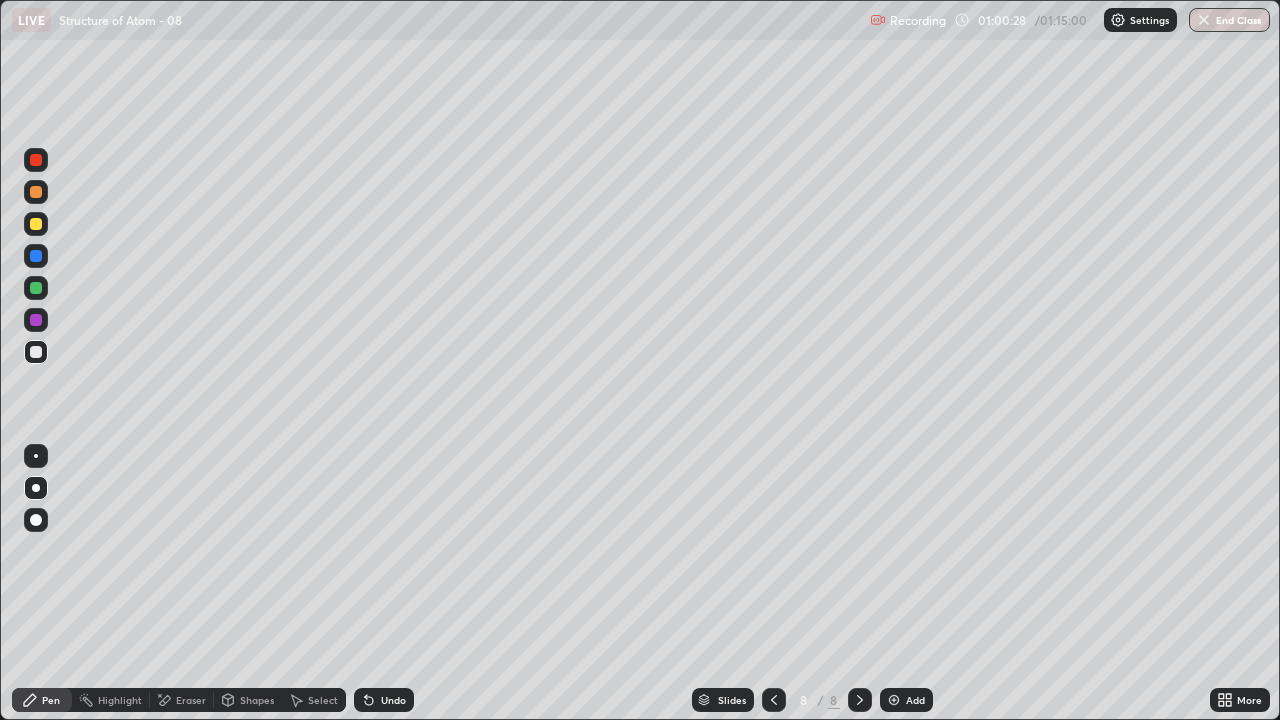 click 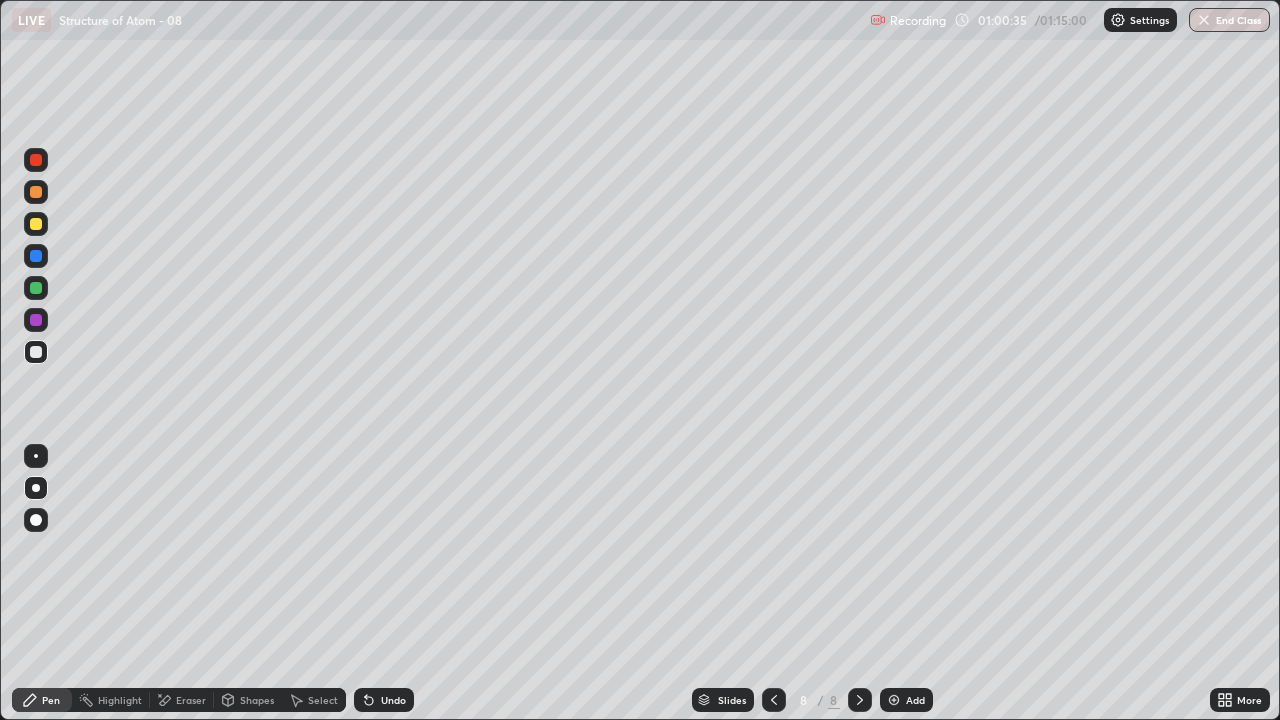 click on "Add" at bounding box center [906, 700] 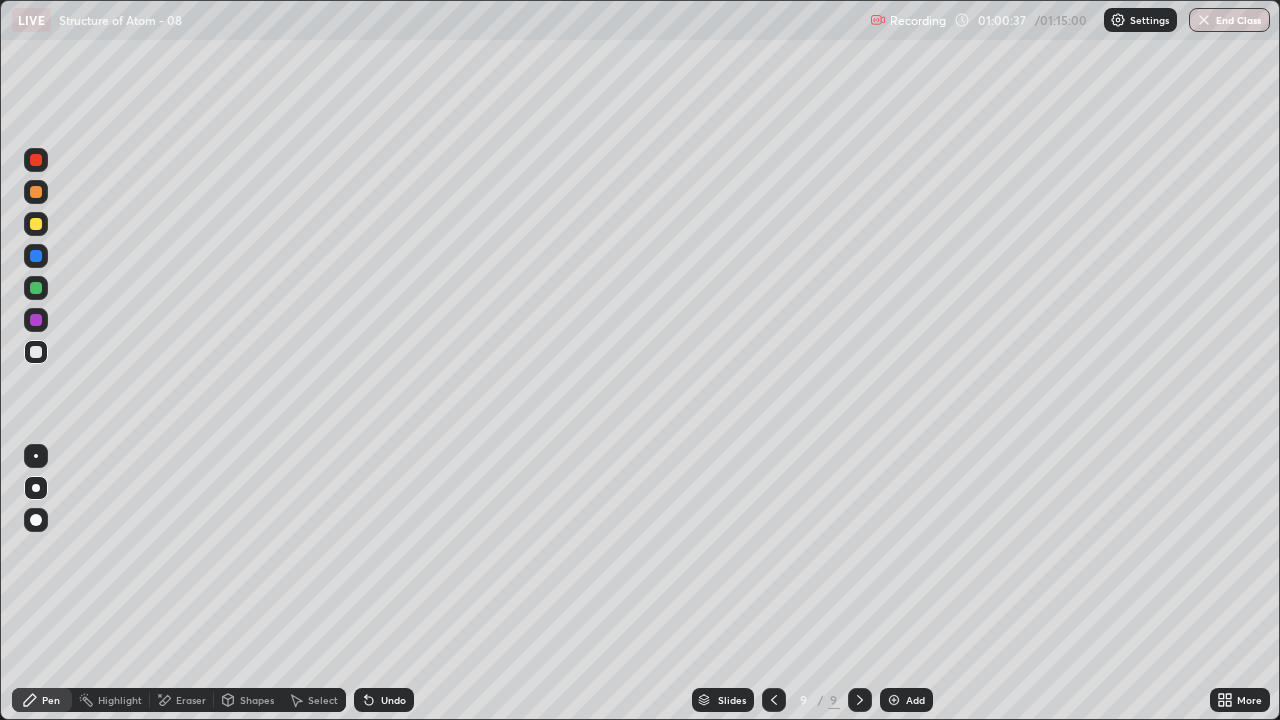 click at bounding box center (36, 224) 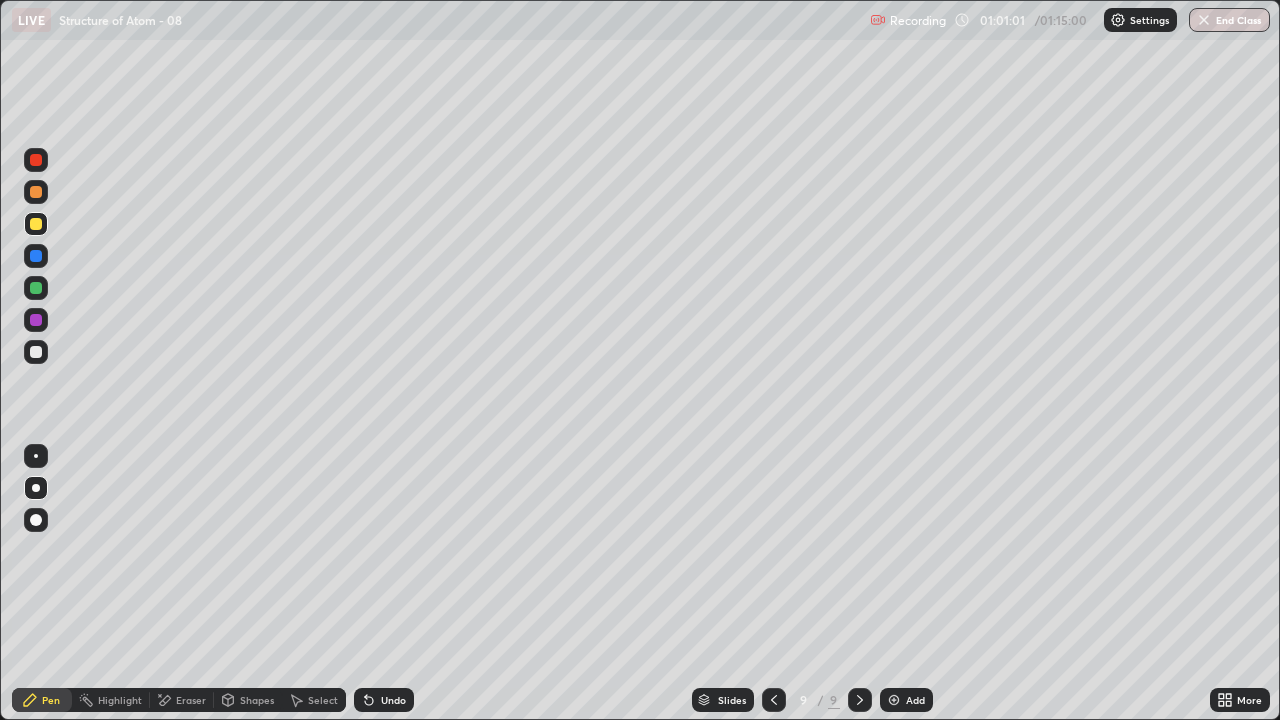 click at bounding box center [36, 352] 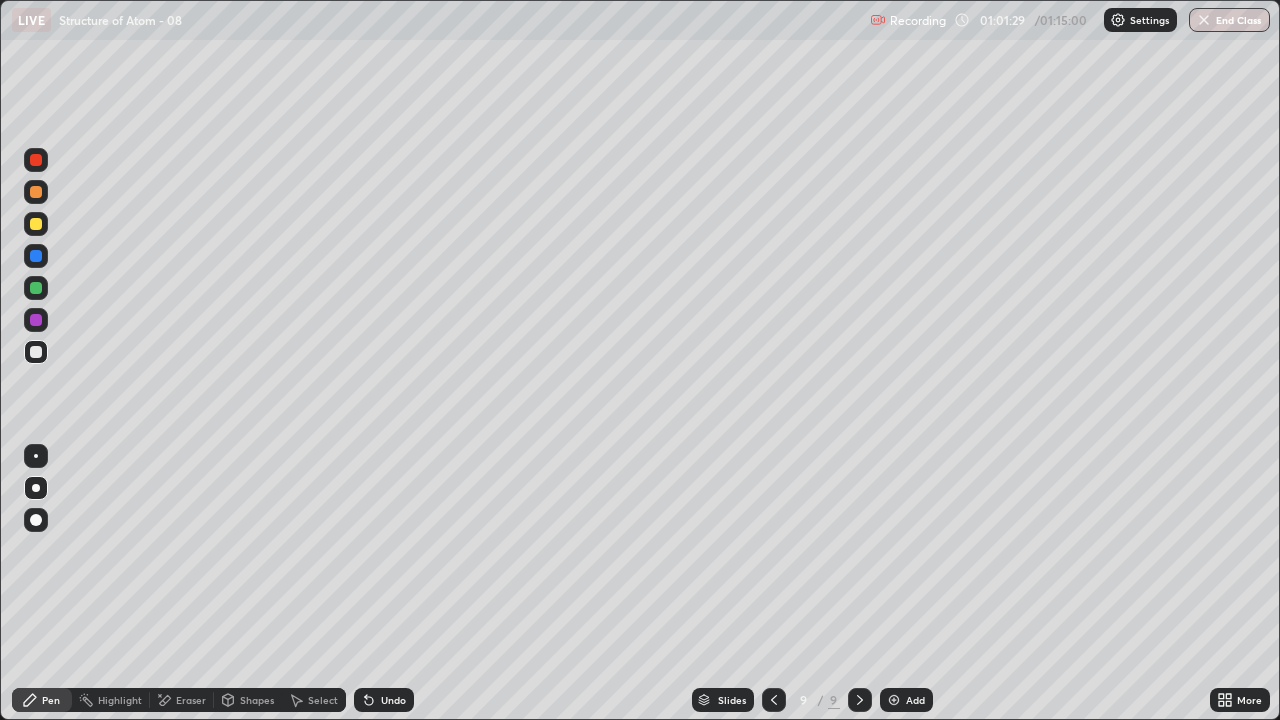 click at bounding box center (36, 320) 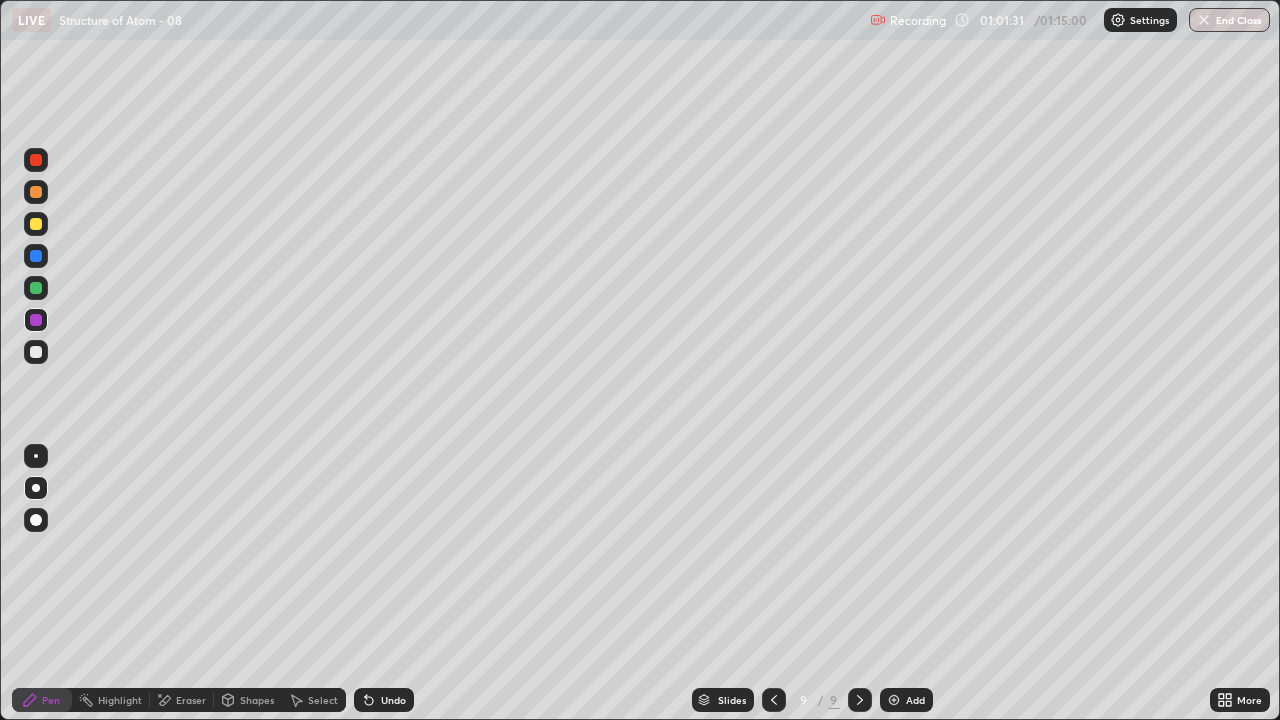 click at bounding box center [36, 288] 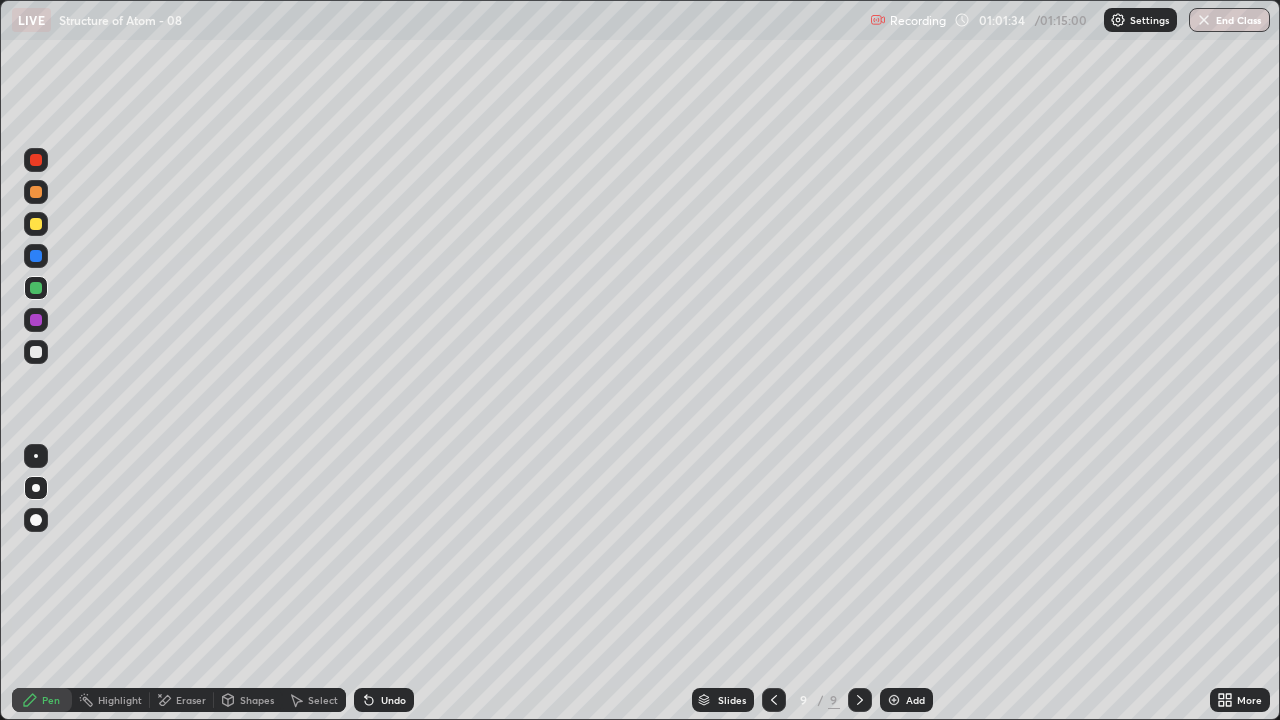 click at bounding box center (36, 256) 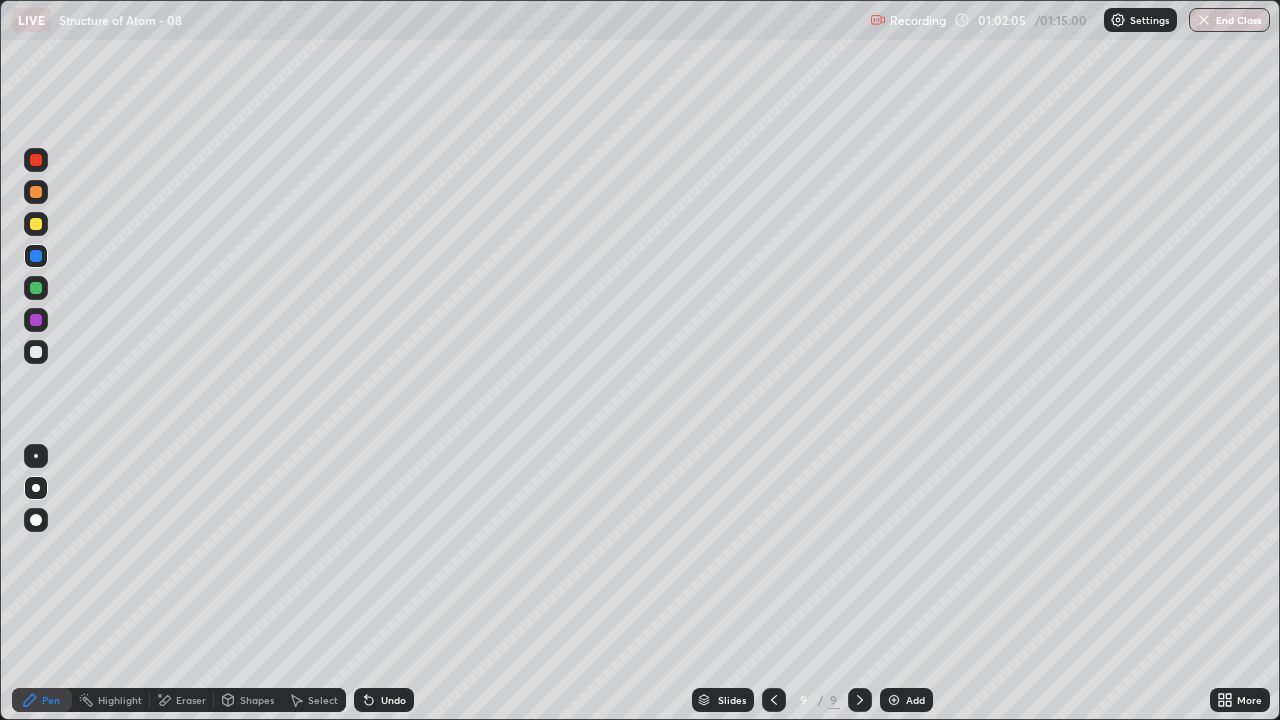 click at bounding box center (36, 352) 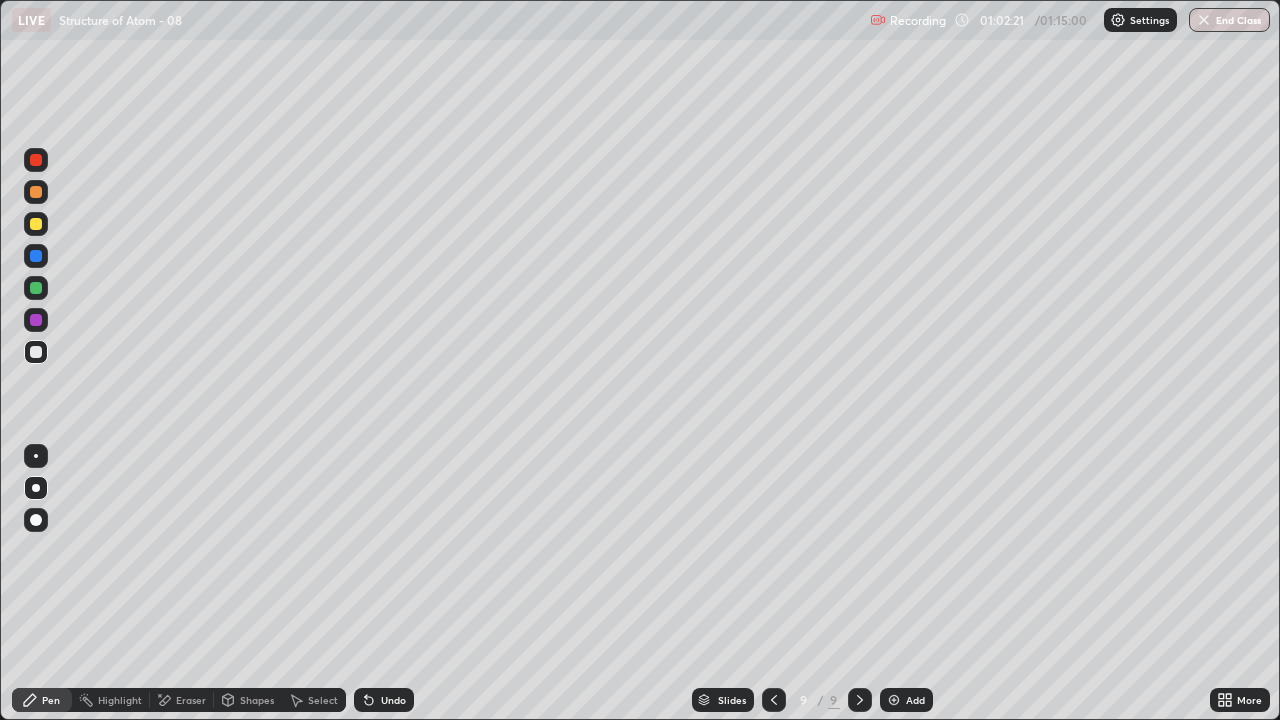 click on "Undo" at bounding box center [393, 700] 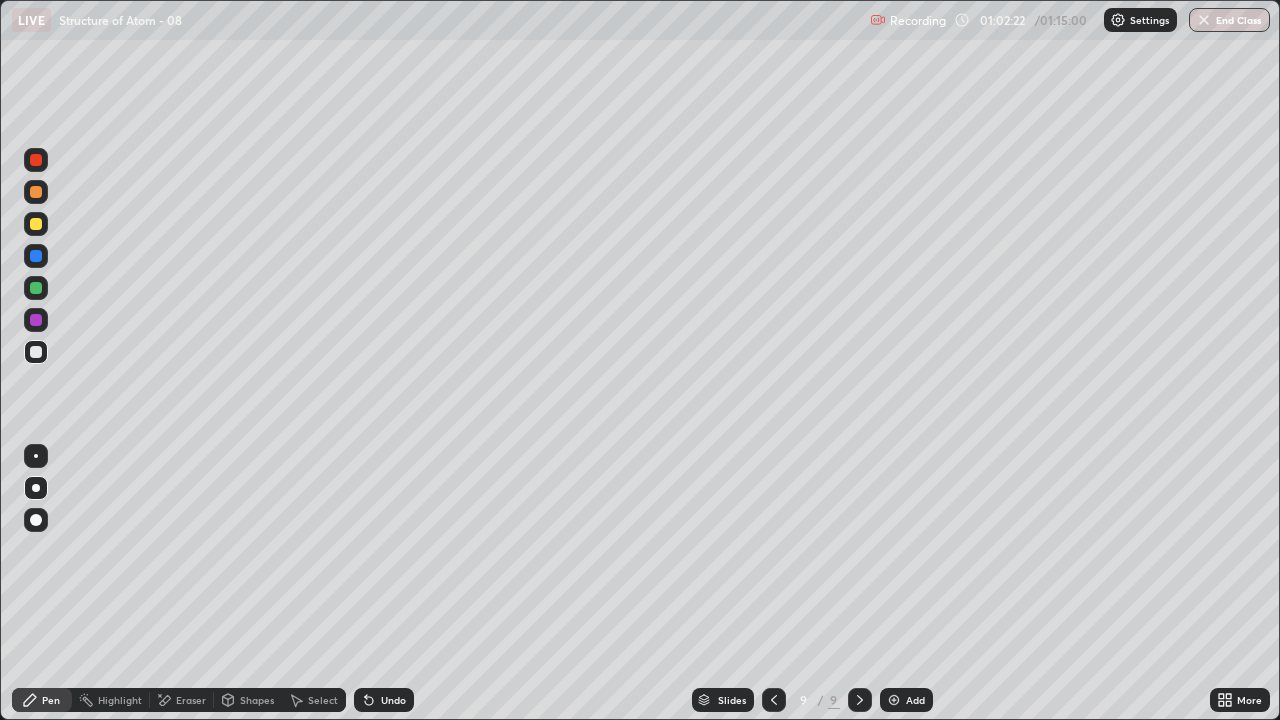 click on "Undo" at bounding box center (393, 700) 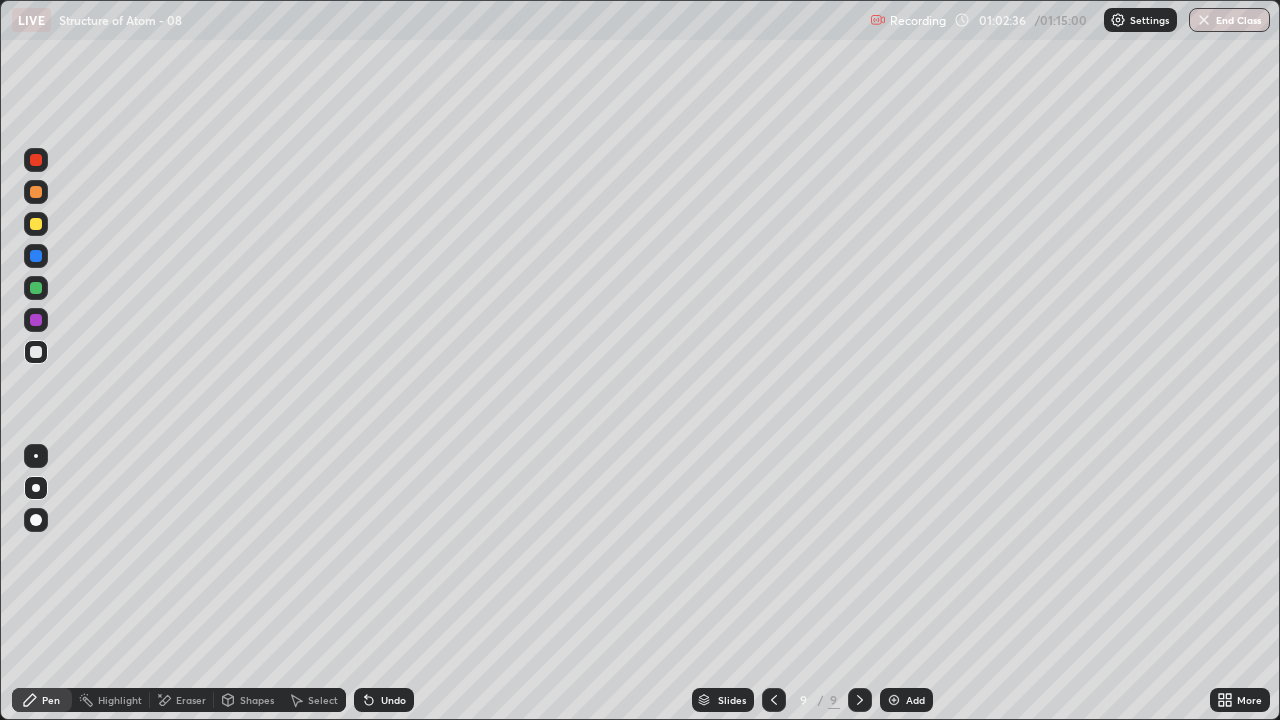 click on "Undo" at bounding box center [393, 700] 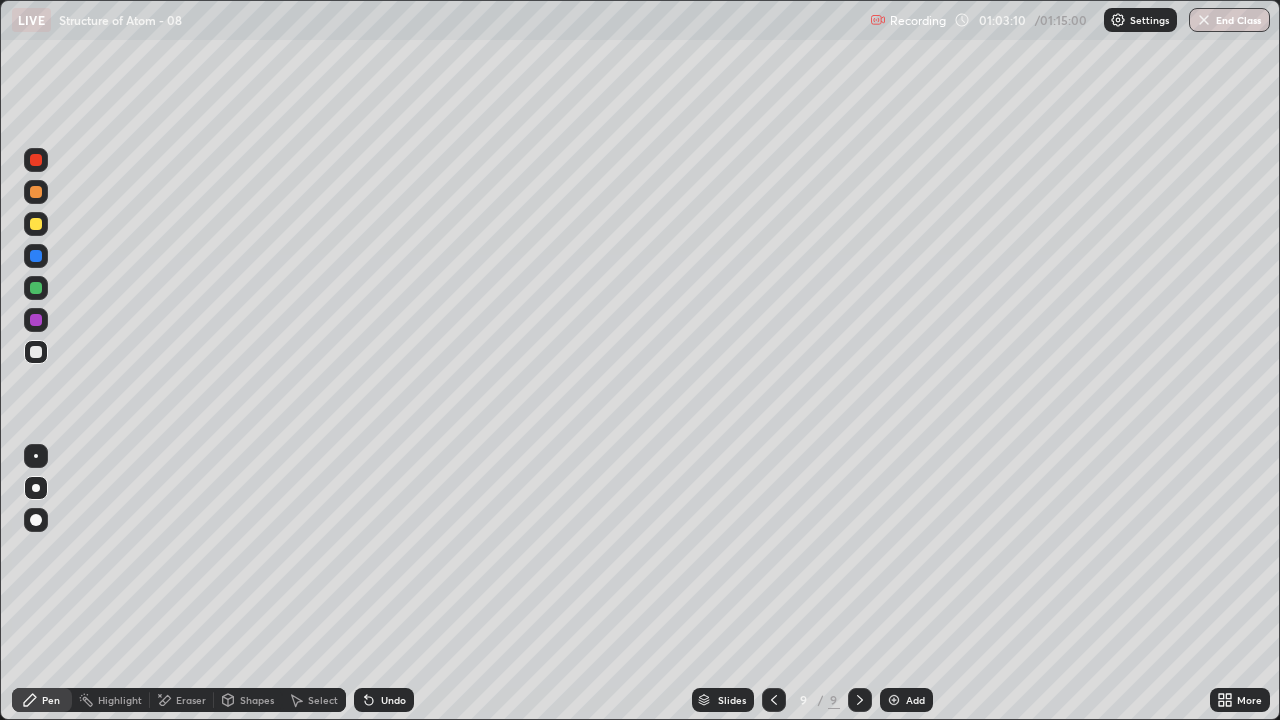 click at bounding box center (36, 288) 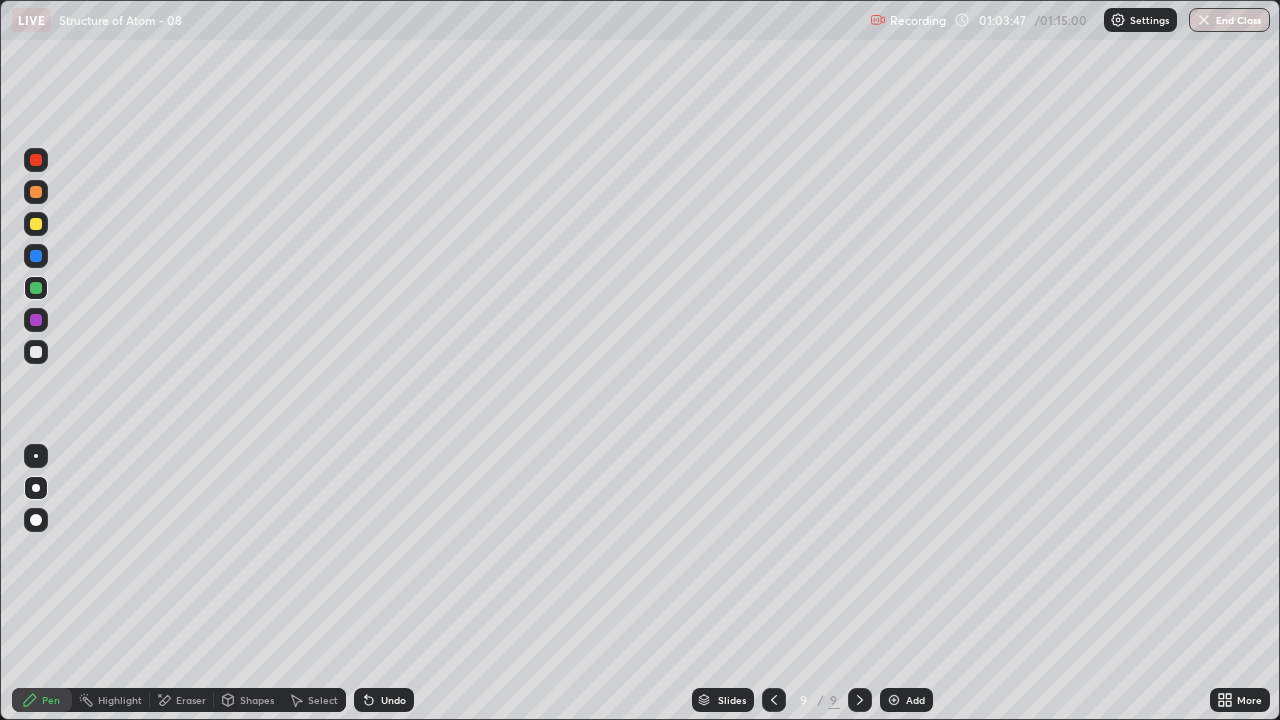 click at bounding box center (36, 256) 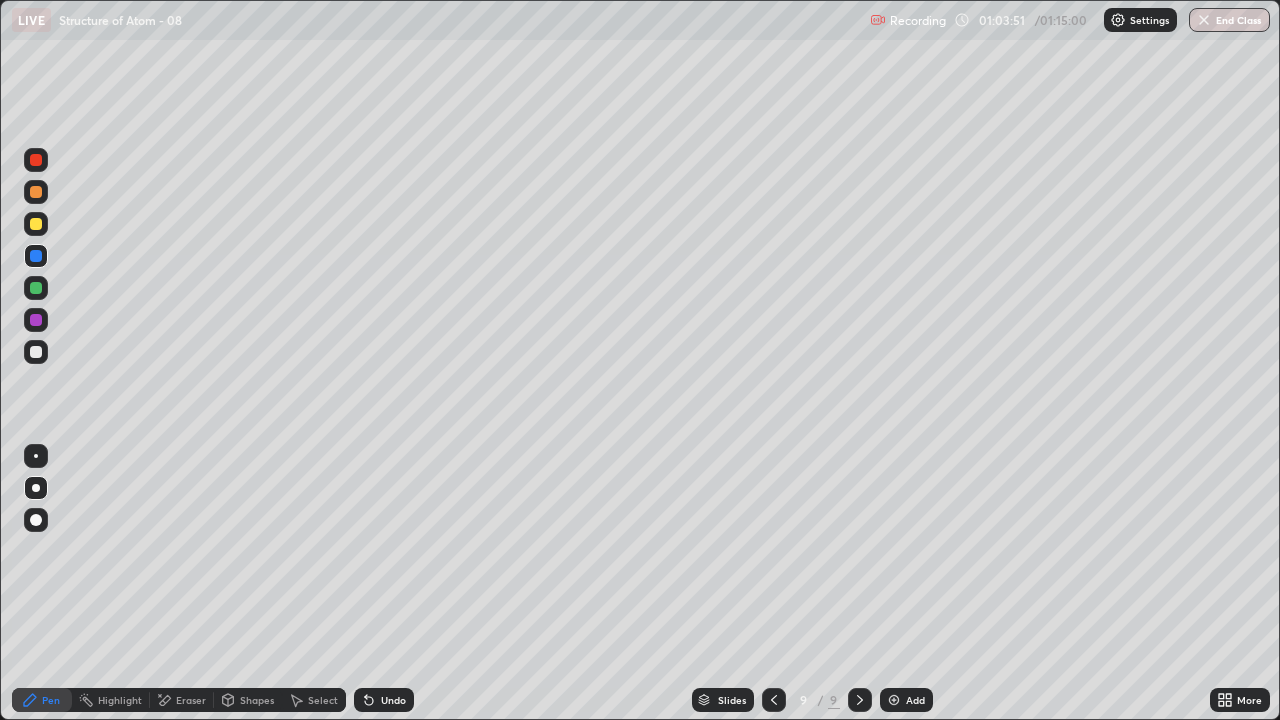 click at bounding box center [36, 224] 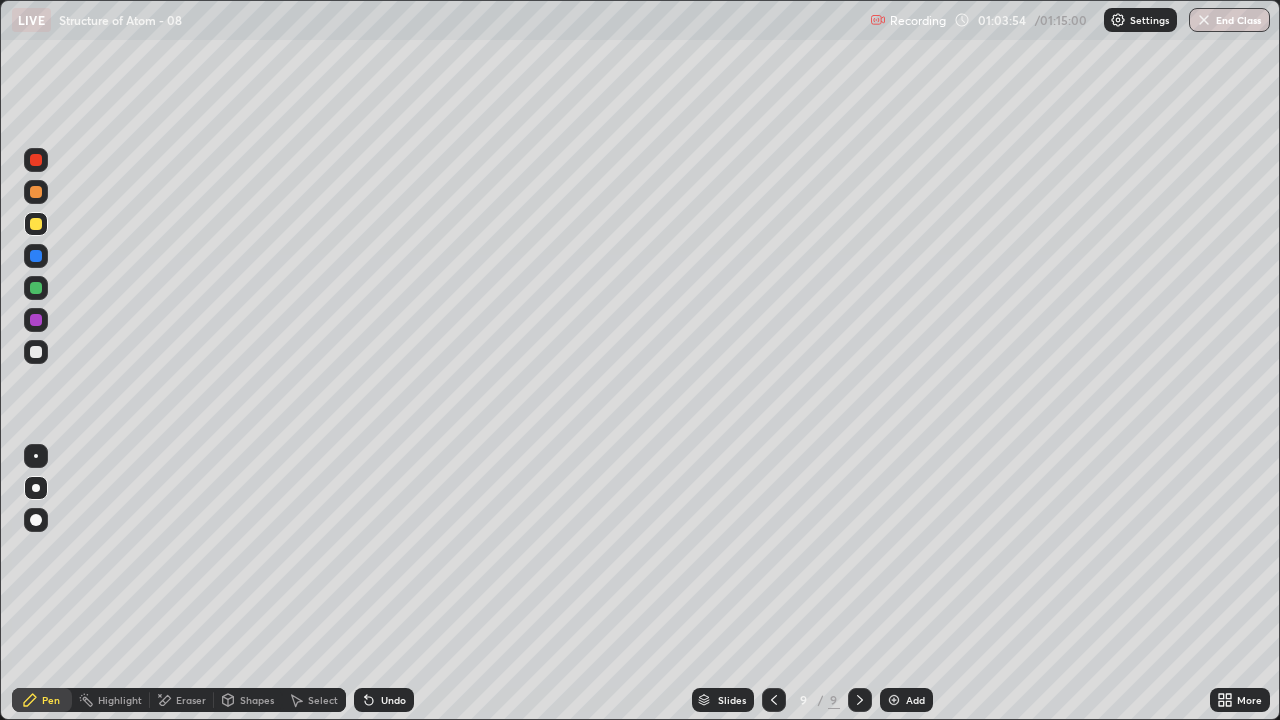 click at bounding box center (36, 192) 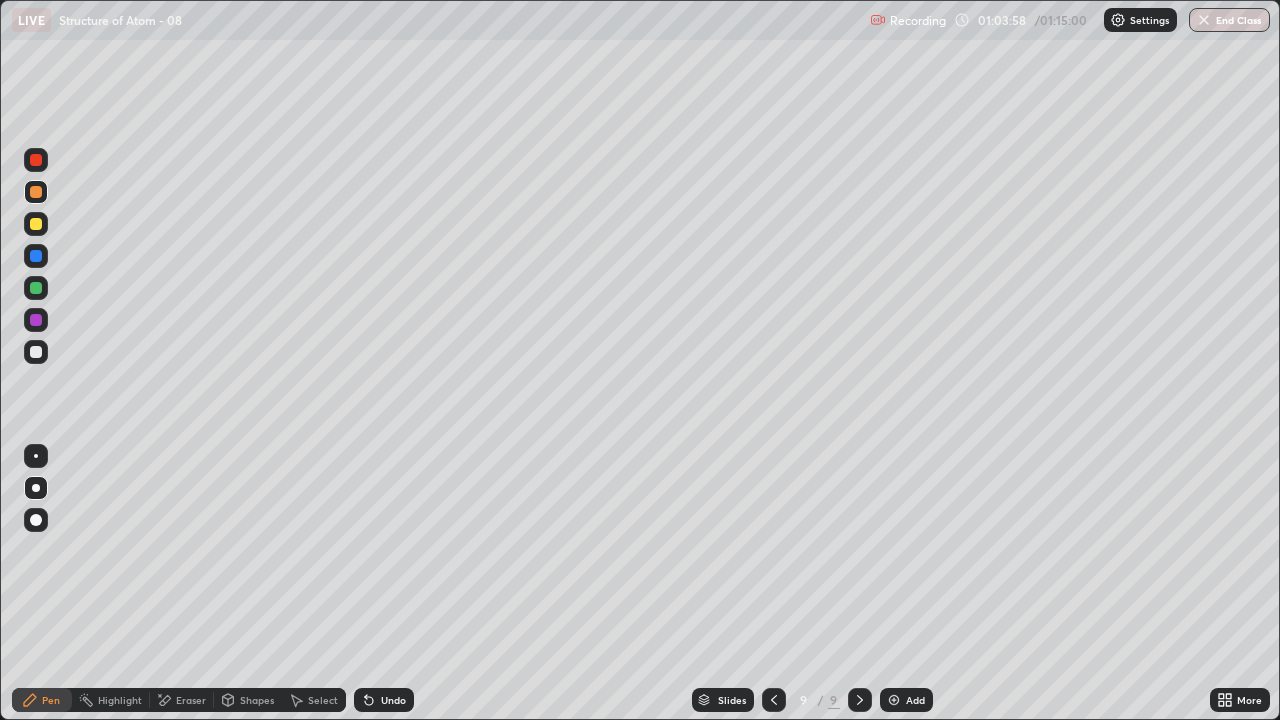 click at bounding box center [36, 160] 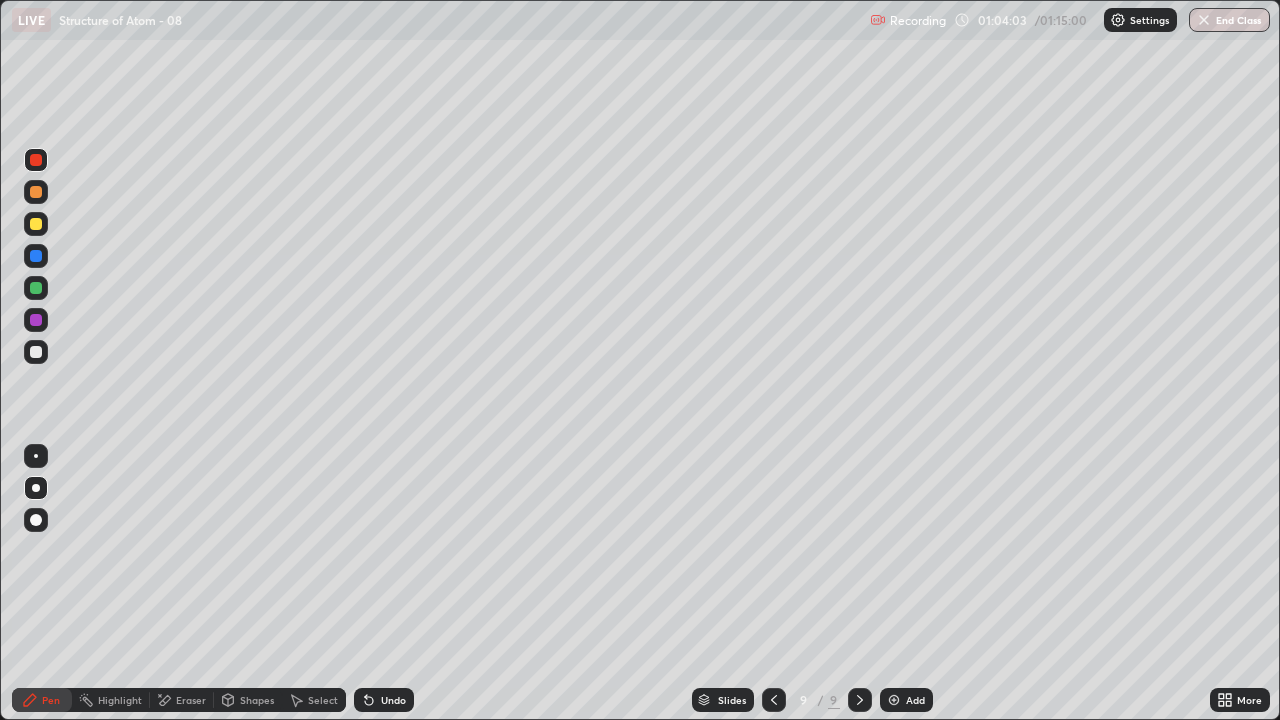 click at bounding box center (36, 352) 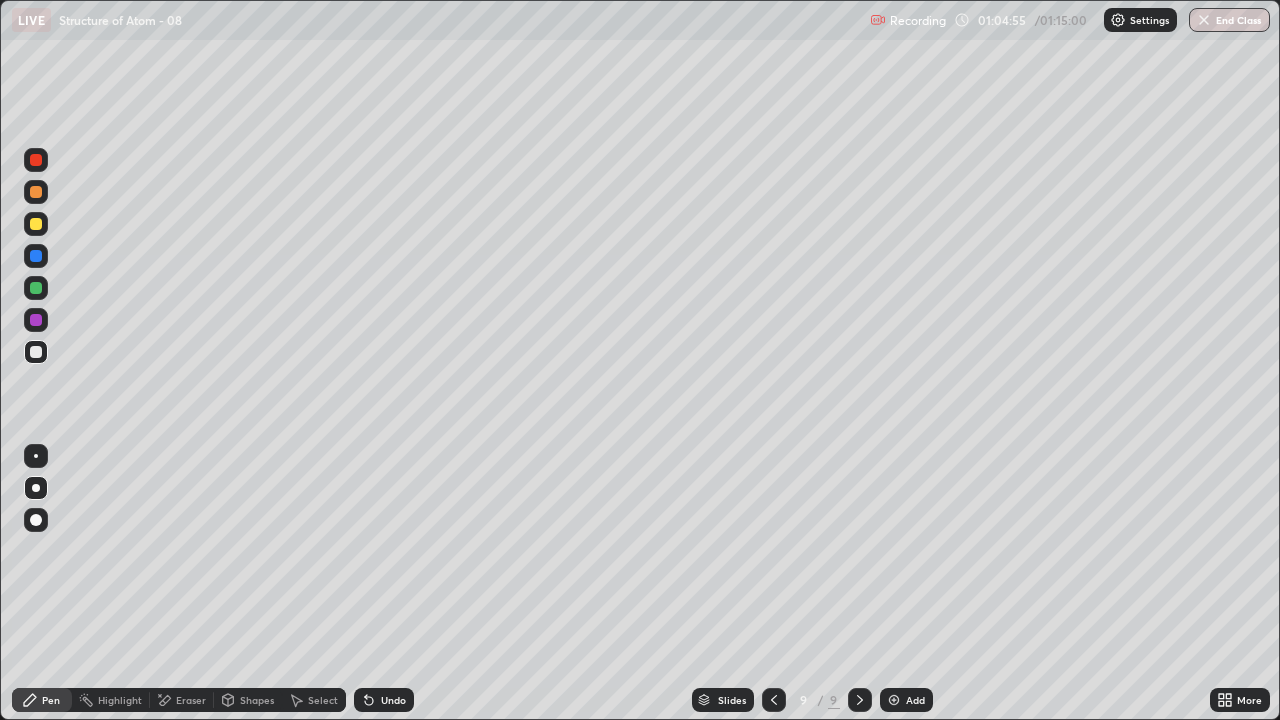 click 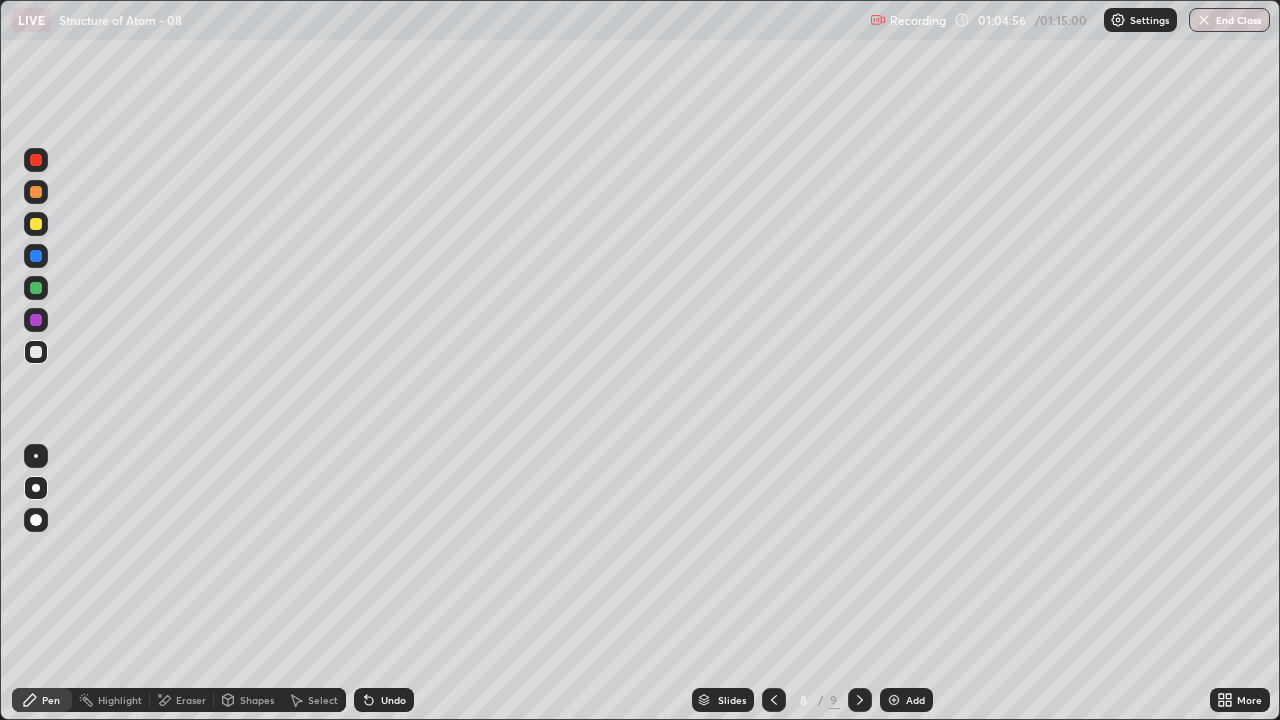 click 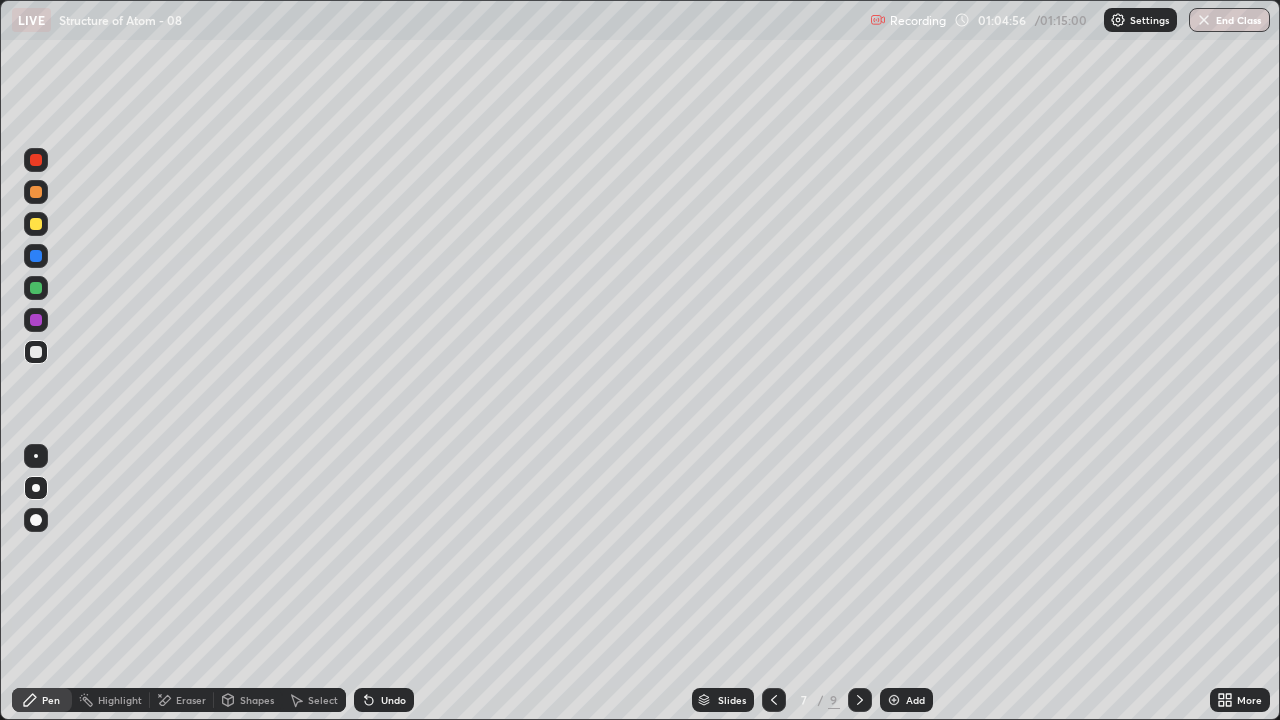 click 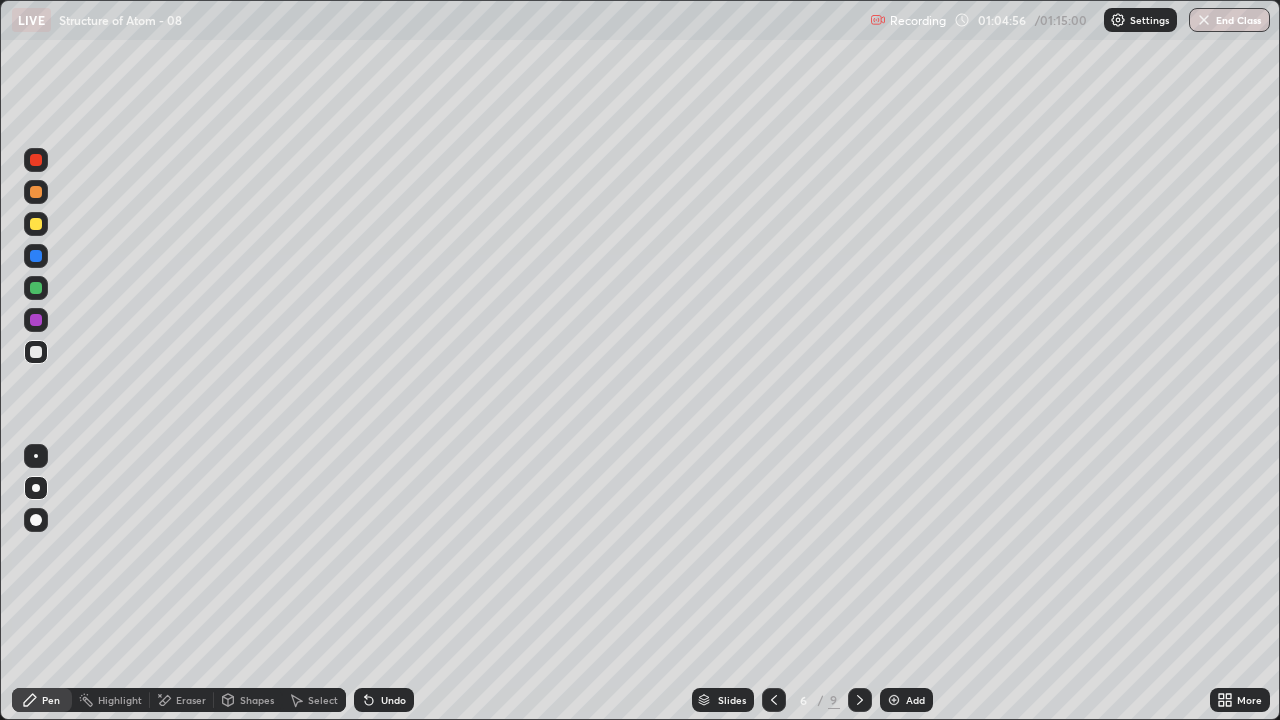 click 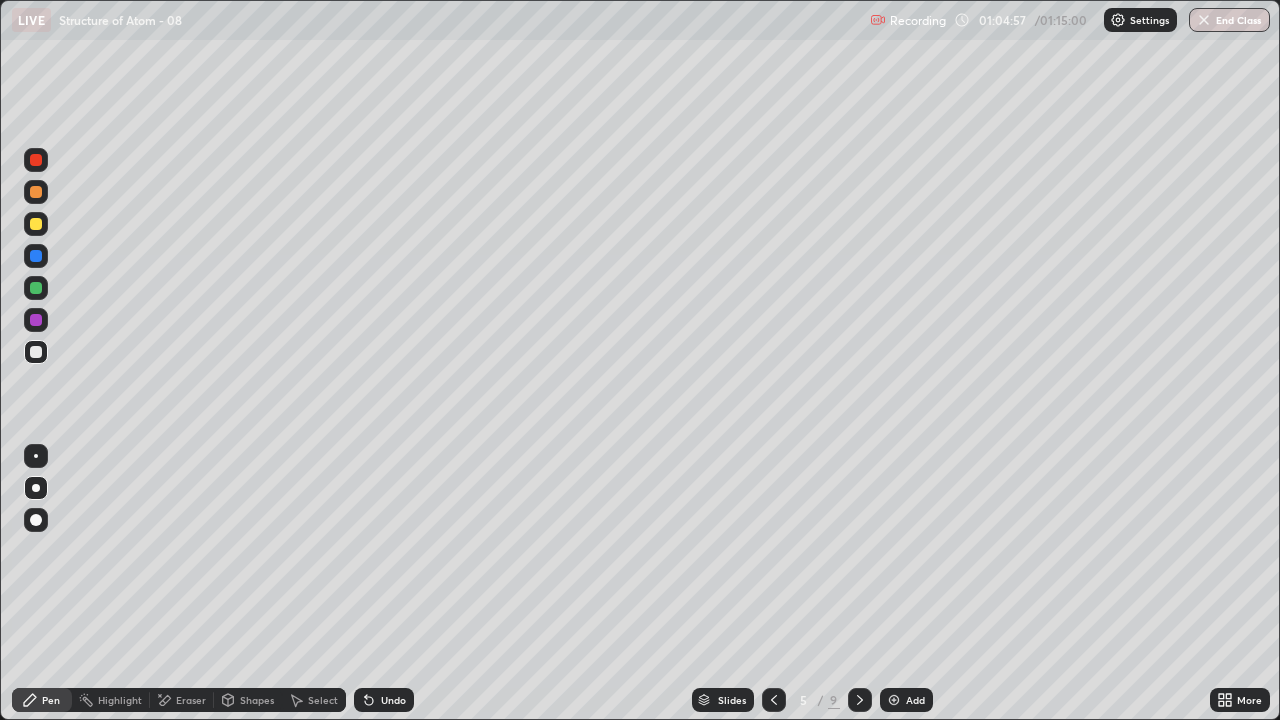 click 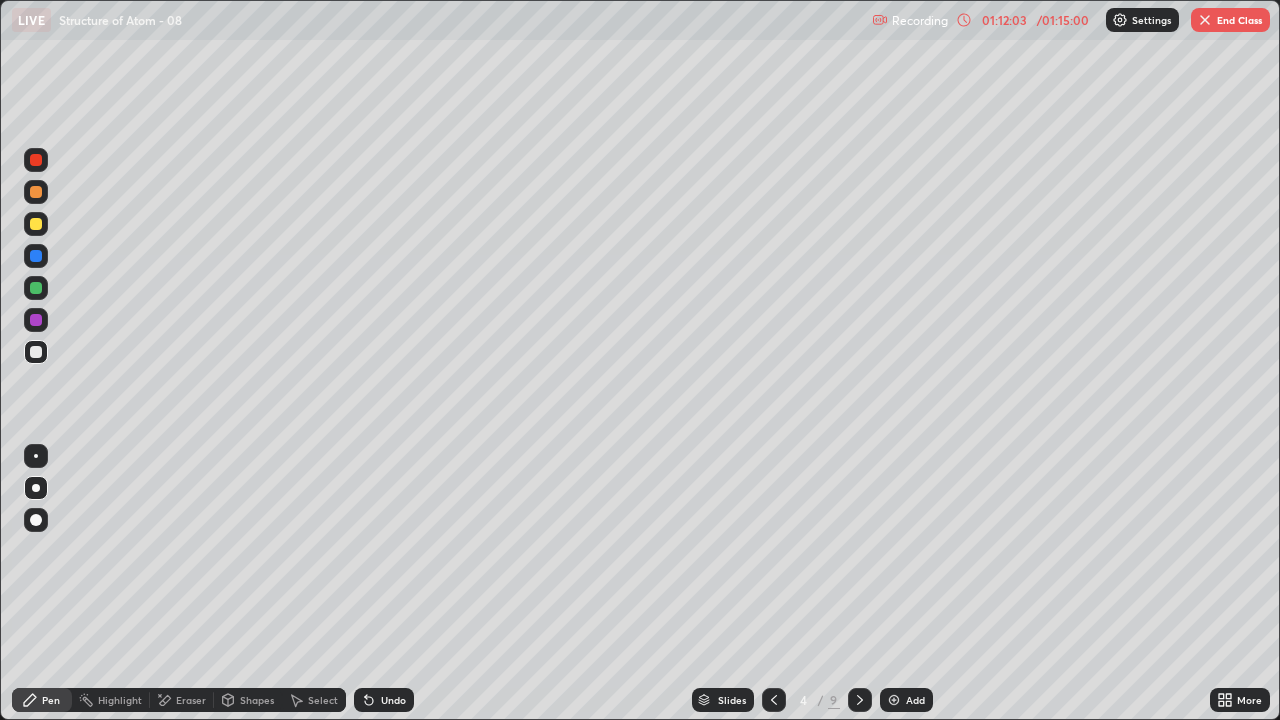 click 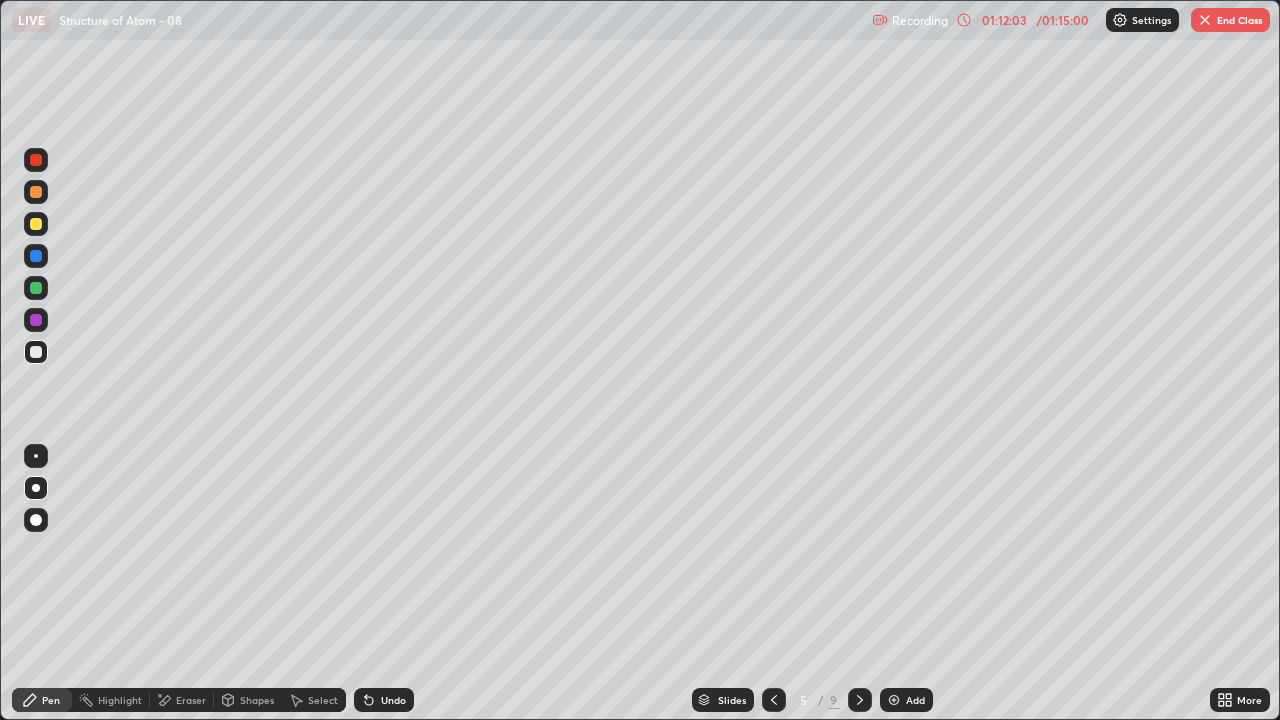 click 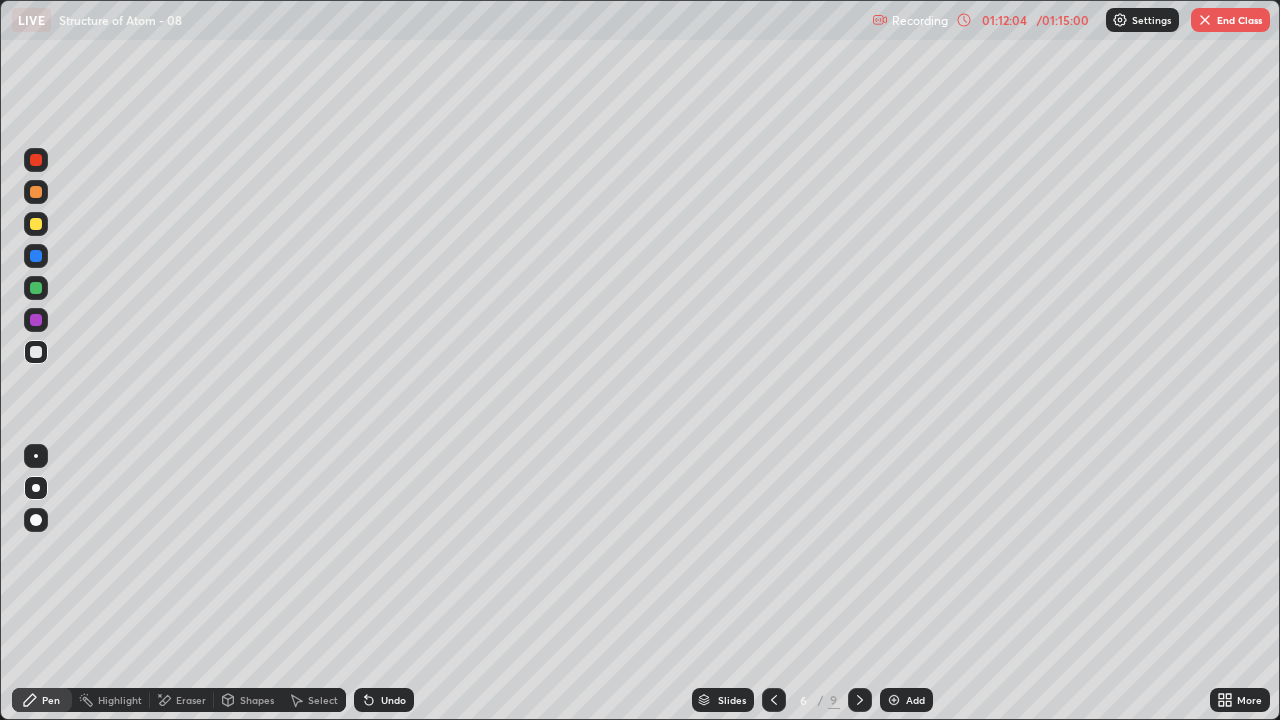 click 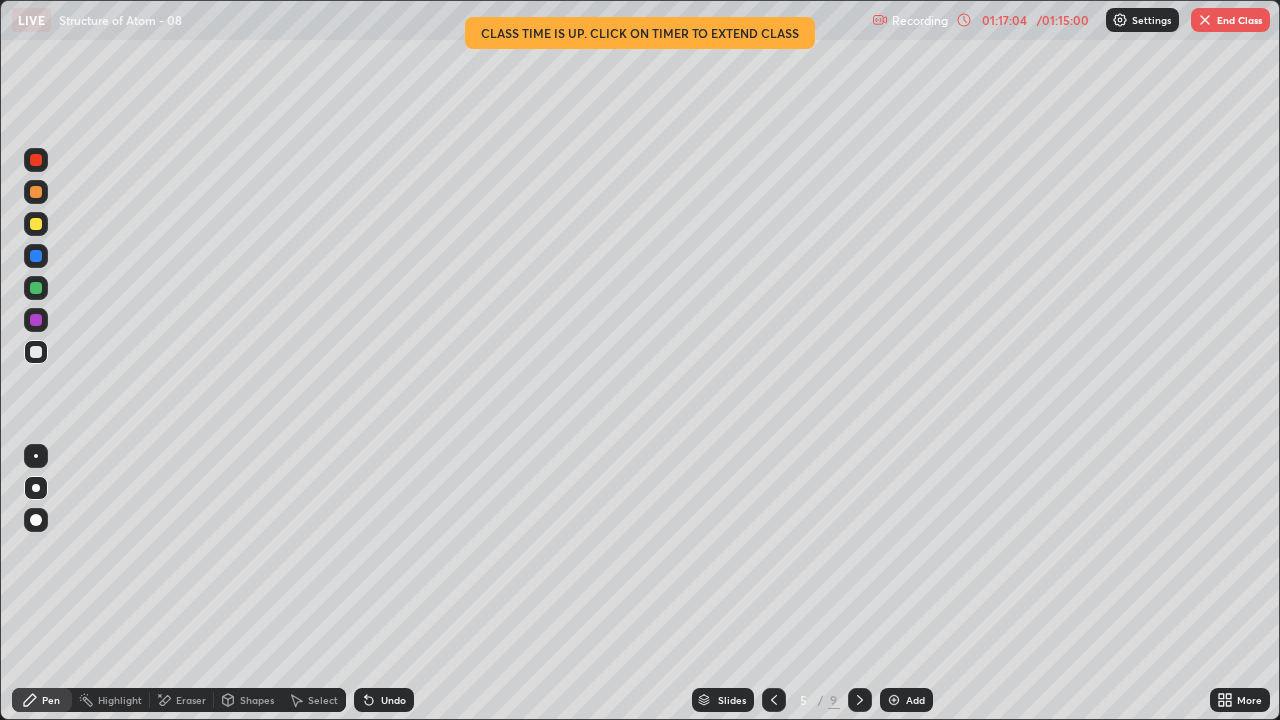 click 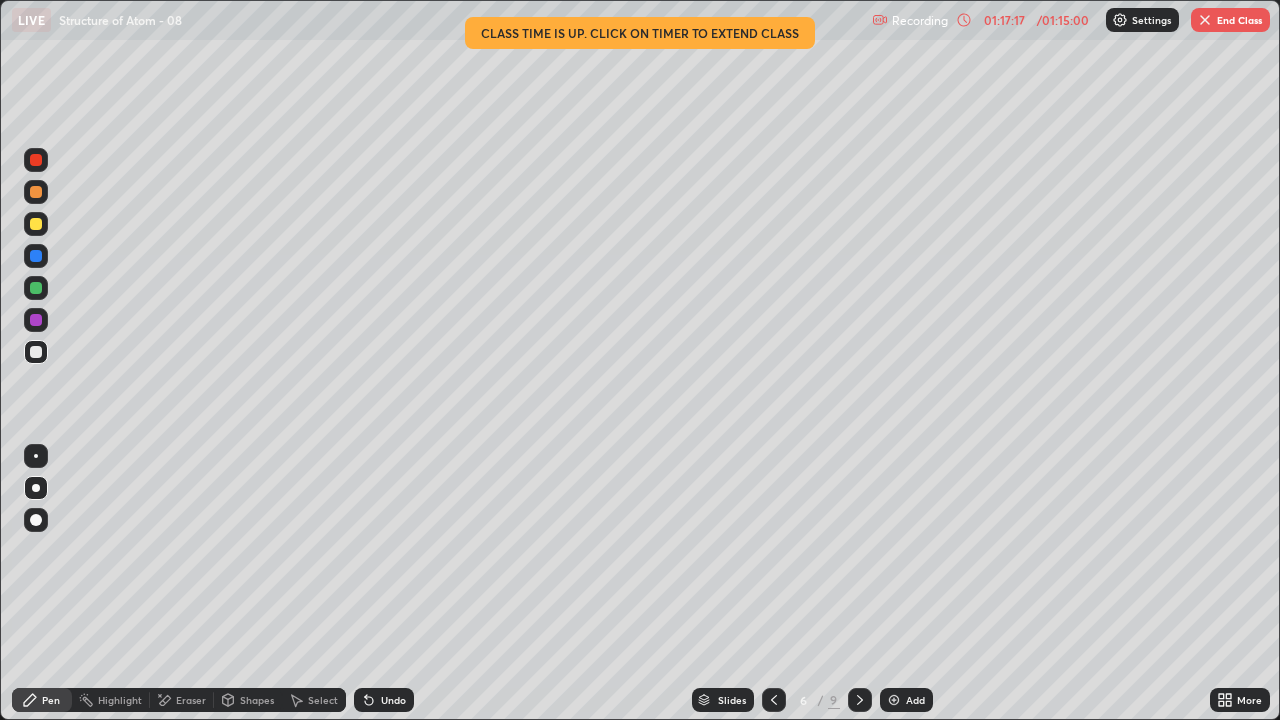 click 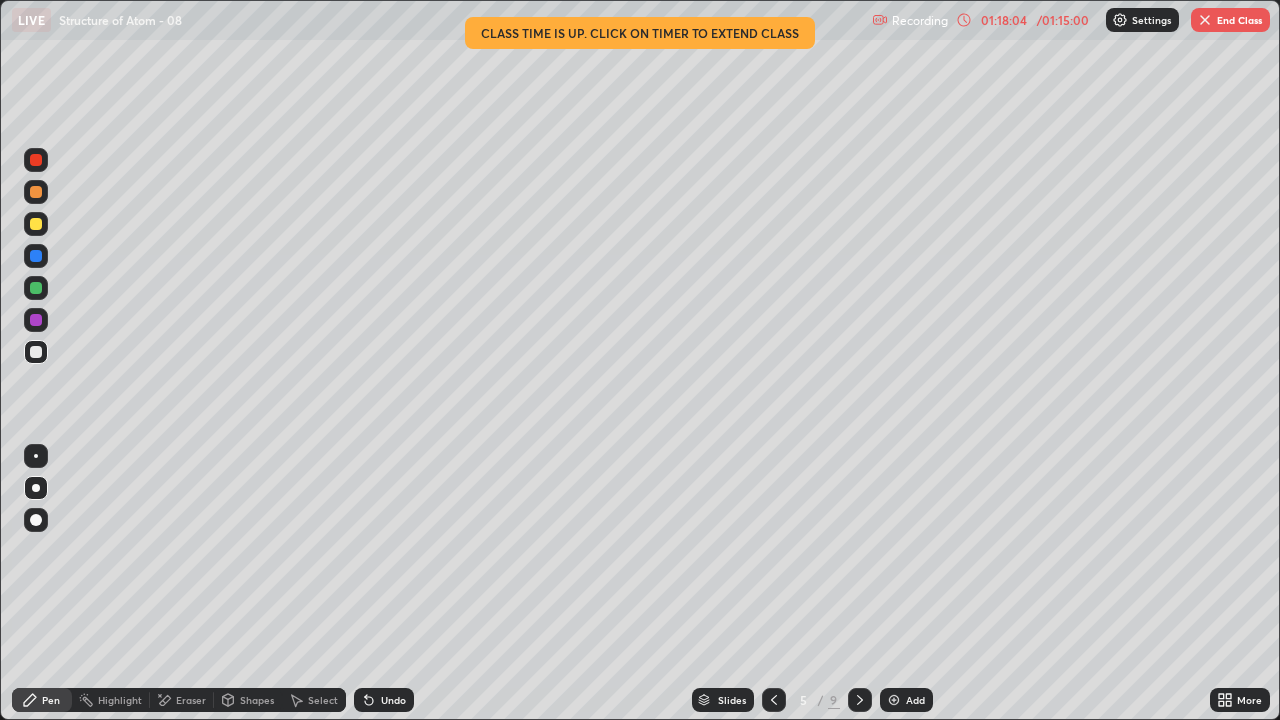 click at bounding box center [860, 700] 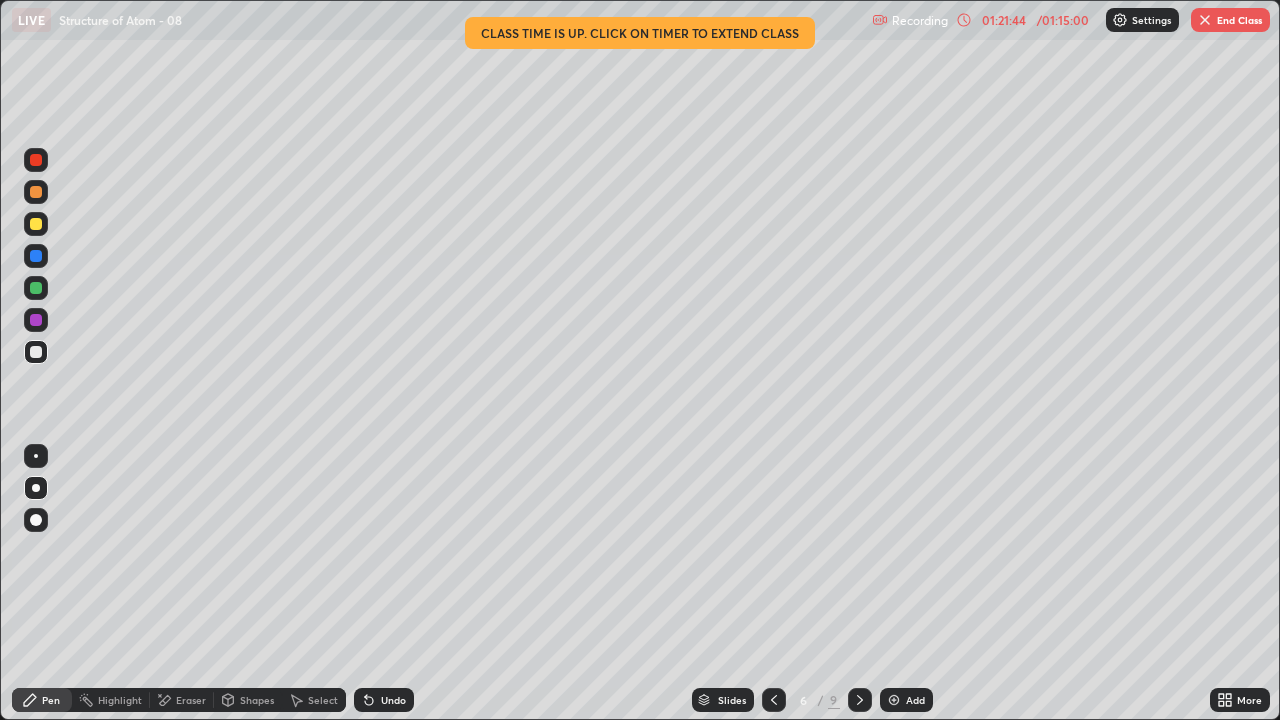 click 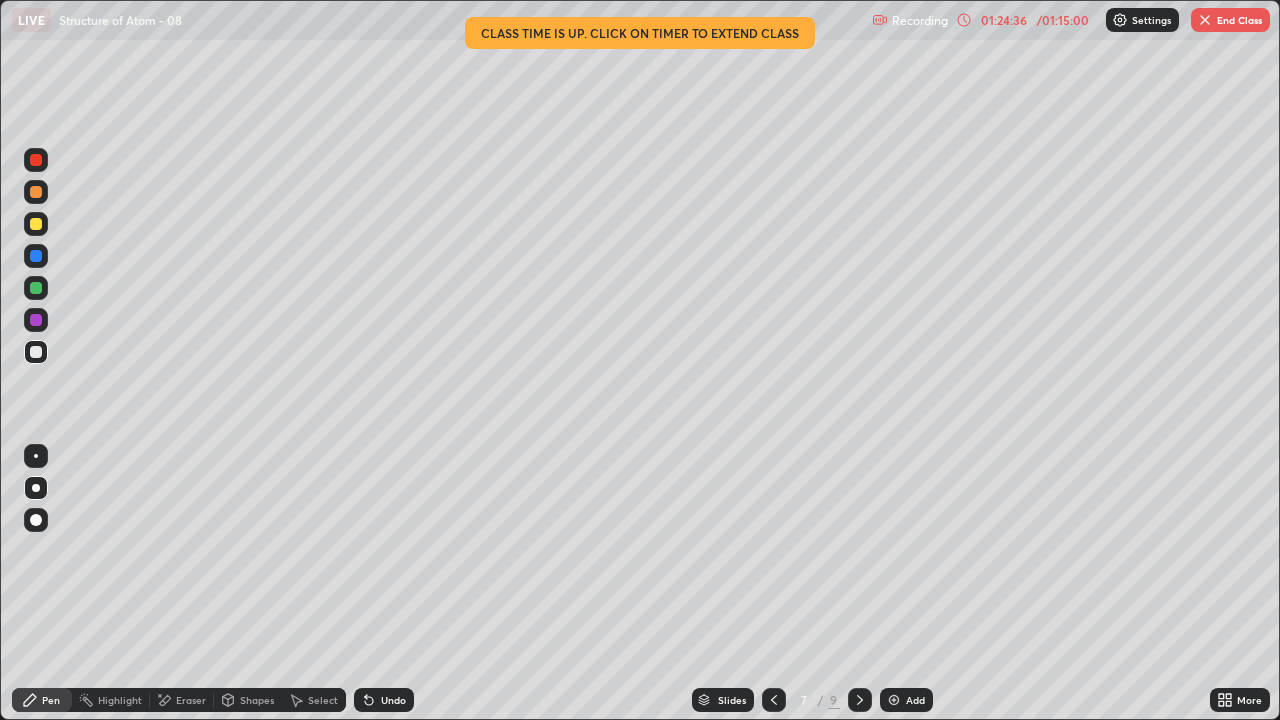 click 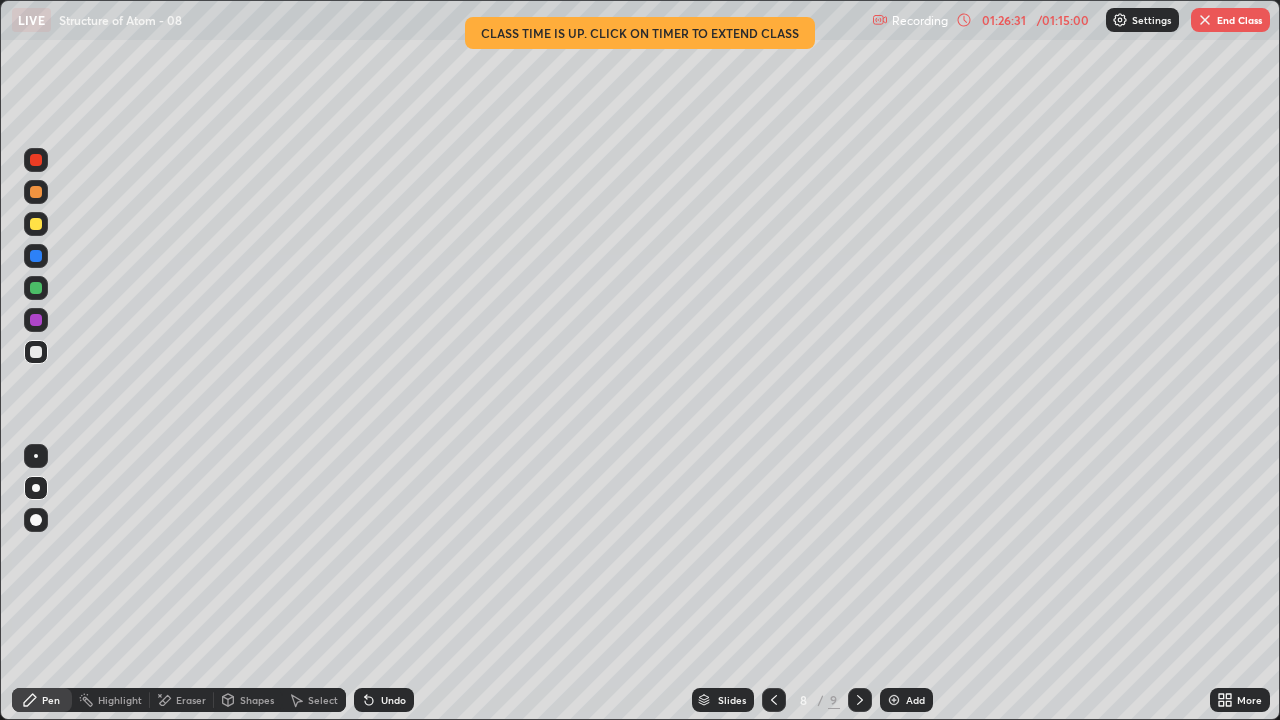 click 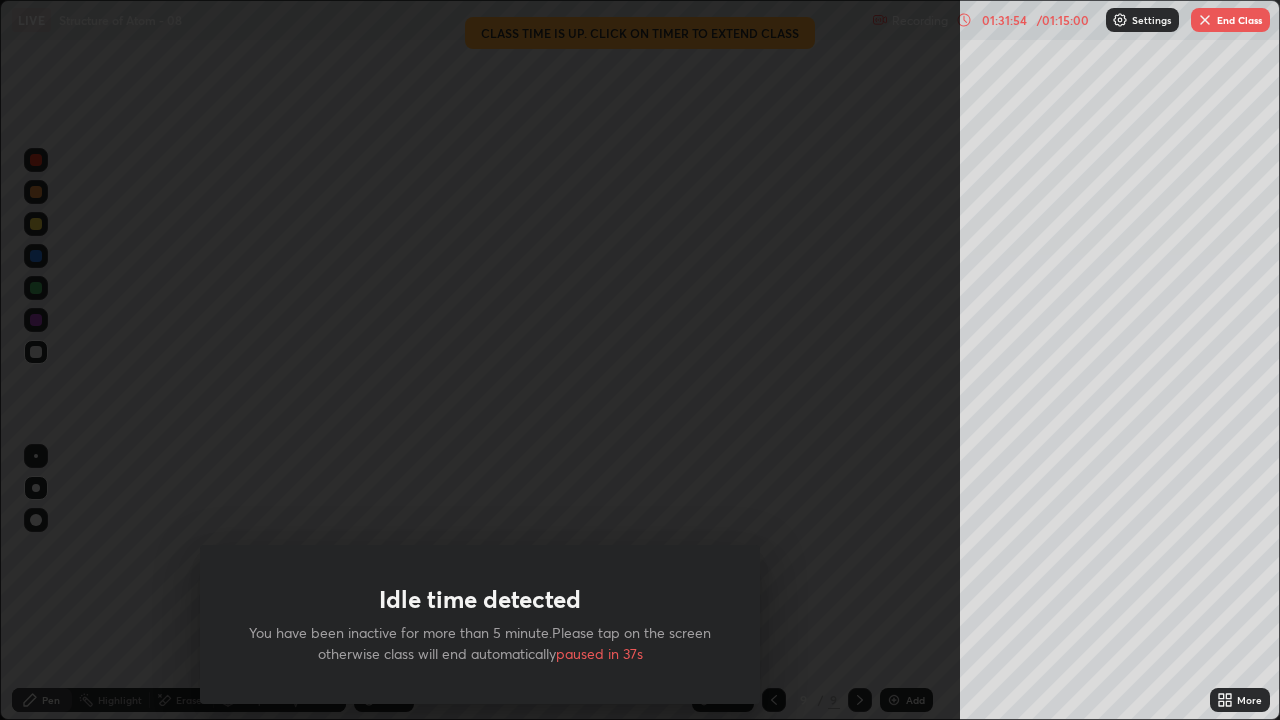 click on "Idle time detected You have been inactive for more than 5 minute.Please tap on the screen otherwise class will end automatically  paused in 37s" at bounding box center [480, 360] 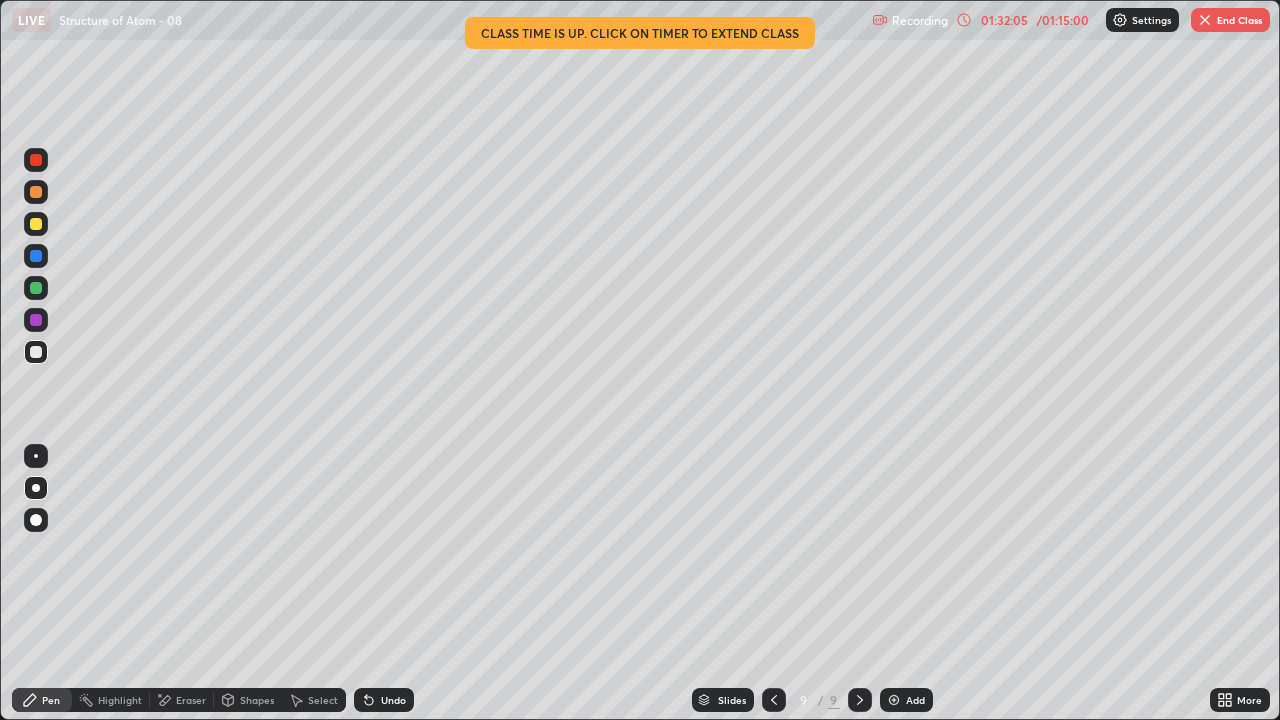 click on "End Class" at bounding box center [1230, 20] 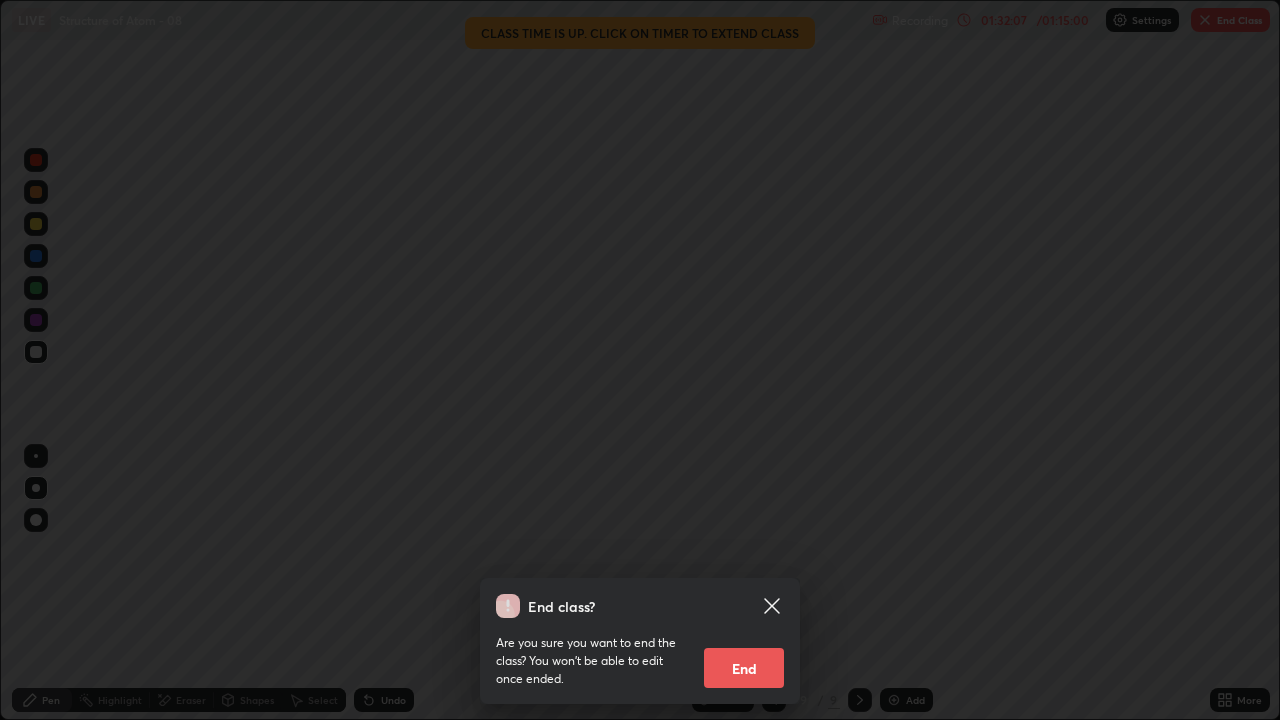 click on "End" at bounding box center (744, 668) 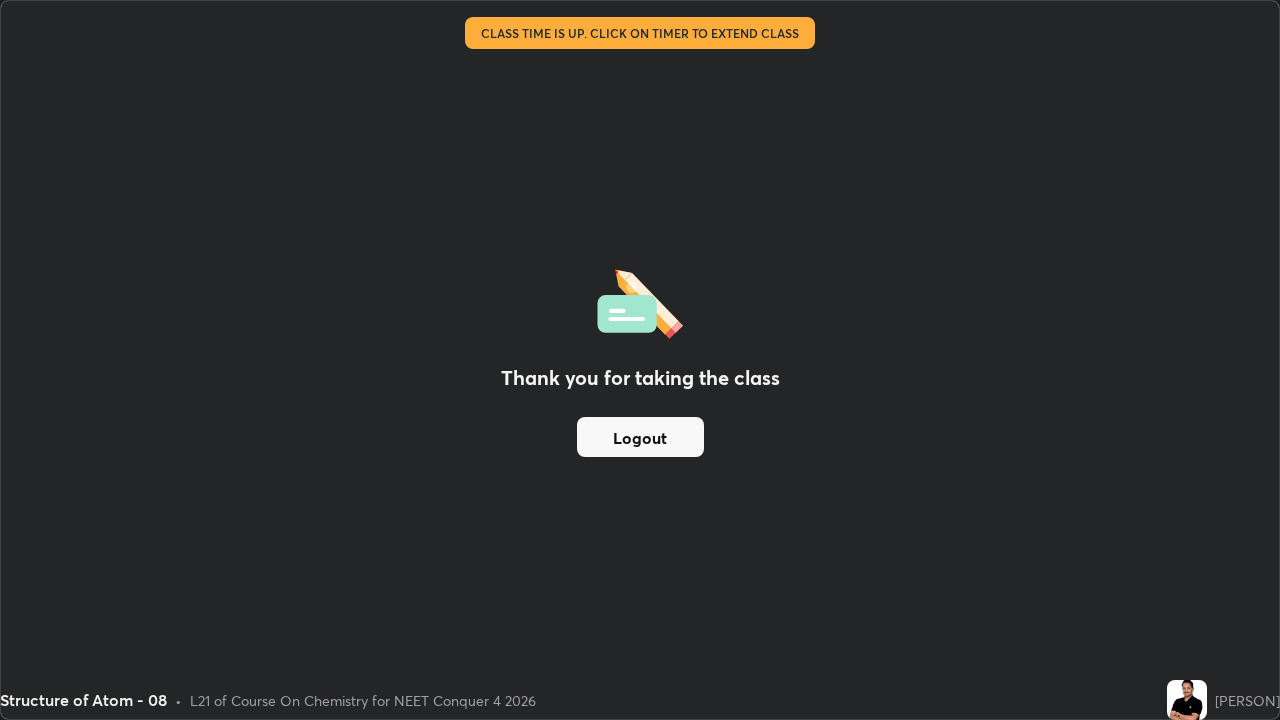 click on "Logout" at bounding box center (640, 437) 